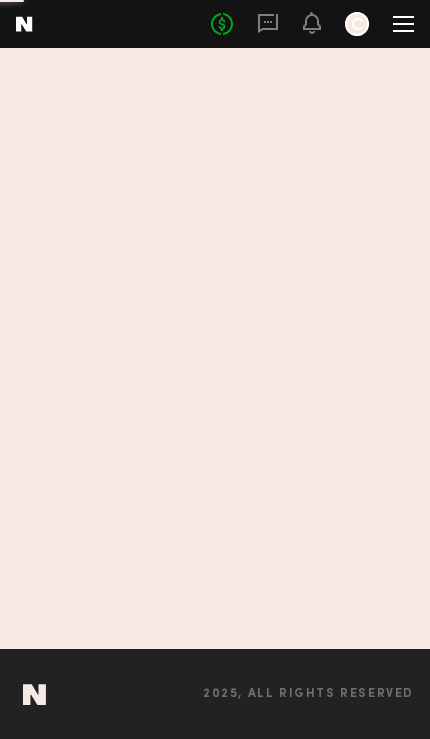 scroll, scrollTop: 0, scrollLeft: 0, axis: both 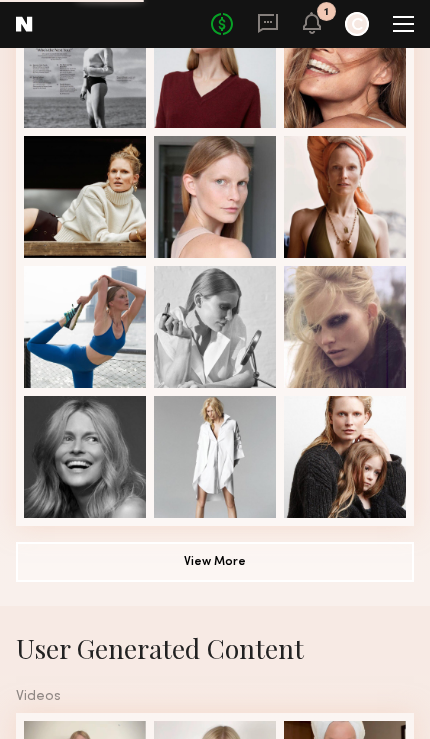 click at bounding box center (85, 457) 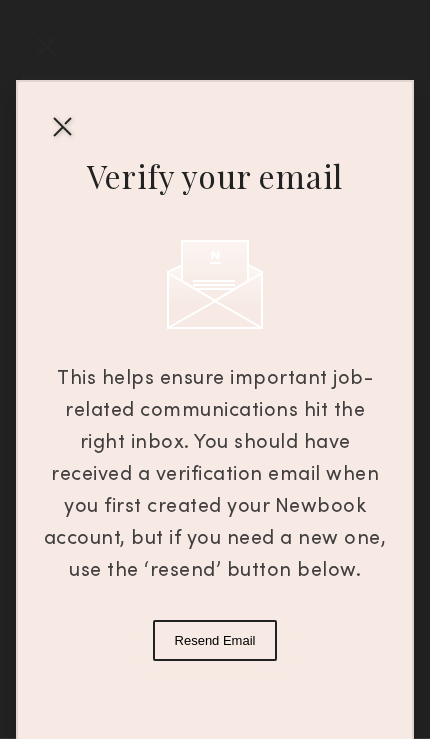 scroll, scrollTop: 364, scrollLeft: 0, axis: vertical 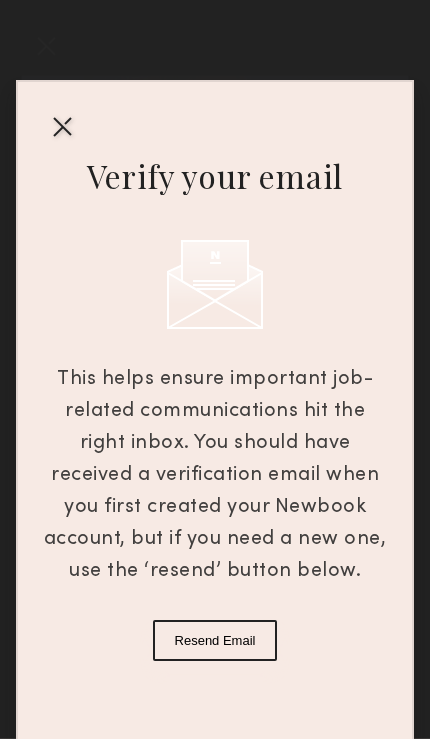 click on "Resend Email" at bounding box center [215, 640] 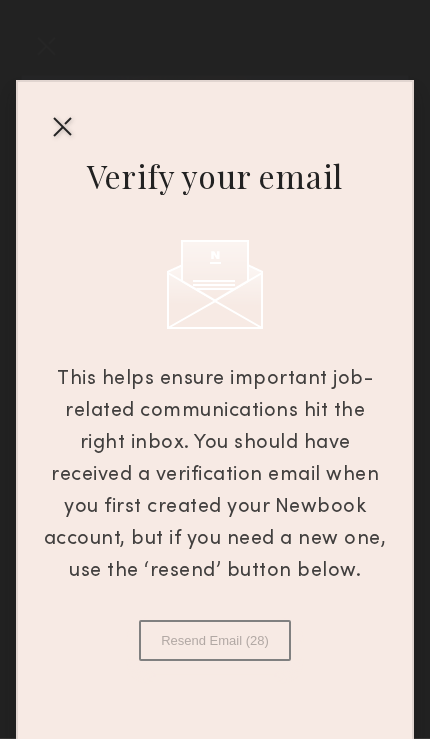 click on "Verify your email   This helps ensure important job-related communications hit the right inbox. You should have received a verification email when you first created your Newbook account, but if you need a new one, use the ‘resend’ button below.   Resend Email (28)" at bounding box center [215, 422] 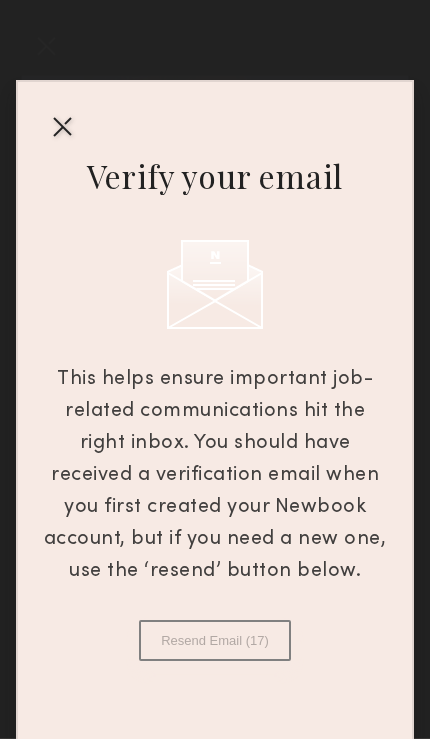 click at bounding box center [62, 126] 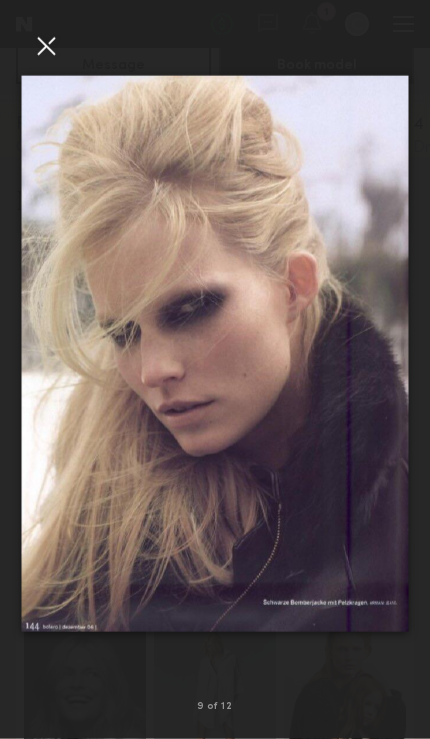 click at bounding box center [8, 353] 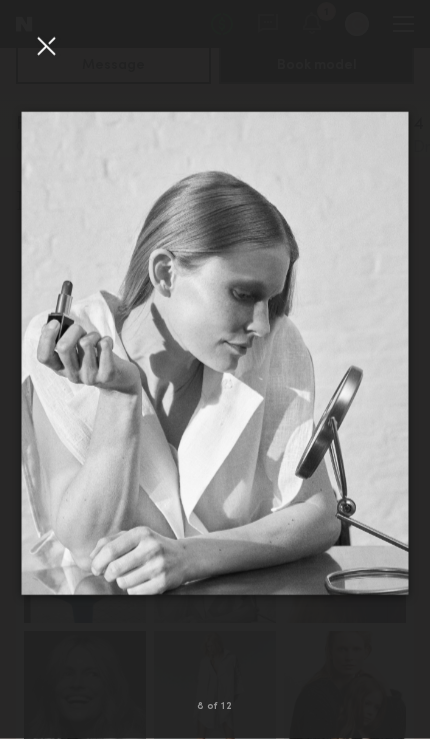 click at bounding box center [46, 46] 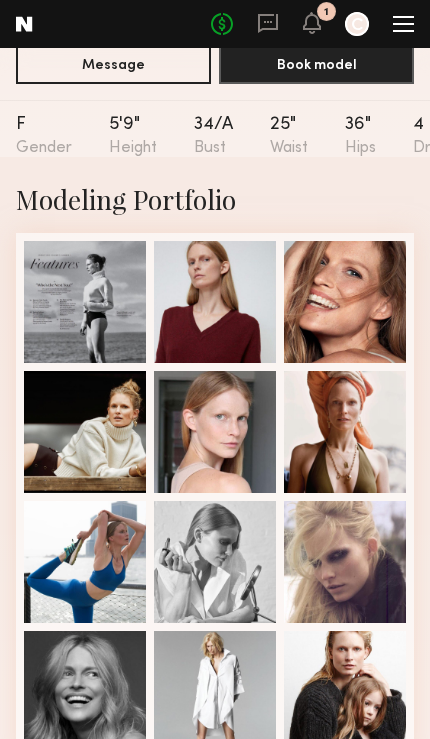 click at bounding box center (215, 432) 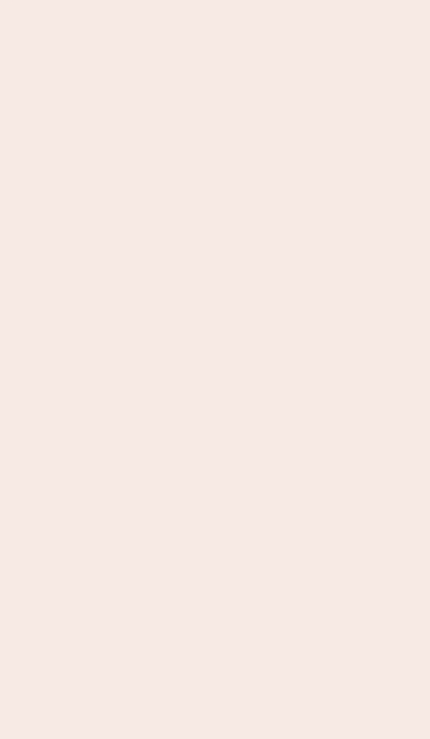 scroll, scrollTop: 0, scrollLeft: 0, axis: both 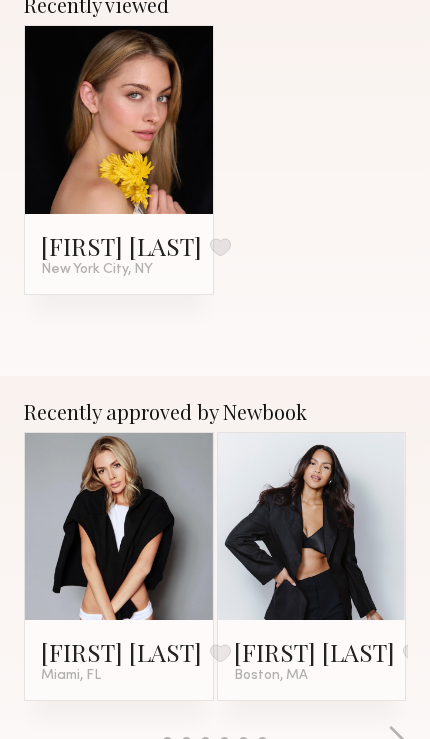 click 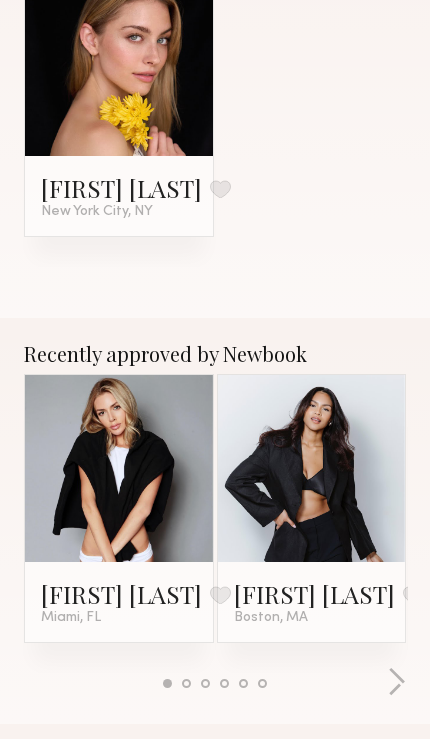 click 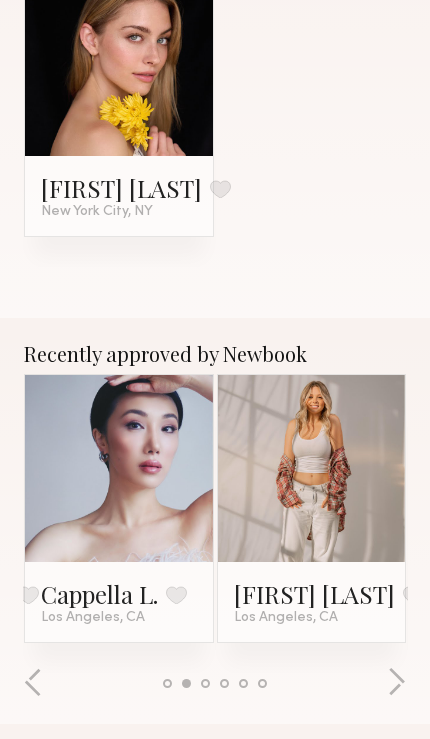 click 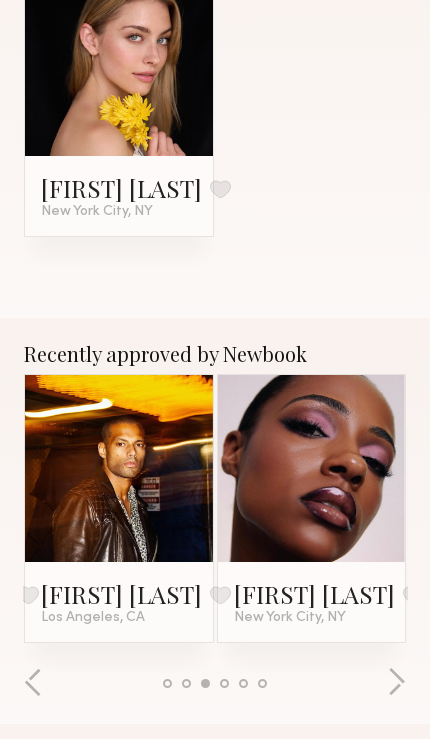 click 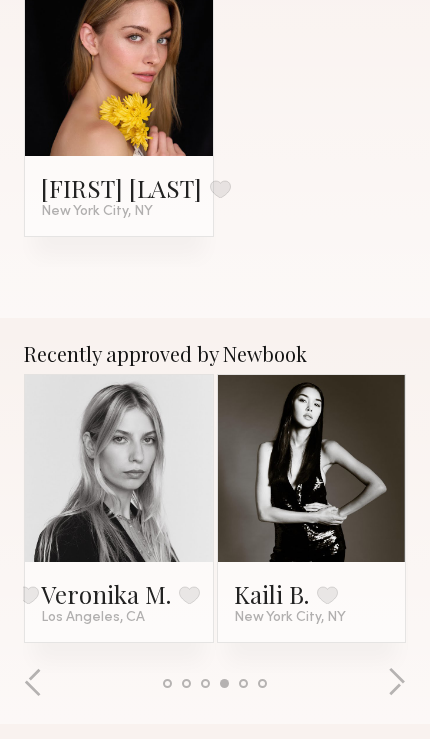 click 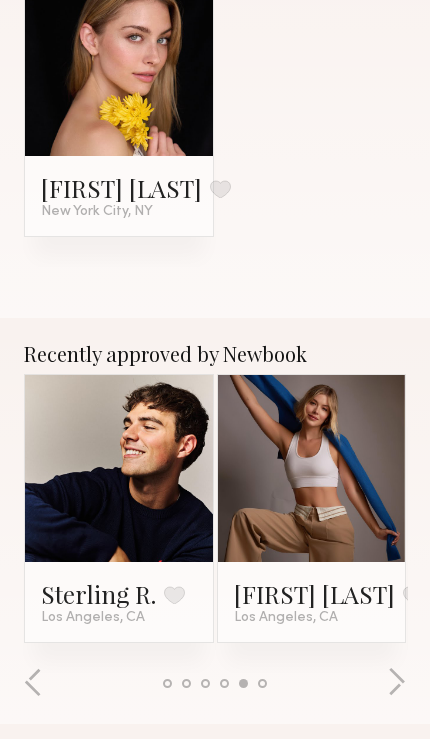 click 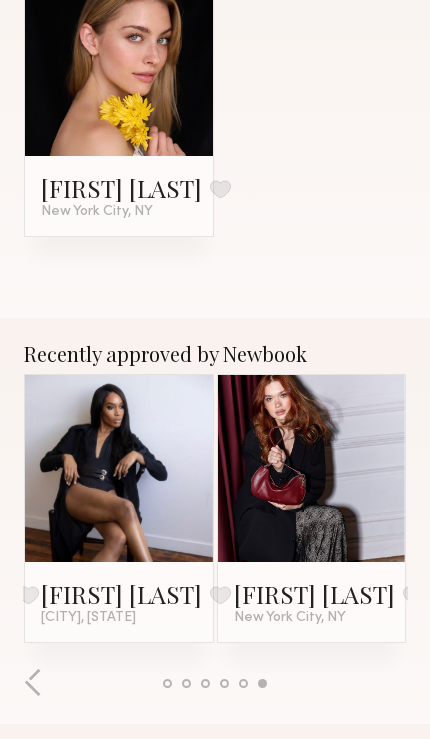 click 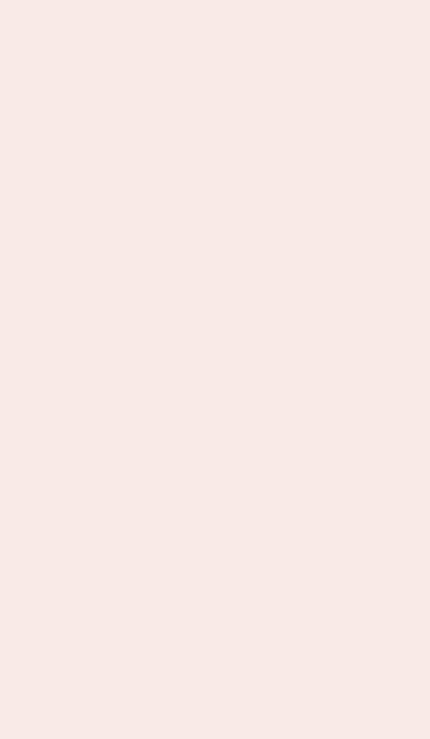 scroll, scrollTop: 0, scrollLeft: 0, axis: both 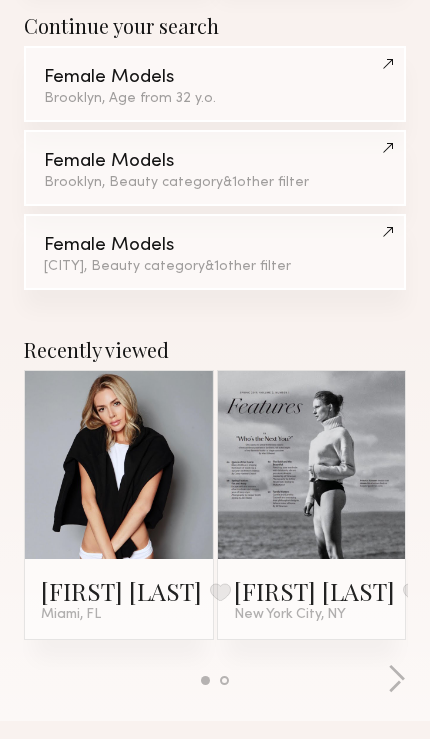 click 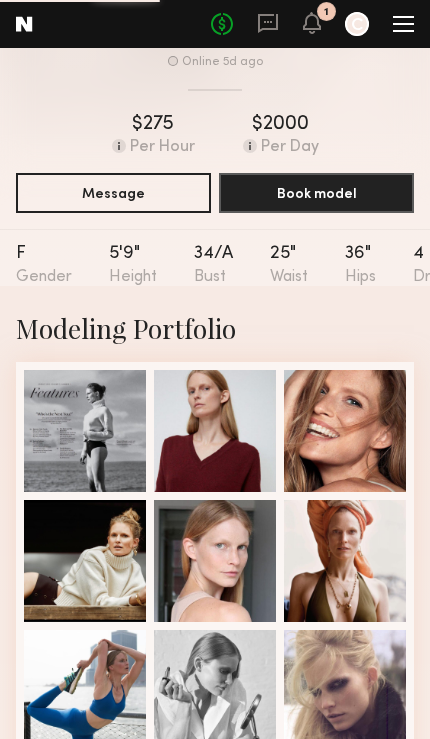 scroll, scrollTop: 0, scrollLeft: 0, axis: both 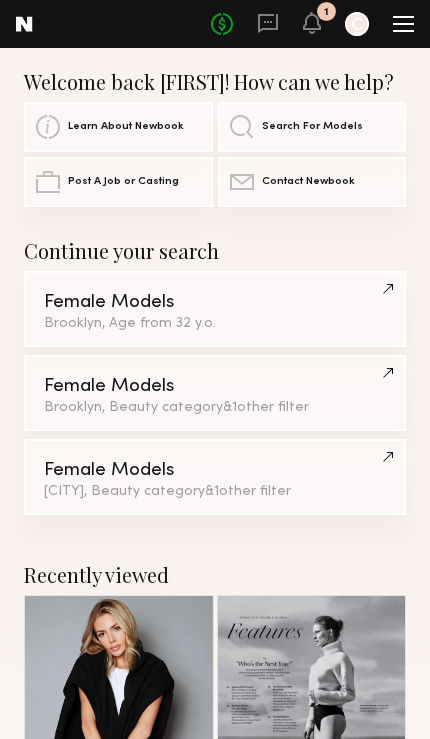 click 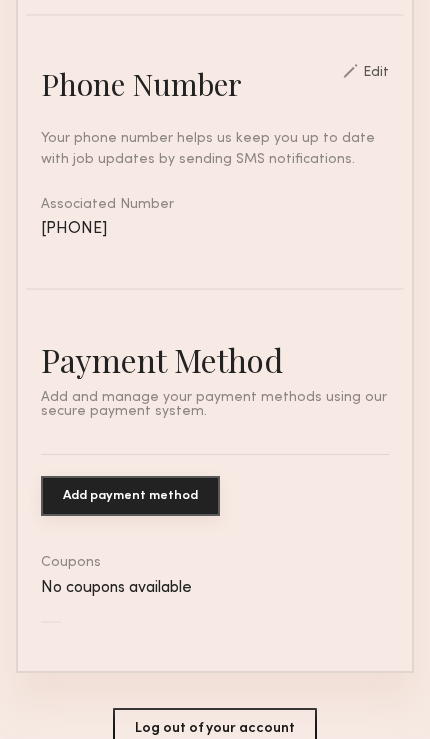 scroll, scrollTop: 950, scrollLeft: 0, axis: vertical 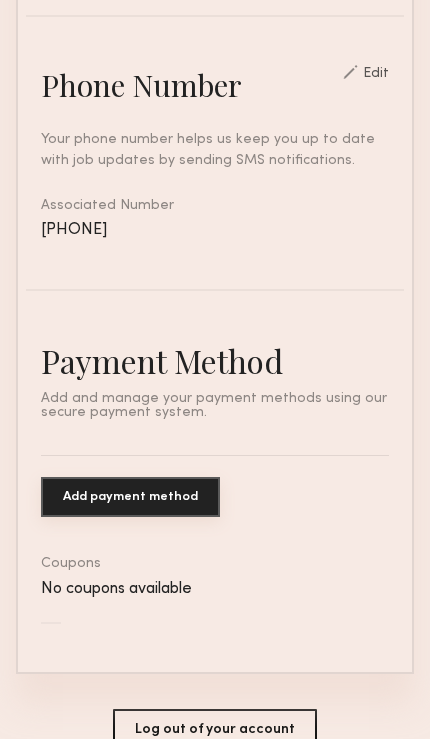click on "Log out of your account" 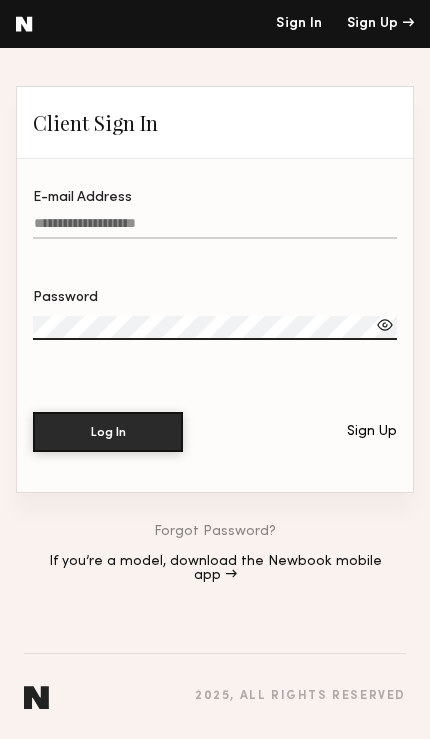 click on "E-mail Address" 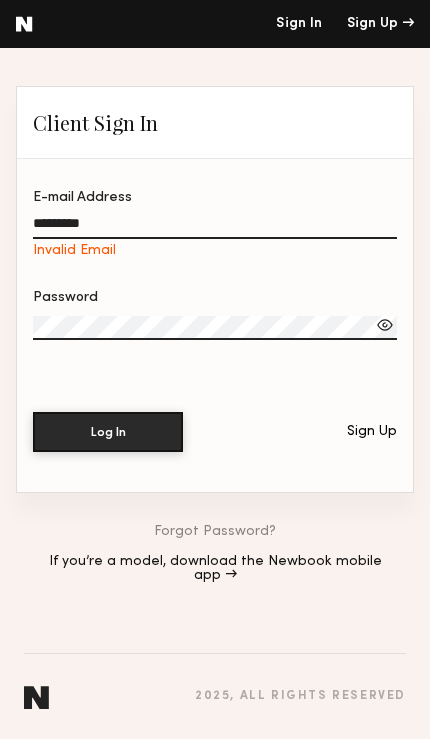click on "*********" 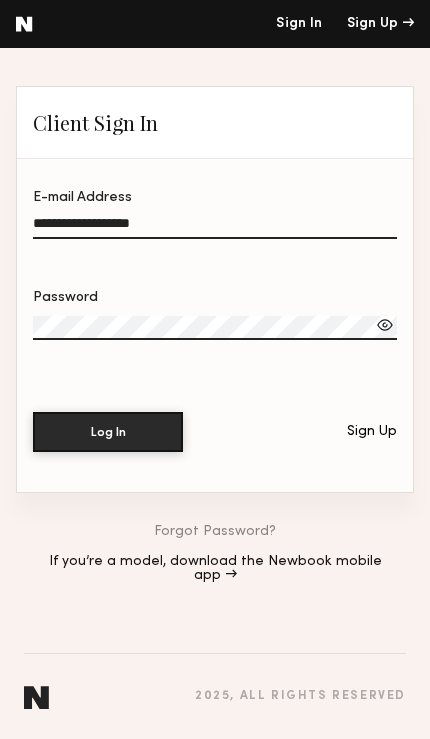 type on "**********" 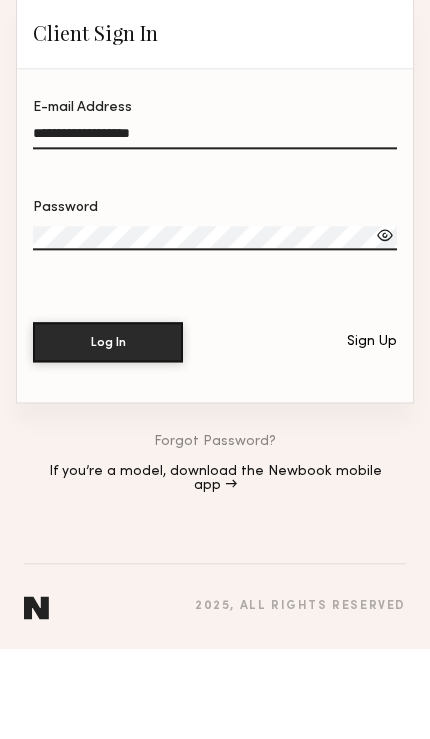 click on "Log In" 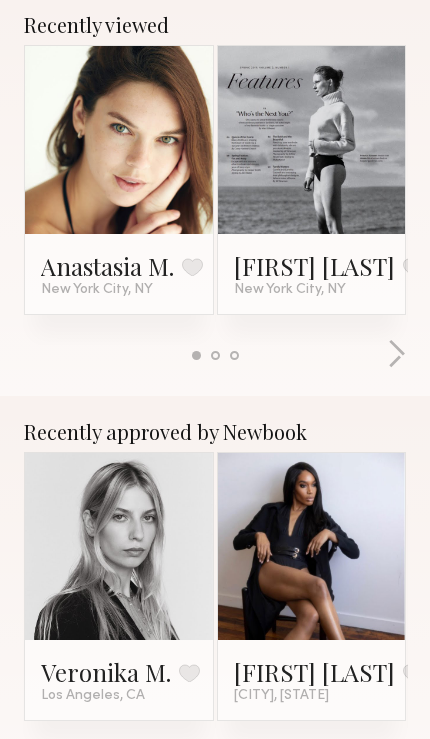 scroll, scrollTop: 559, scrollLeft: 0, axis: vertical 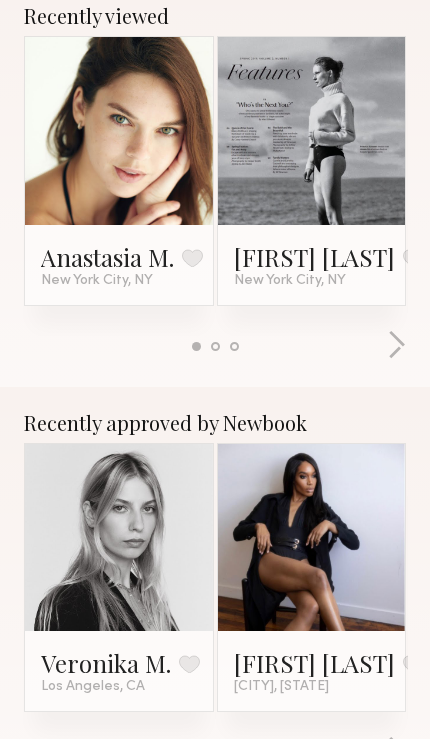 click 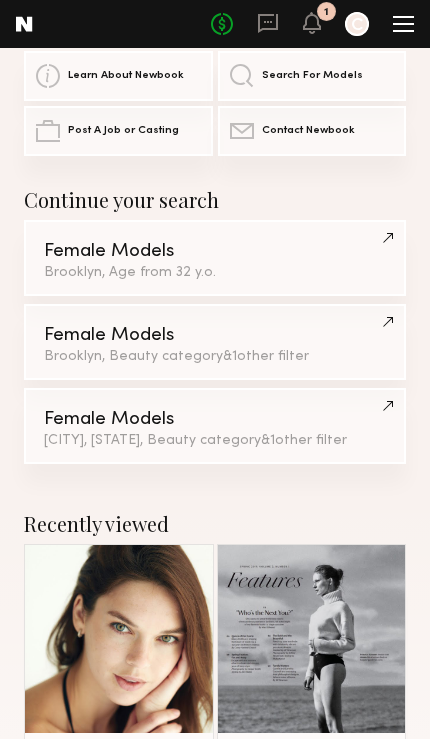 scroll, scrollTop: 0, scrollLeft: 0, axis: both 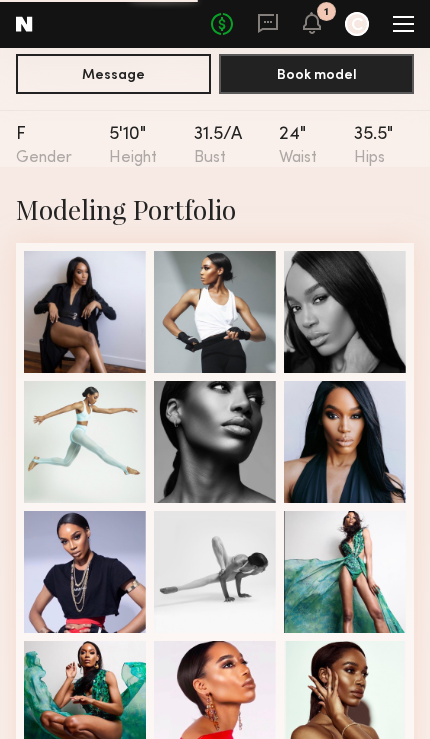 click at bounding box center (215, 702) 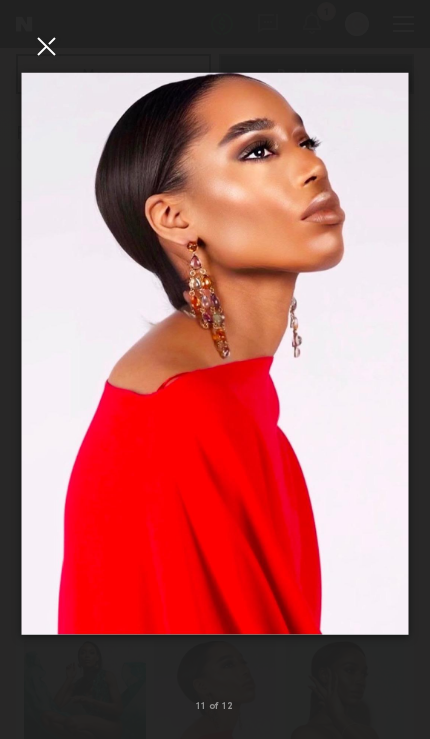 click at bounding box center (46, 46) 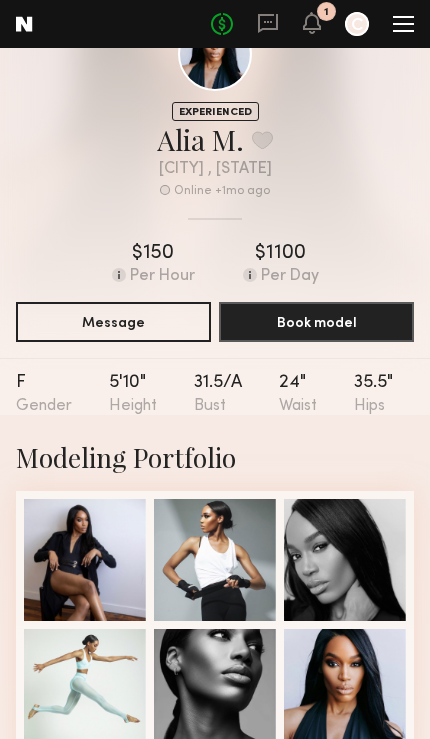 scroll, scrollTop: 0, scrollLeft: 0, axis: both 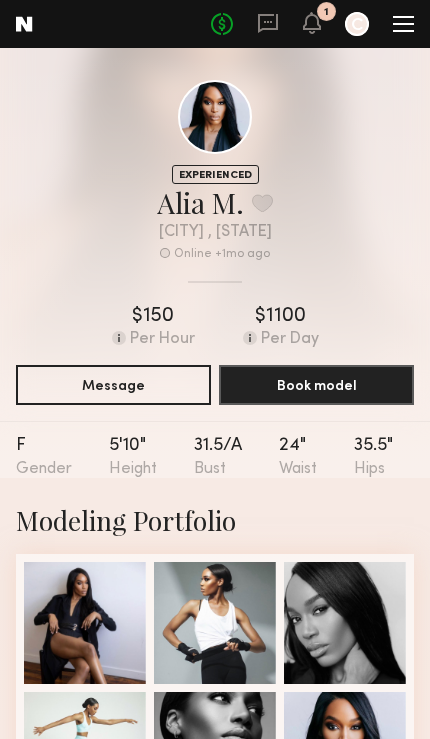 click on "Home Models Requests Job Posts Favorites Sign Out No fees up to $5,000 1 C" 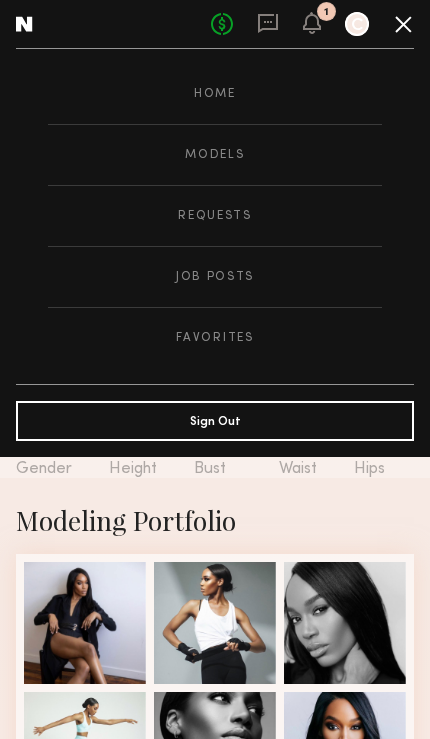 click on "Models" 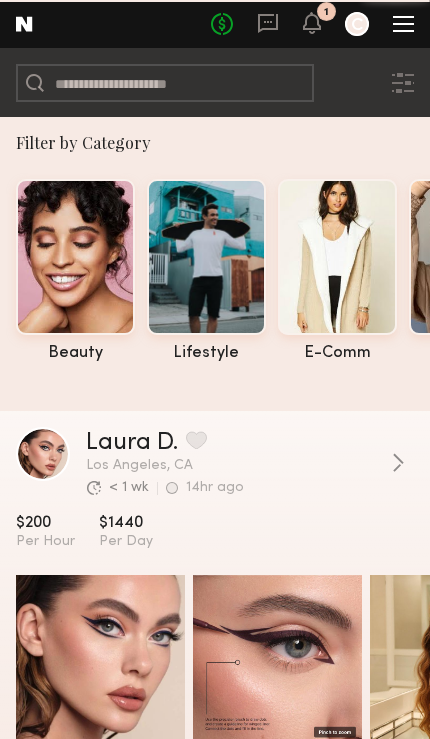 click 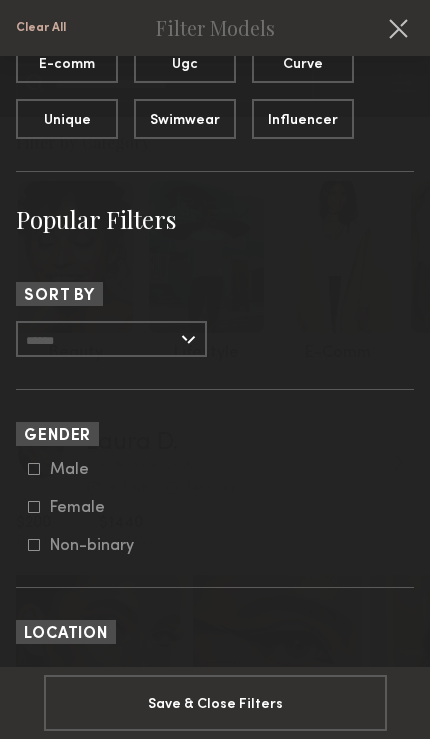 scroll, scrollTop: 164, scrollLeft: 0, axis: vertical 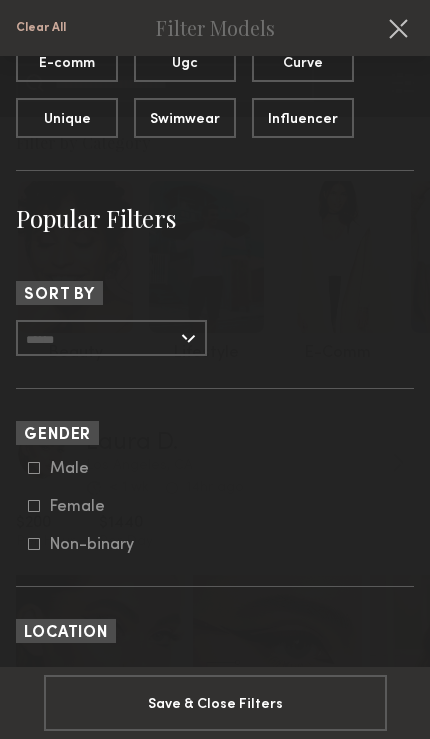 click on "Female" 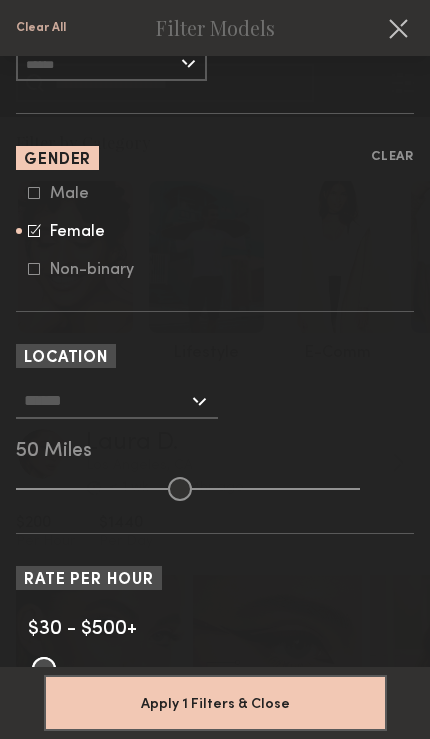 scroll, scrollTop: 450, scrollLeft: 0, axis: vertical 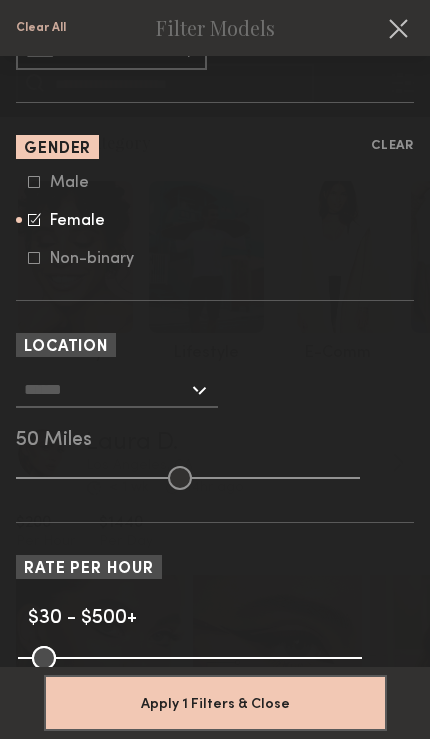 click 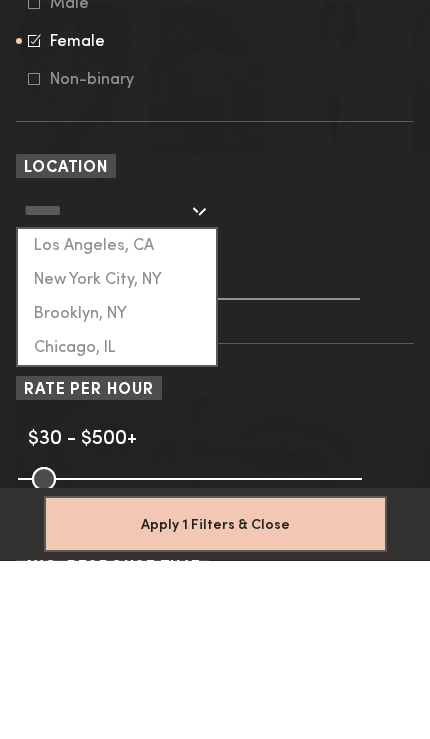 click on "New York City, NY" 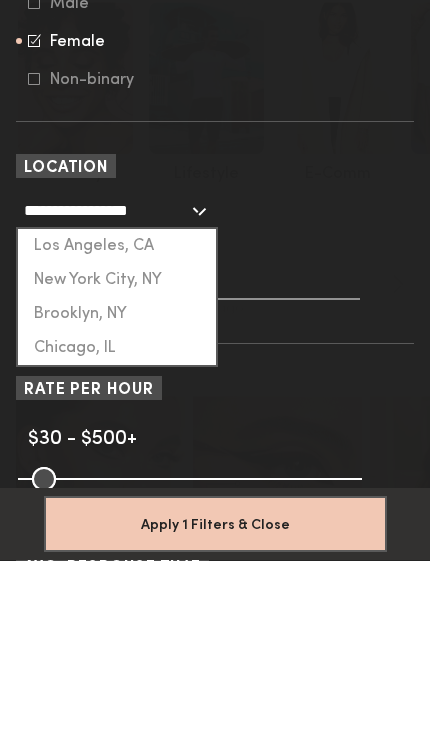 scroll, scrollTop: 178, scrollLeft: 0, axis: vertical 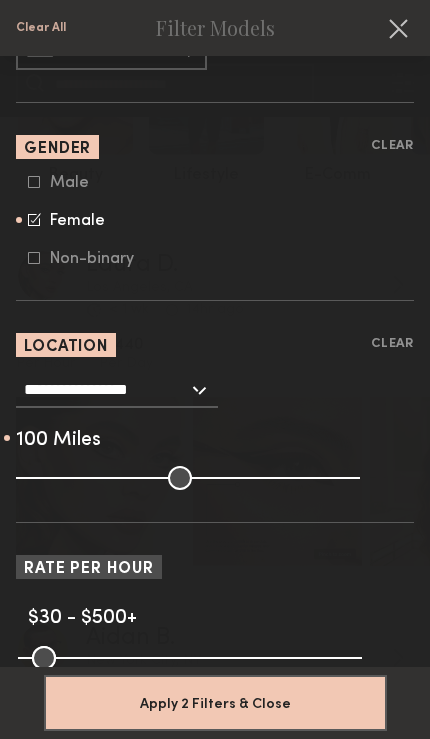 type on "***" 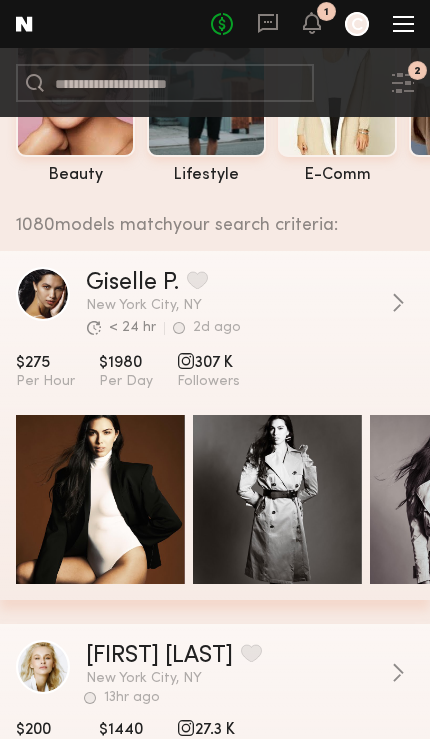 click 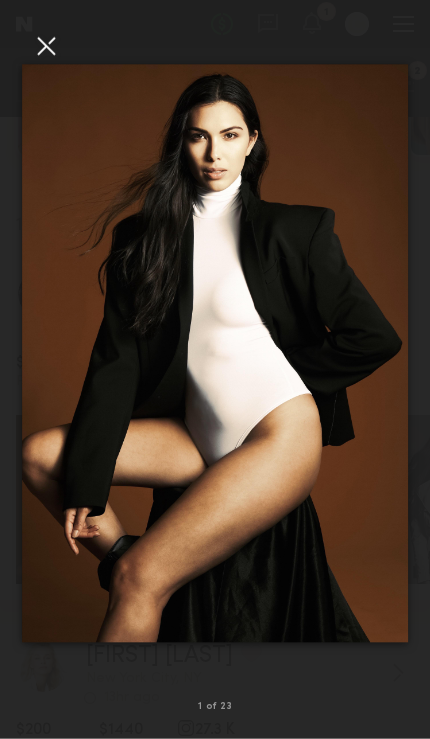 scroll, scrollTop: 176, scrollLeft: 0, axis: vertical 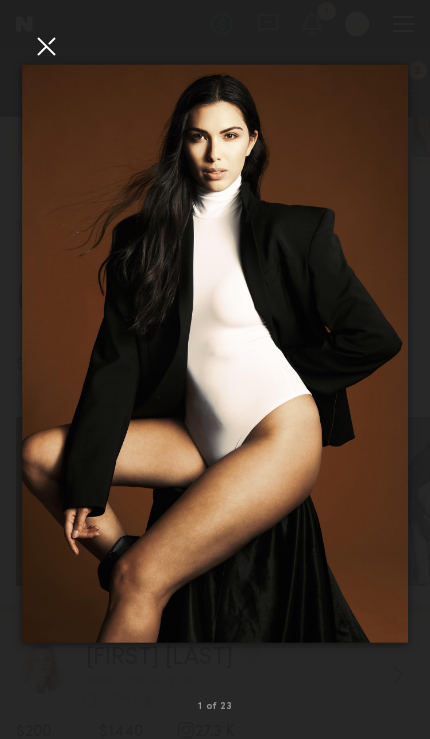 click at bounding box center [46, 46] 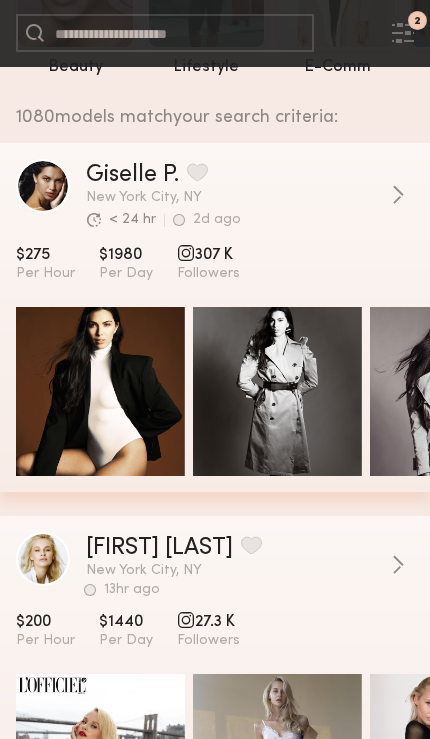 scroll, scrollTop: 552, scrollLeft: 0, axis: vertical 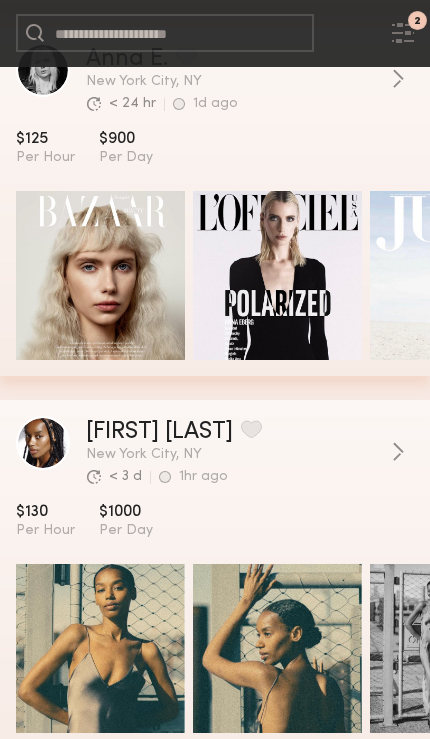 click 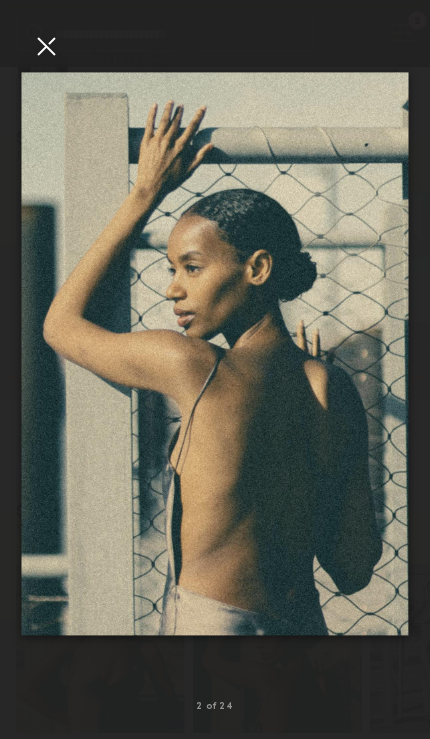 click at bounding box center (46, 46) 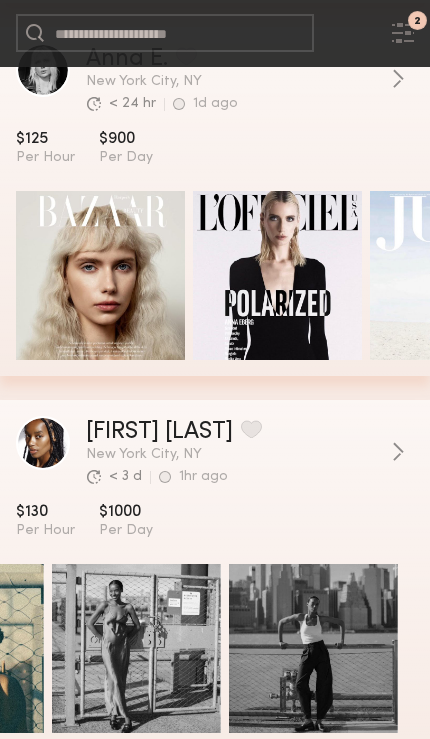 scroll, scrollTop: 0, scrollLeft: 318, axis: horizontal 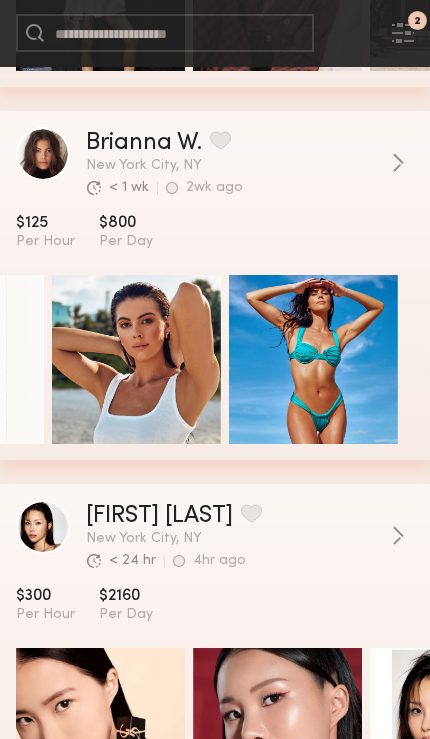 click 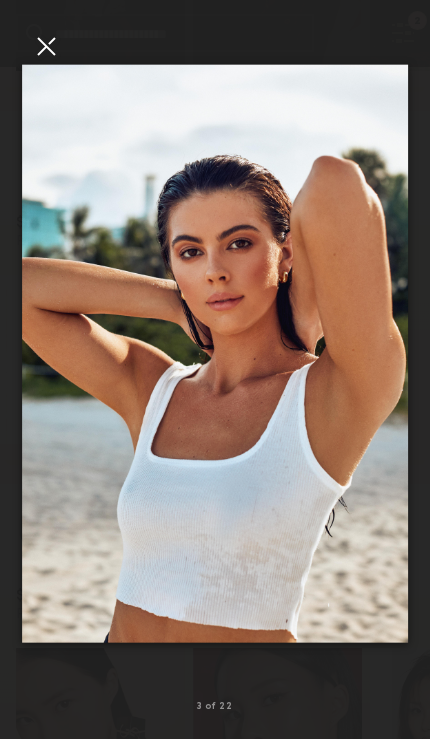 click at bounding box center (46, 46) 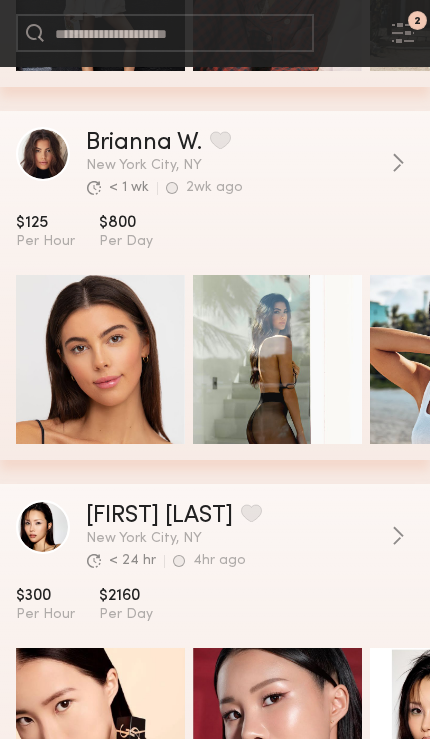 scroll, scrollTop: 0, scrollLeft: 0, axis: both 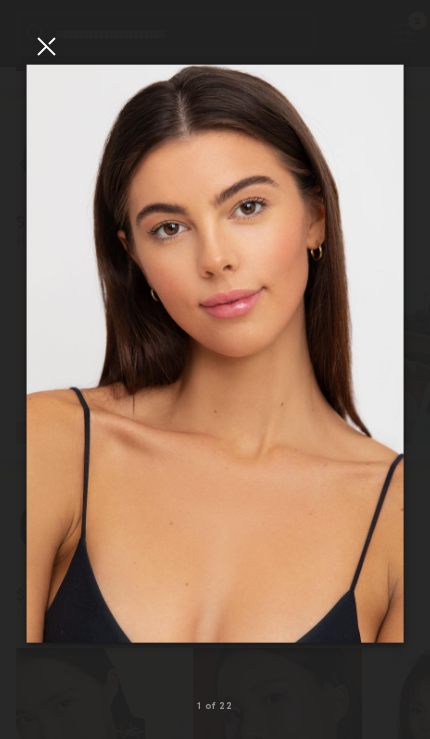 click at bounding box center [46, 46] 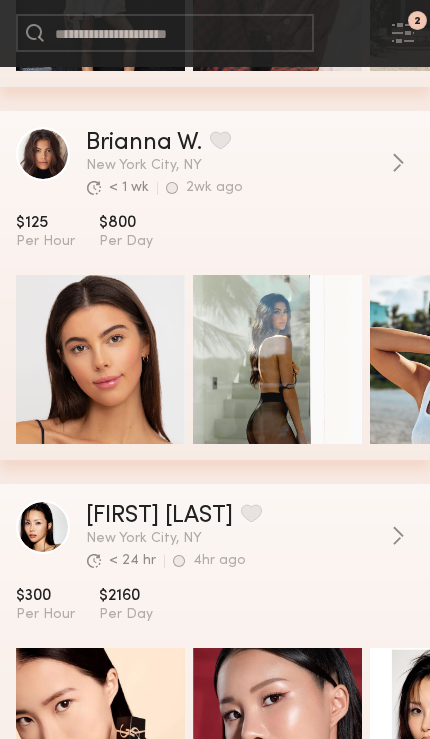 scroll, scrollTop: 0, scrollLeft: -1, axis: horizontal 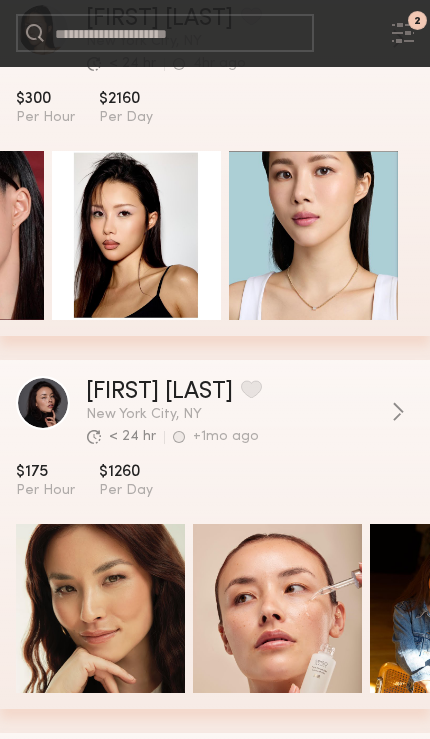 click 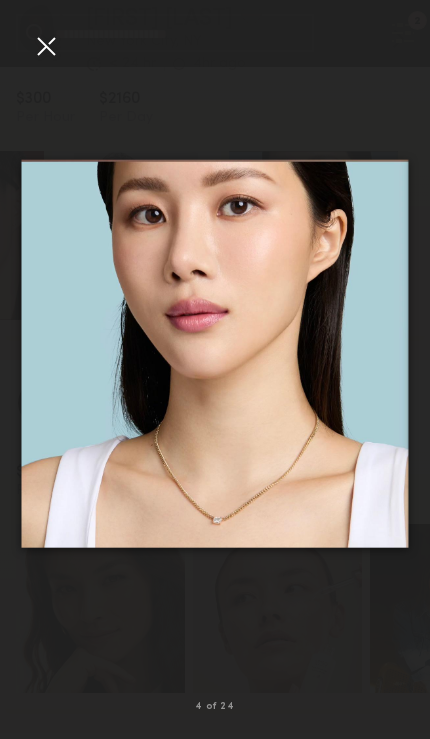 click at bounding box center [46, 46] 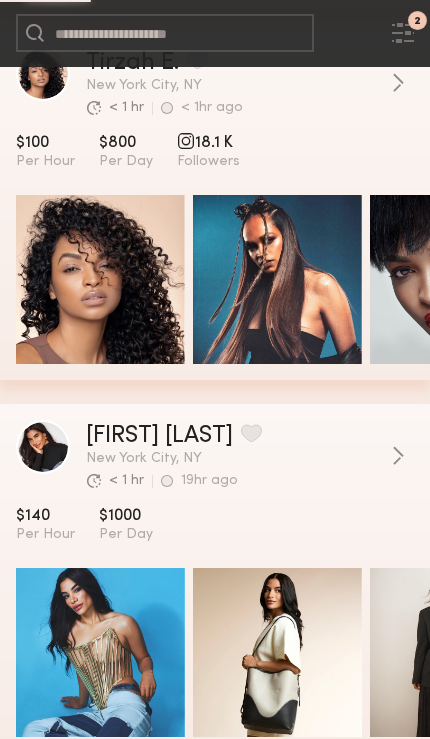 scroll, scrollTop: 8130, scrollLeft: 0, axis: vertical 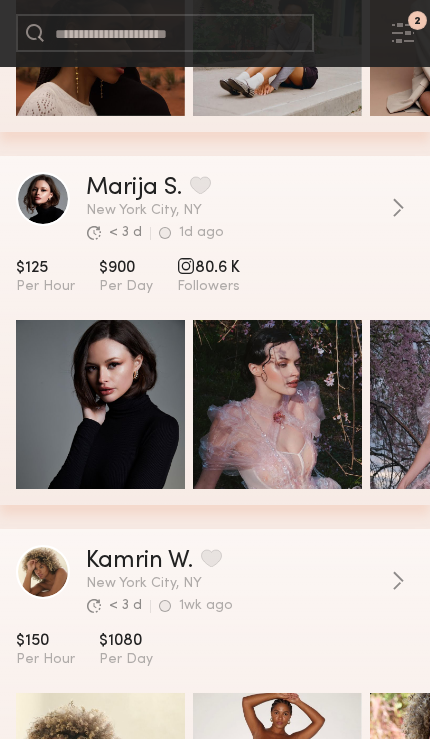 click 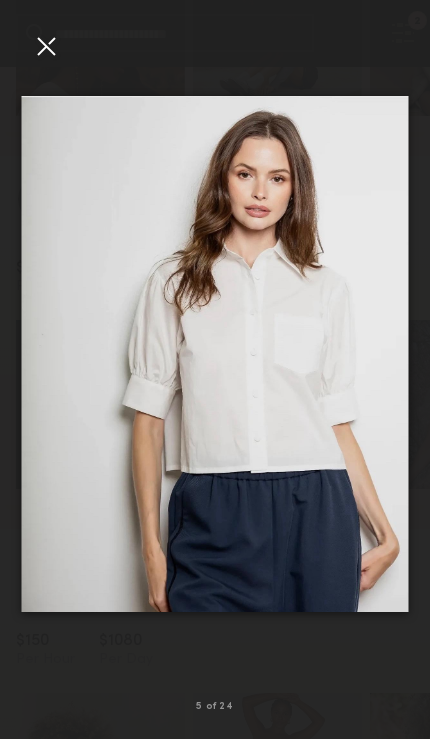 click 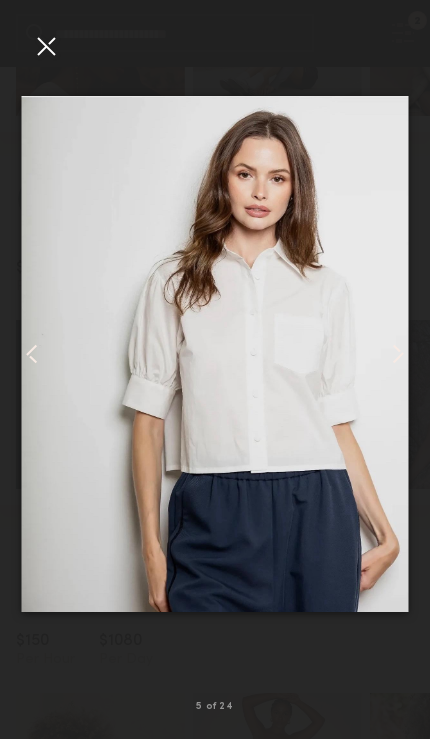 click at bounding box center (46, 46) 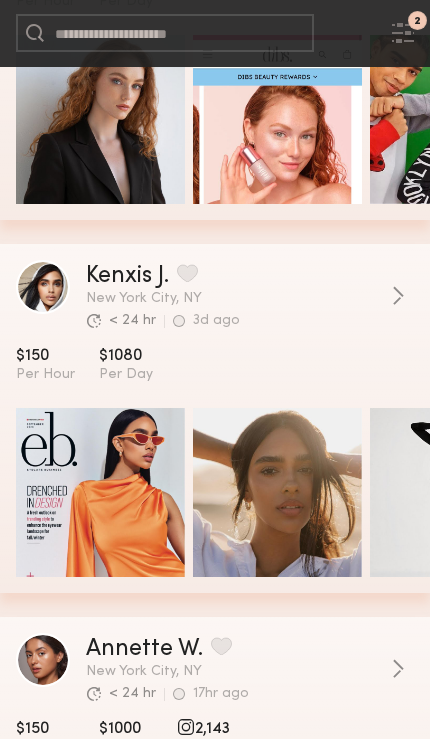 scroll, scrollTop: 11747, scrollLeft: 0, axis: vertical 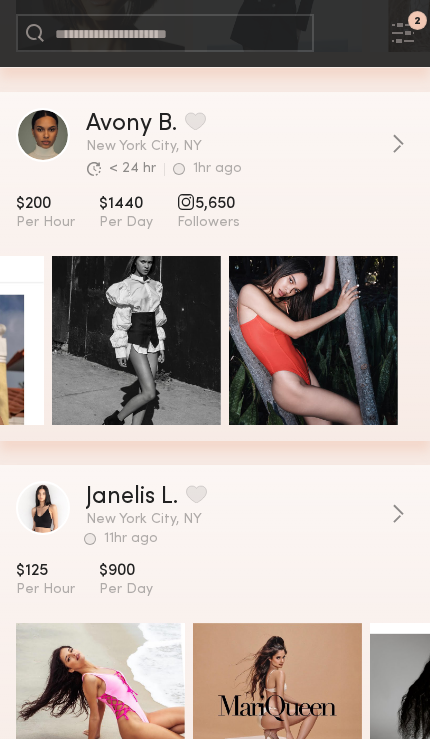 click 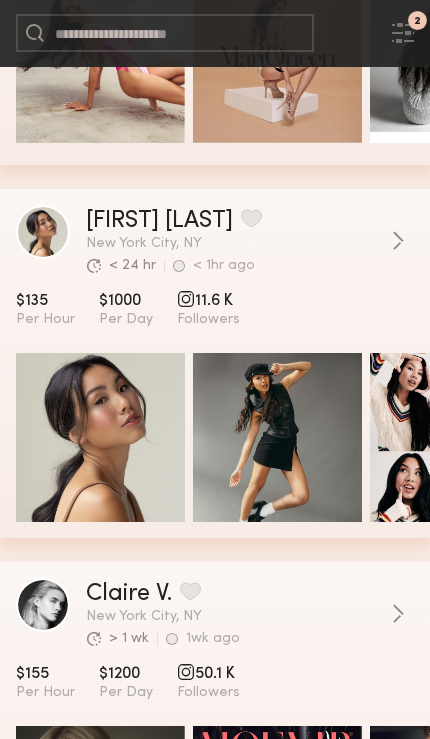 scroll, scrollTop: 13779, scrollLeft: 0, axis: vertical 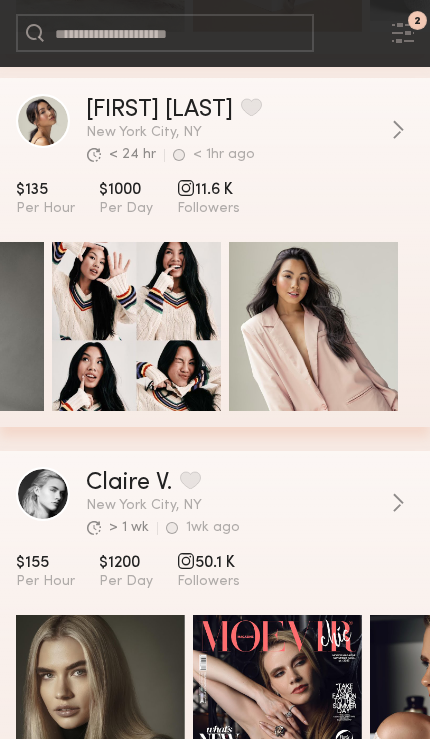 click 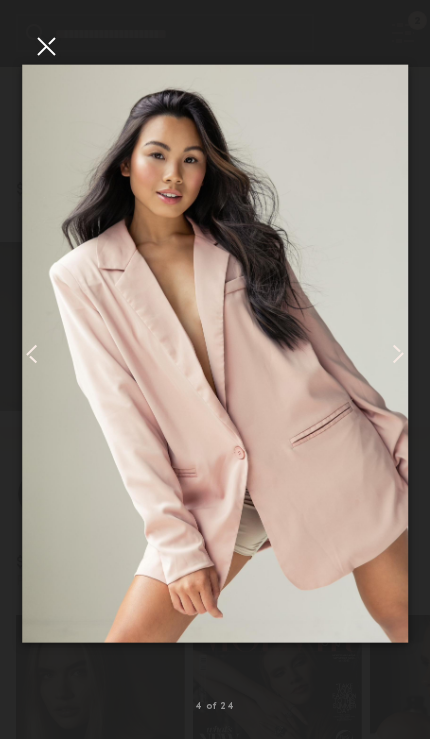 click at bounding box center (46, 46) 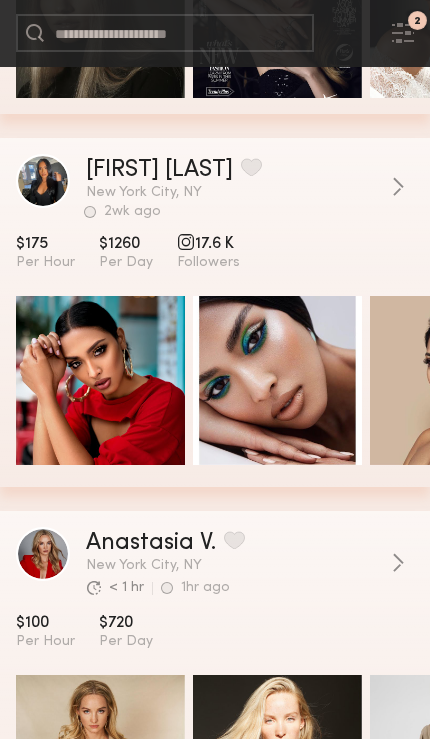 scroll, scrollTop: 14696, scrollLeft: 0, axis: vertical 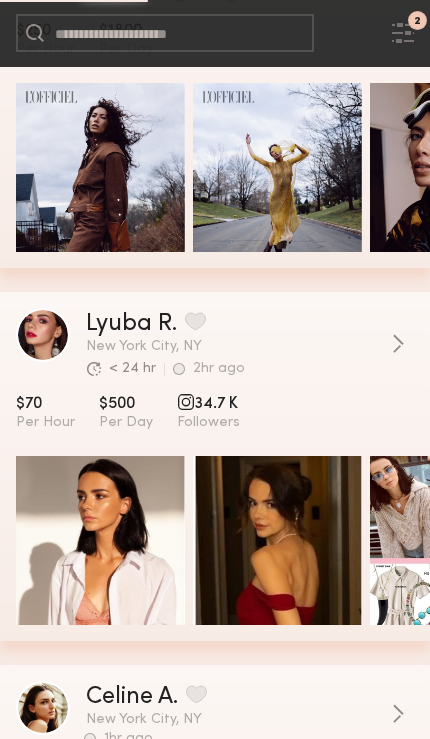 click 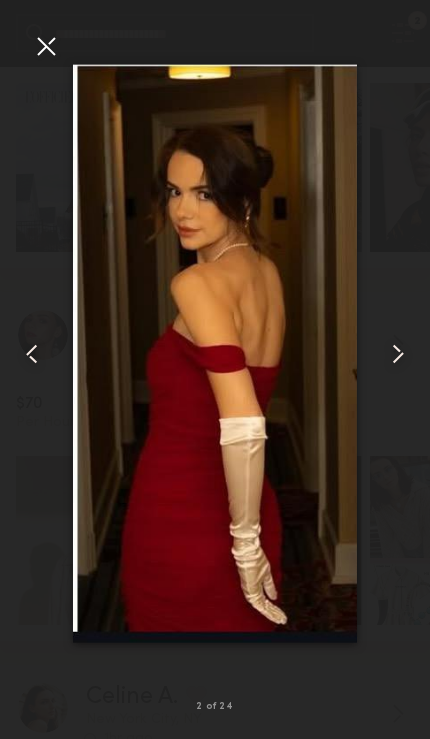 click 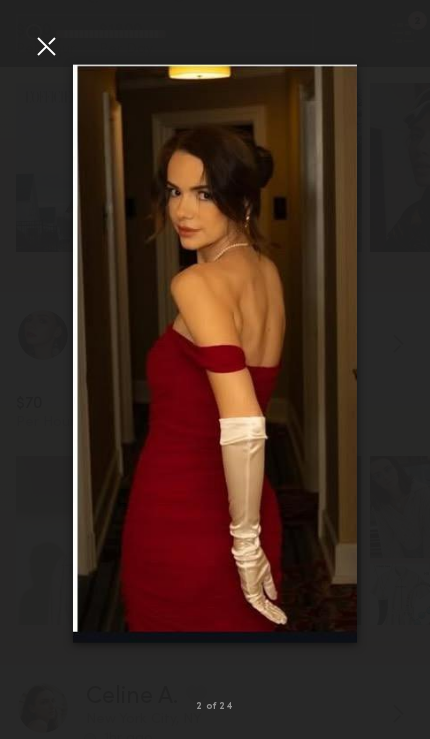 click at bounding box center (46, 46) 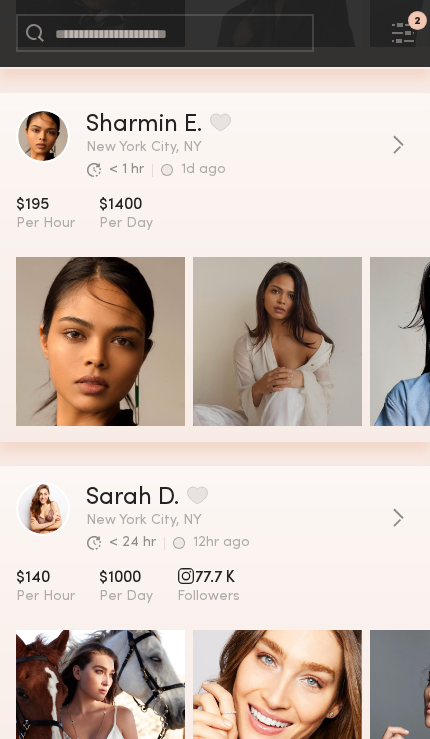 scroll, scrollTop: 18716, scrollLeft: 0, axis: vertical 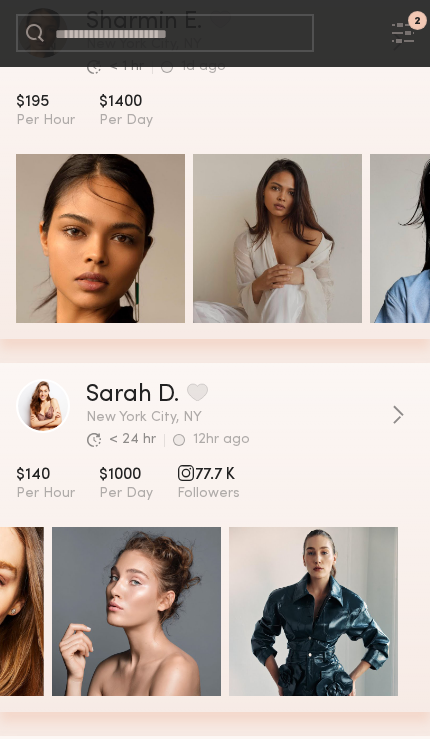 click 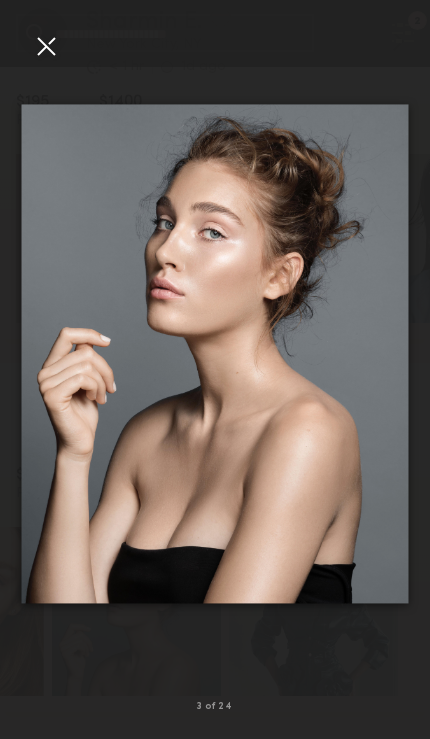 click at bounding box center (46, 46) 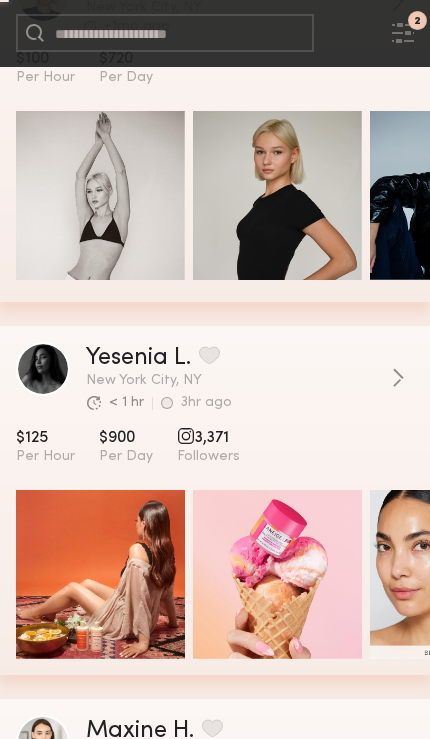 scroll, scrollTop: 21032, scrollLeft: 0, axis: vertical 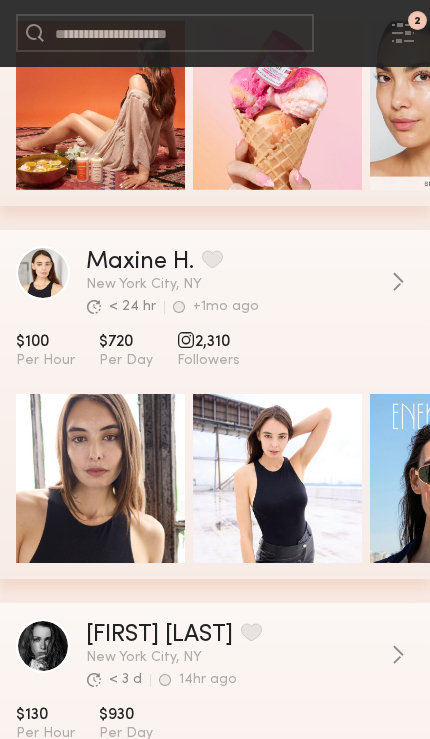 click 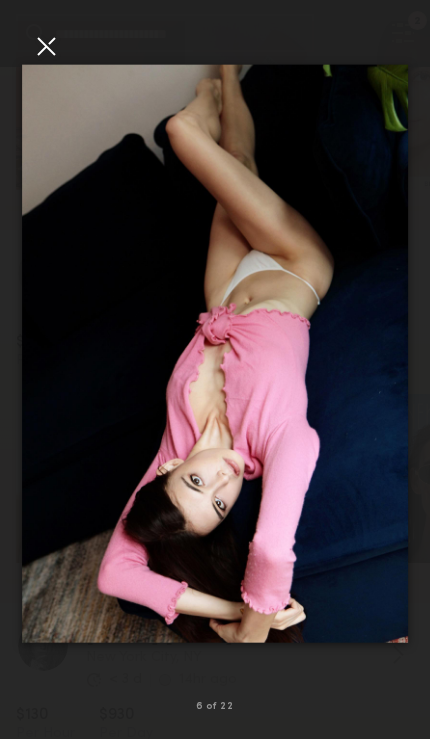 click at bounding box center (46, 46) 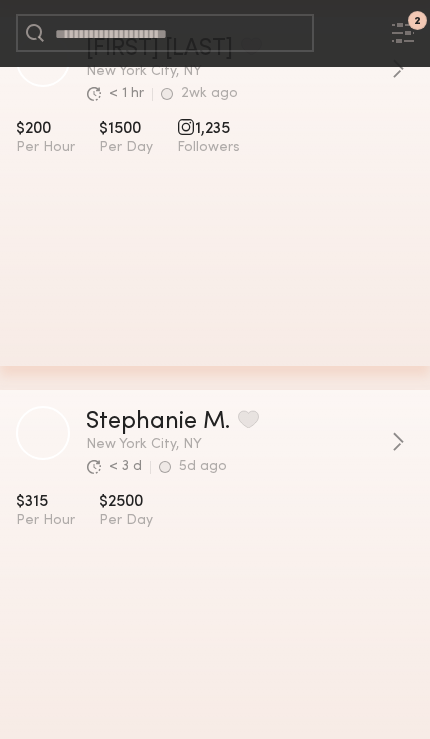 scroll, scrollTop: 28034, scrollLeft: 0, axis: vertical 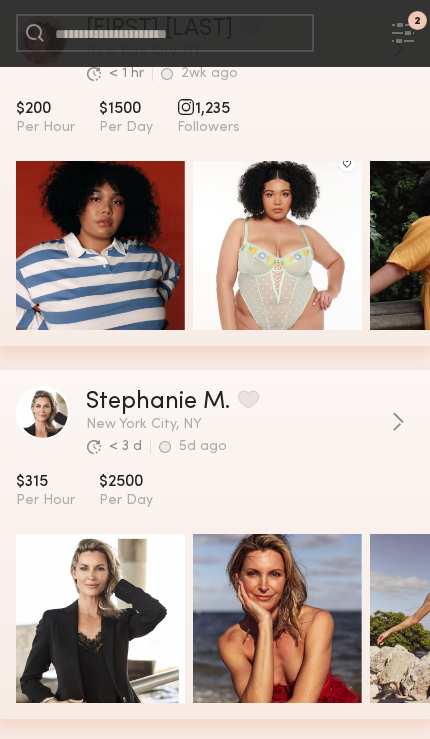 click 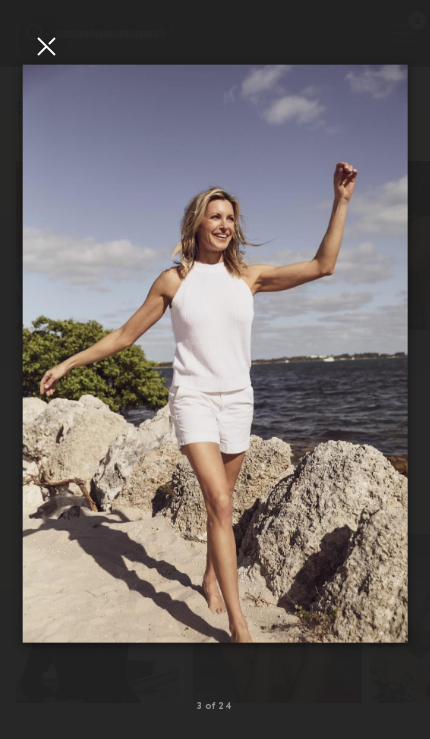 click at bounding box center (46, 46) 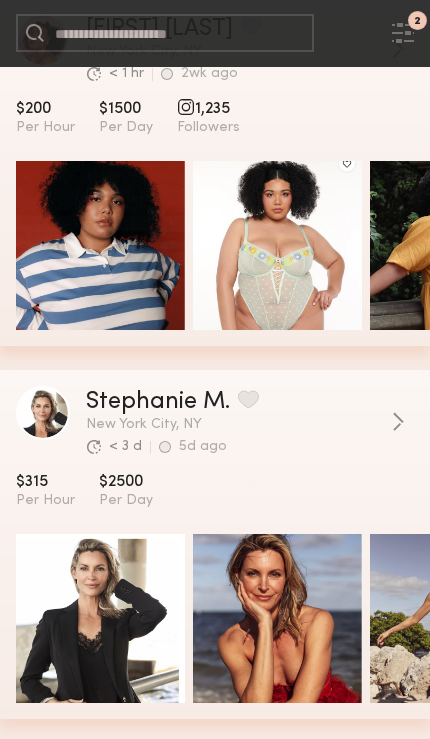 click 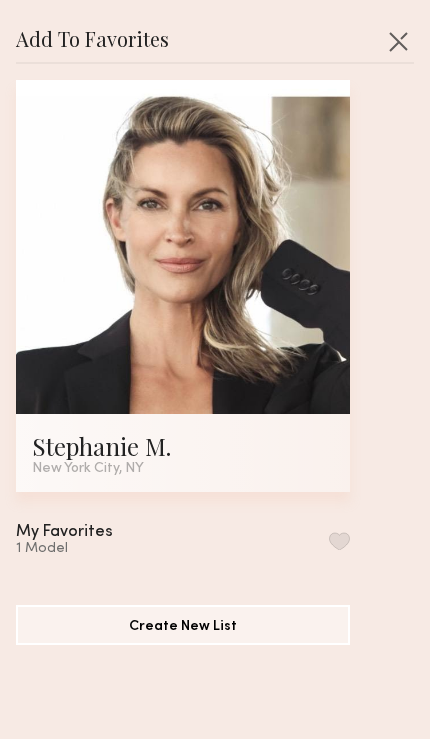click at bounding box center (339, 541) 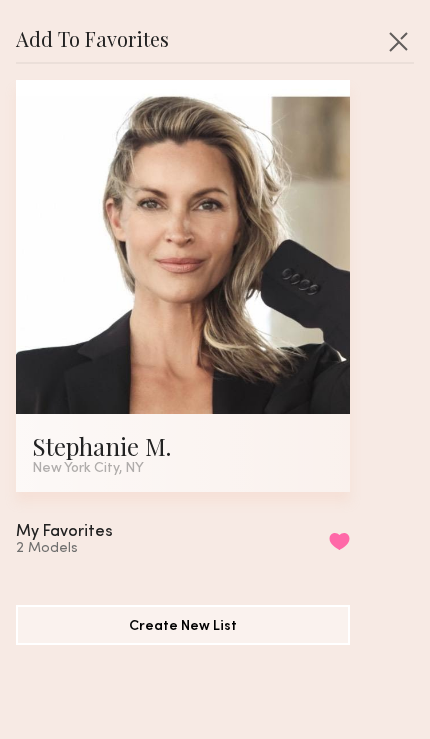 click at bounding box center [398, 41] 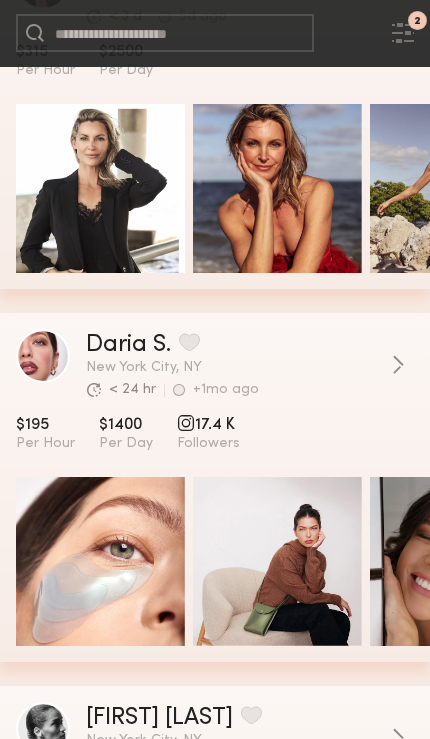 scroll, scrollTop: 28469, scrollLeft: 0, axis: vertical 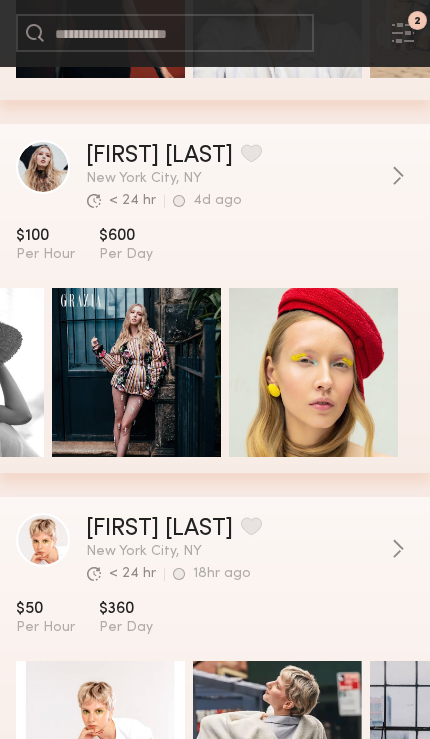 click on "Stasia B. Favorite New York City, NY Avg. request  response time < 24 hr 4d ago Last Online View Portfolio Avg. request  response time < 24 hr 4d ago Last Online $100 Per Hour $600 Per Day See Portfolio Book Model Quick Preview Quick Preview Quick Preview Quick Preview" 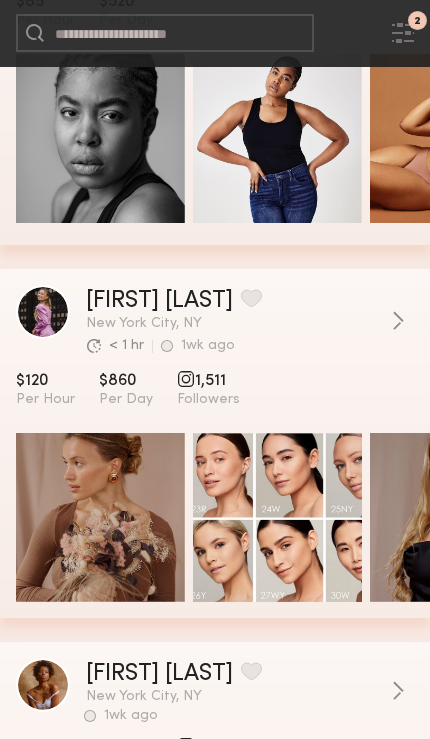 scroll, scrollTop: 34103, scrollLeft: 0, axis: vertical 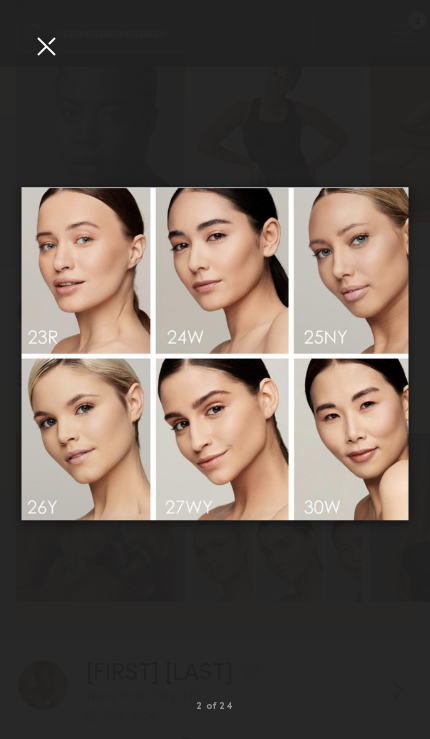click at bounding box center [46, 46] 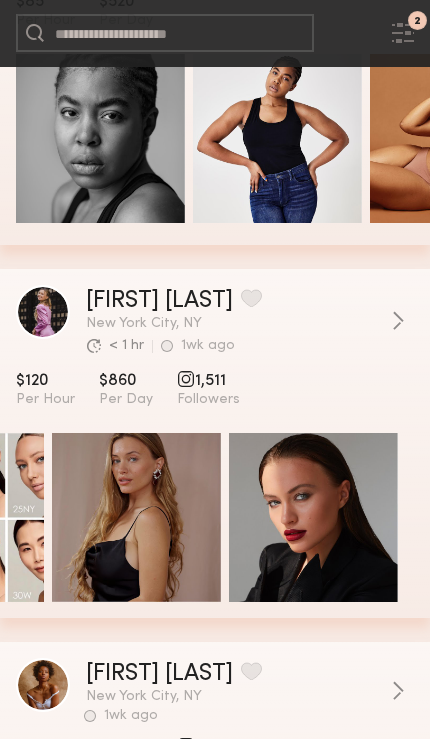 scroll, scrollTop: 0, scrollLeft: 0, axis: both 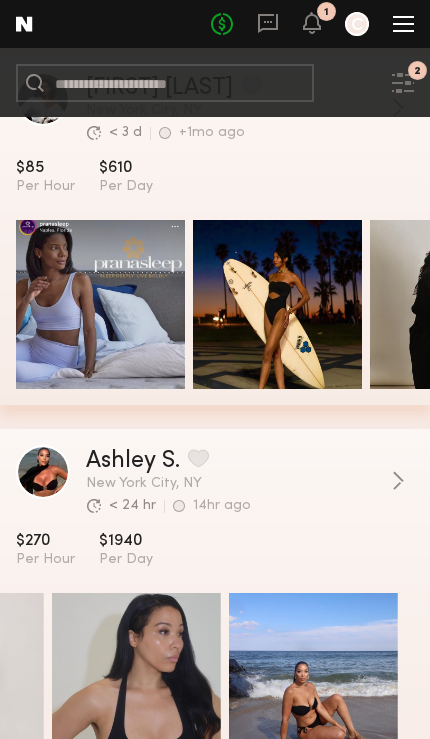 click 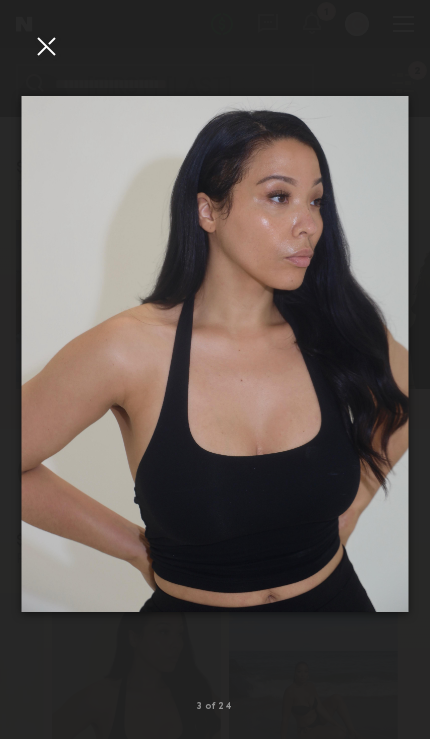 click 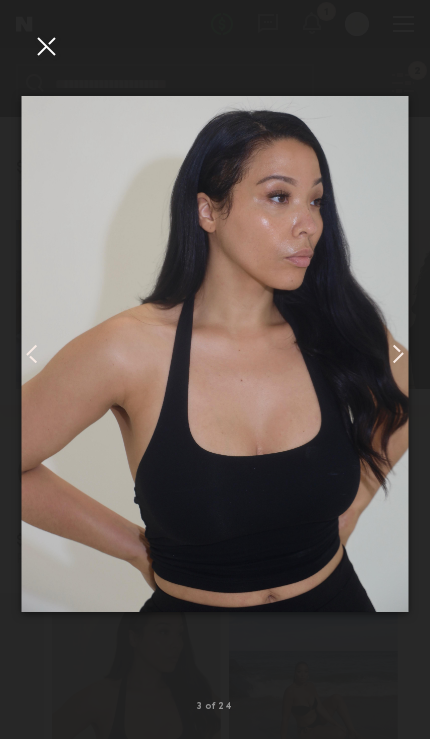 click at bounding box center [46, 46] 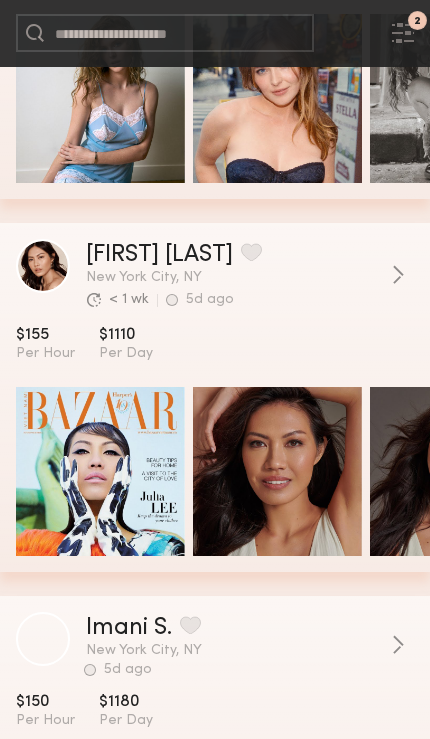 scroll, scrollTop: 36392, scrollLeft: 0, axis: vertical 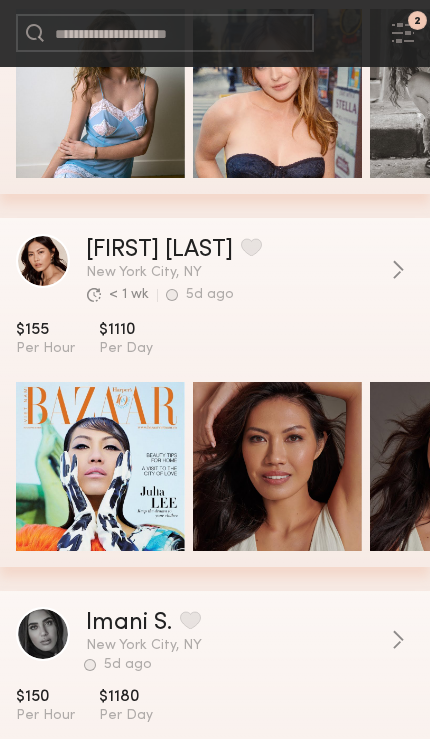 click 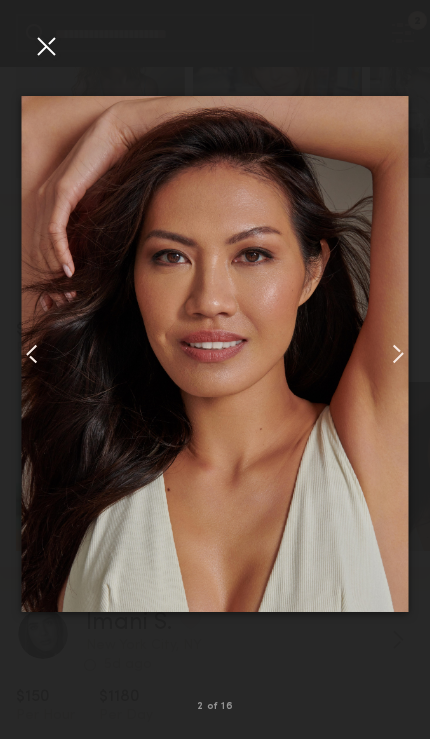 click 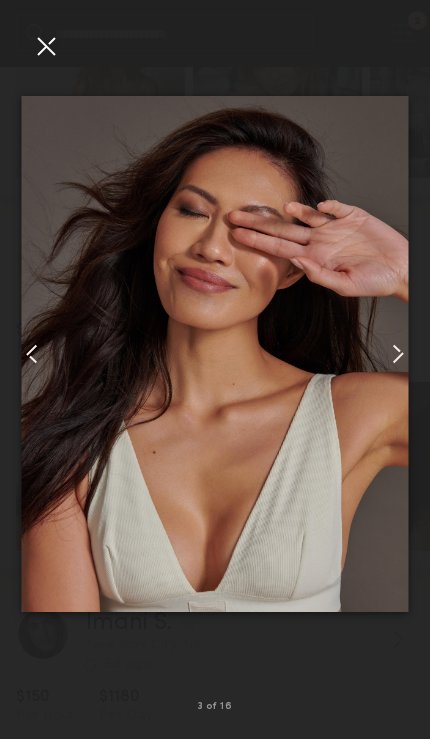 click 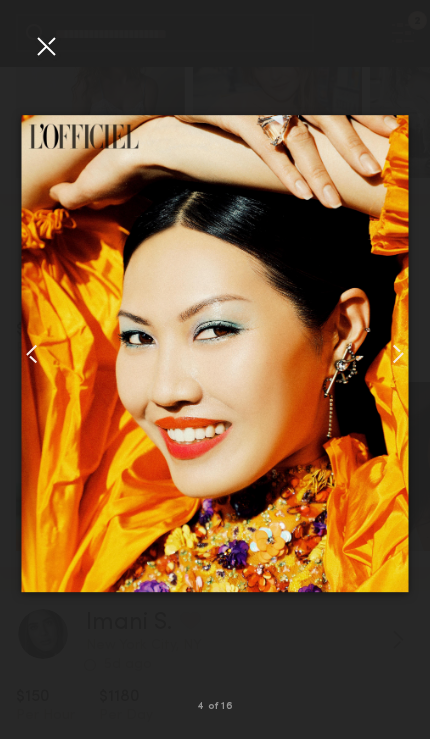 click 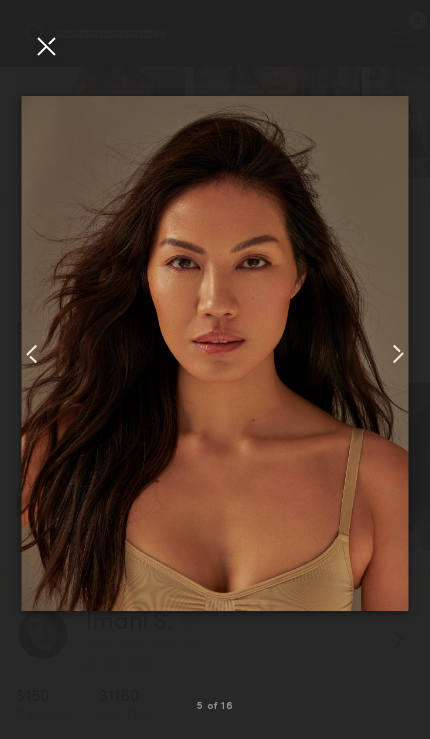 click at bounding box center (46, 46) 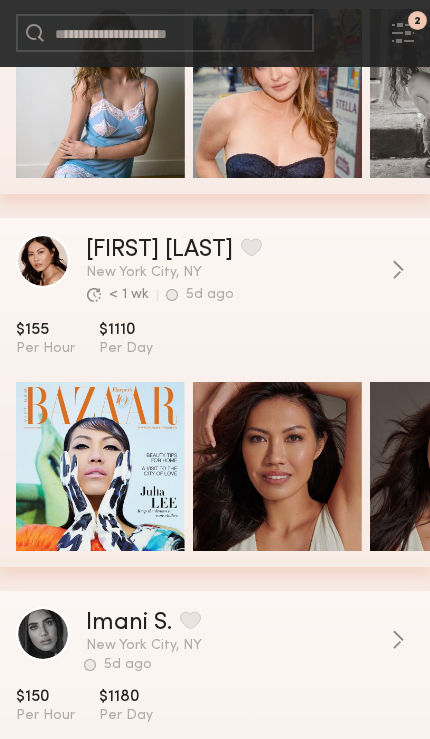 click 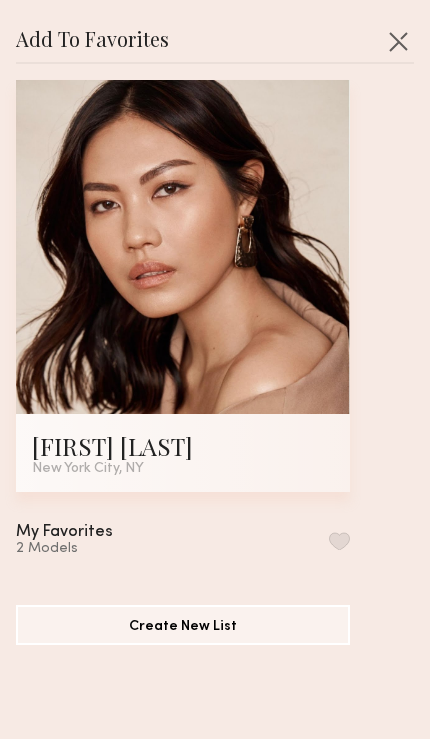 click at bounding box center (339, 541) 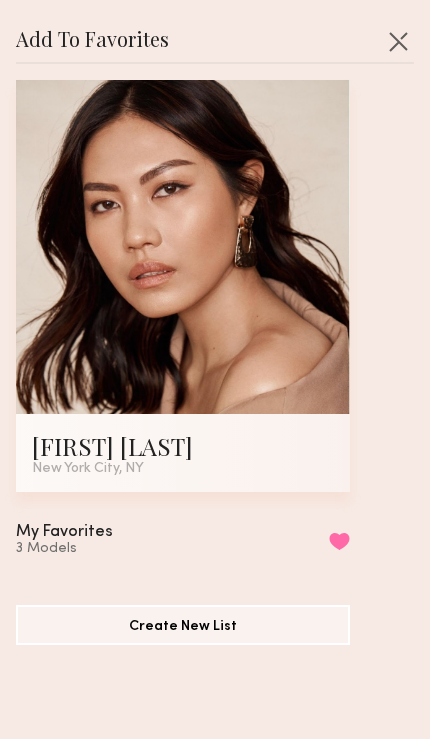 click at bounding box center (398, 41) 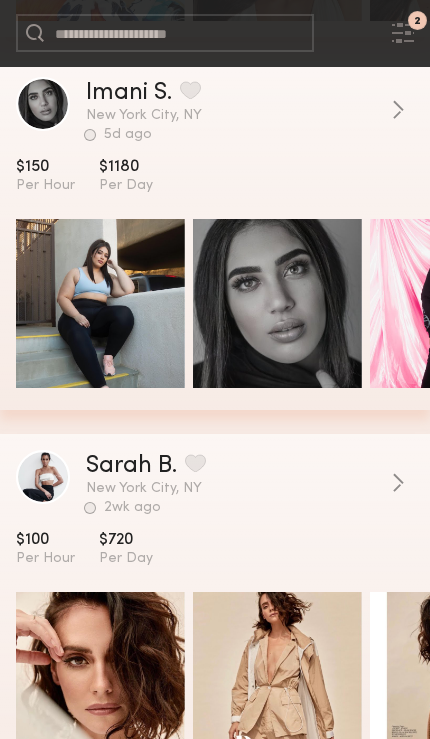 scroll, scrollTop: 36923, scrollLeft: 0, axis: vertical 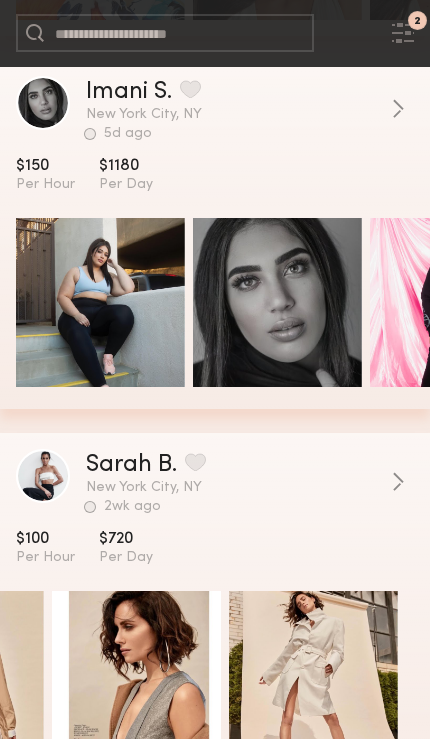 click 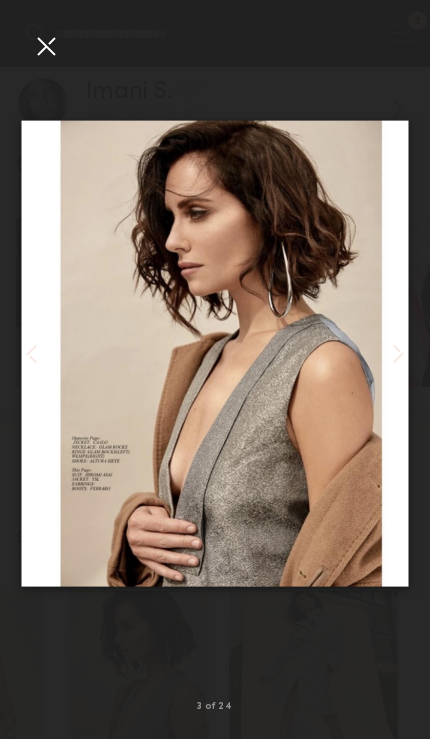 click at bounding box center [46, 46] 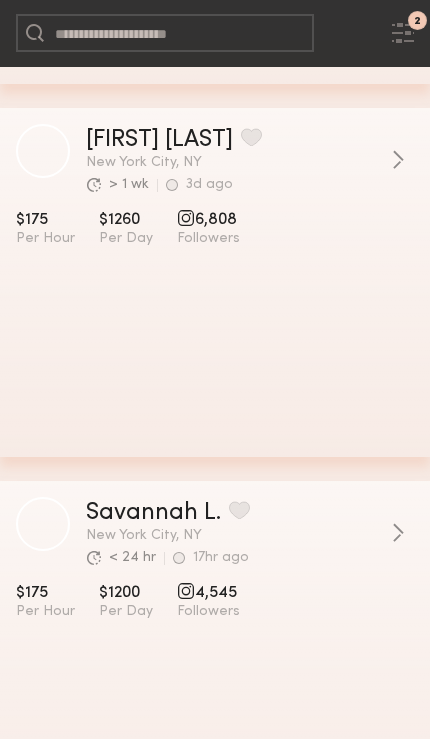 scroll, scrollTop: 45455, scrollLeft: 0, axis: vertical 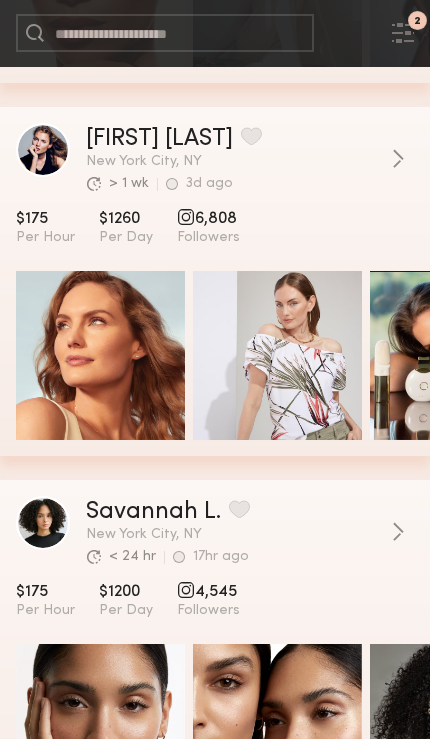 click 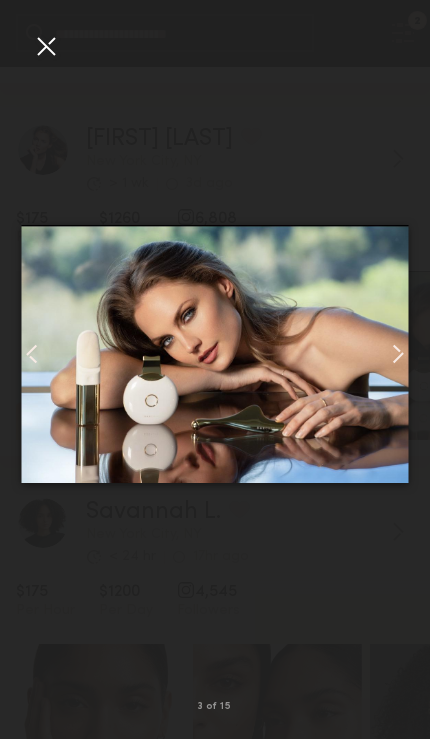 click at bounding box center (46, 46) 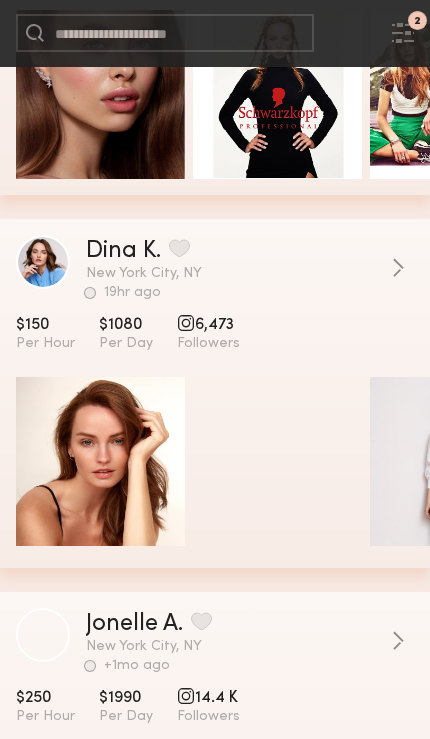 scroll, scrollTop: 49447, scrollLeft: 0, axis: vertical 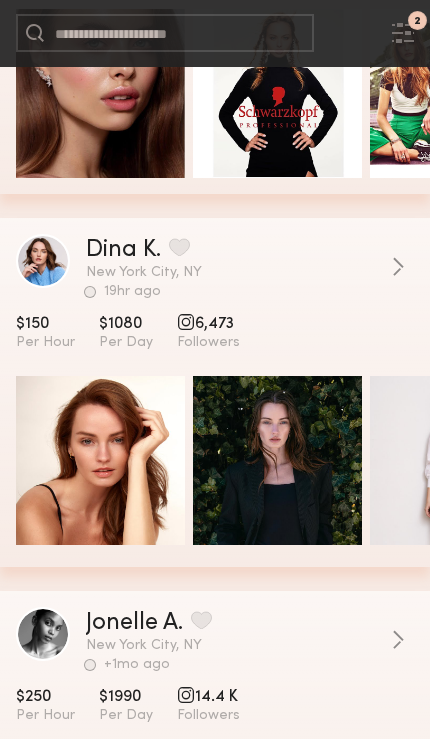 click 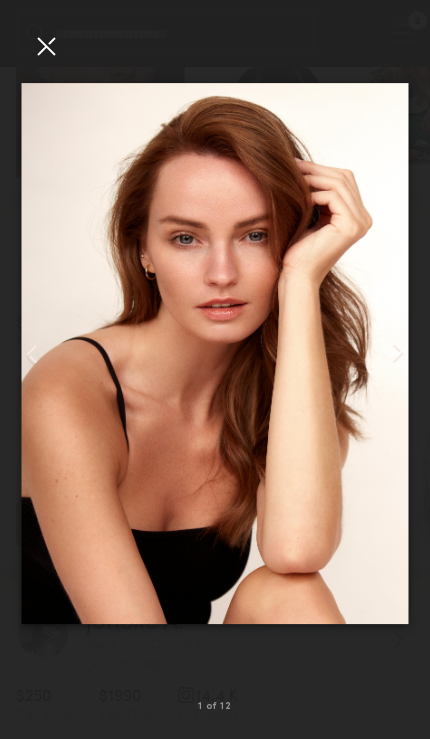 click at bounding box center (46, 46) 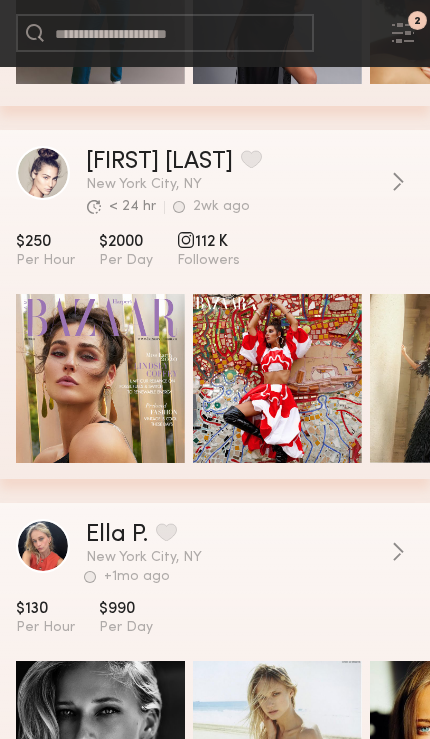 scroll, scrollTop: 51178, scrollLeft: 0, axis: vertical 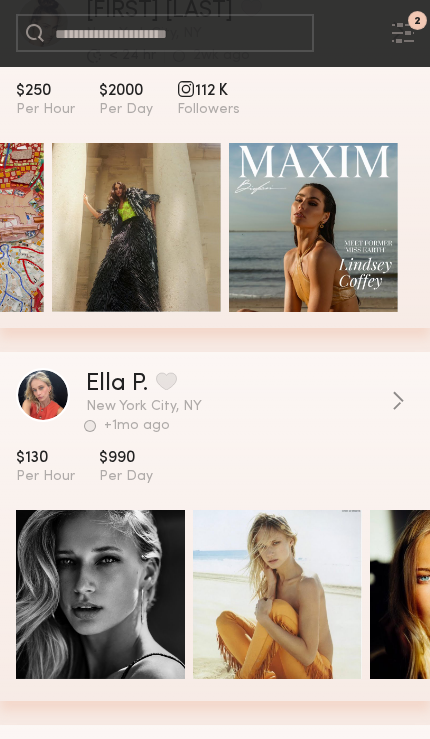 click 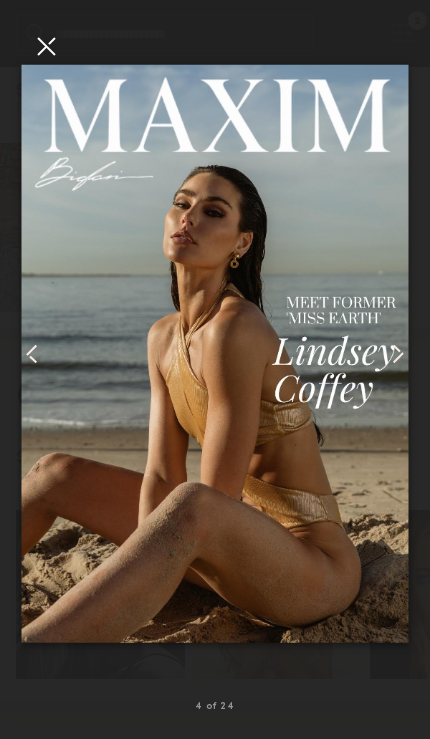 click at bounding box center (46, 46) 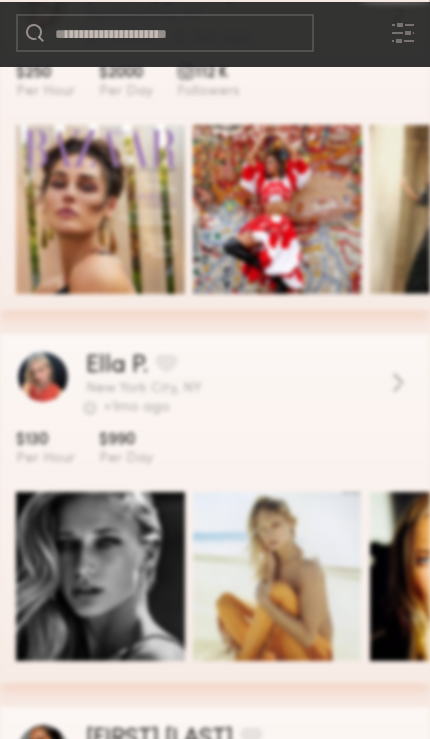 scroll, scrollTop: 5, scrollLeft: 0, axis: vertical 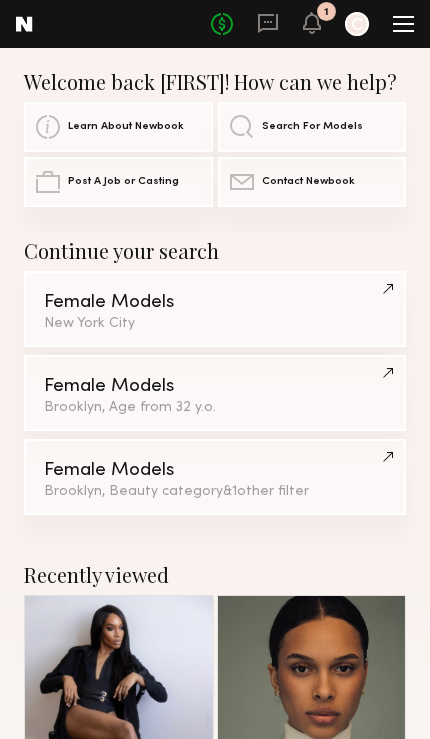 click 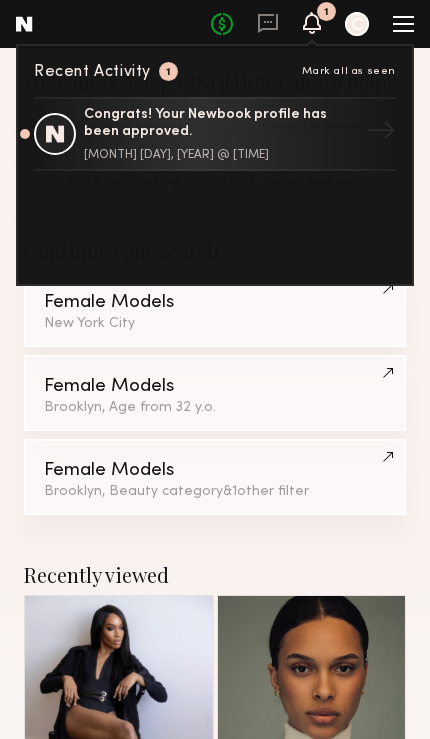 click on "Congrats! Your Newbook profile has been approved." 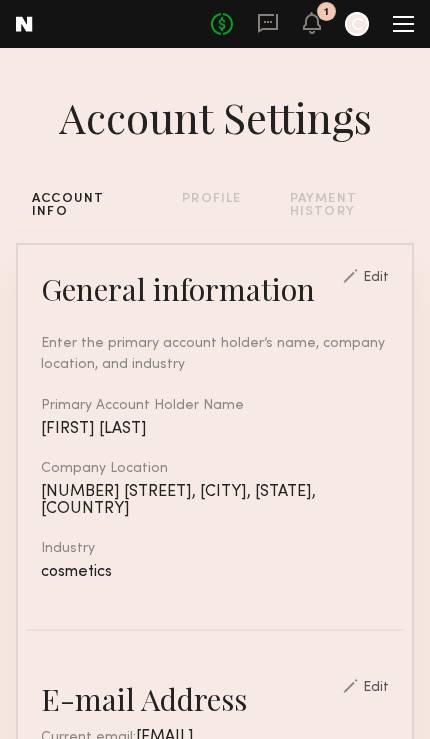 click 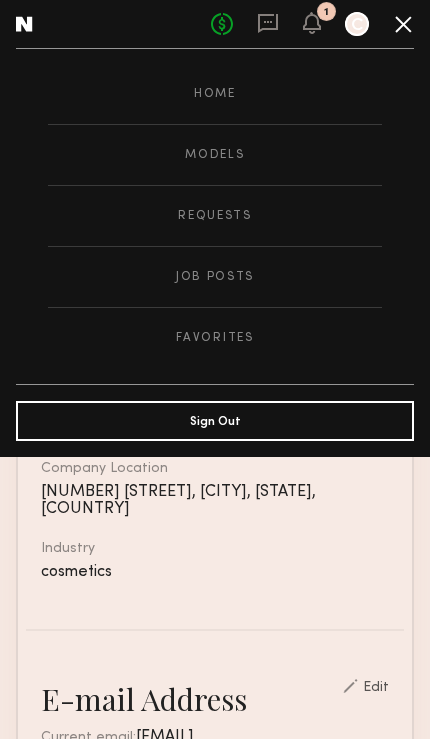 click 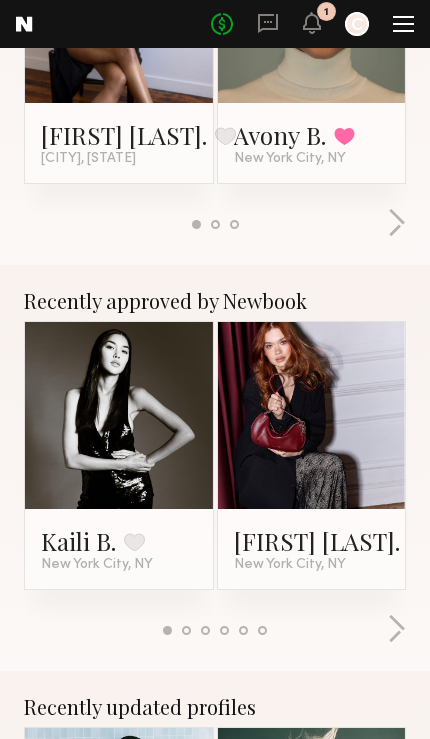 scroll, scrollTop: 0, scrollLeft: 0, axis: both 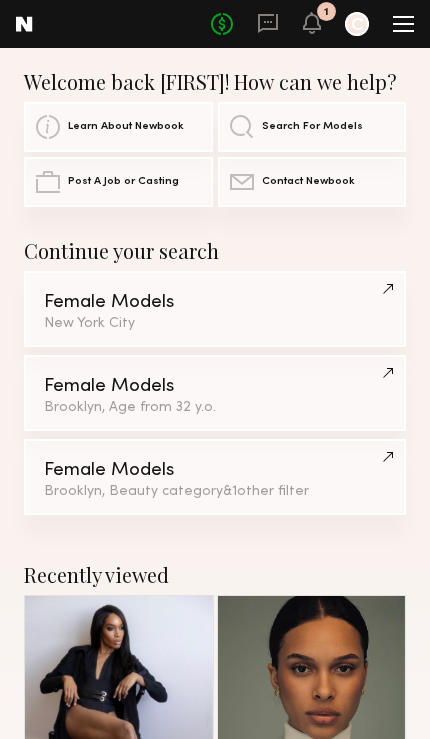 click 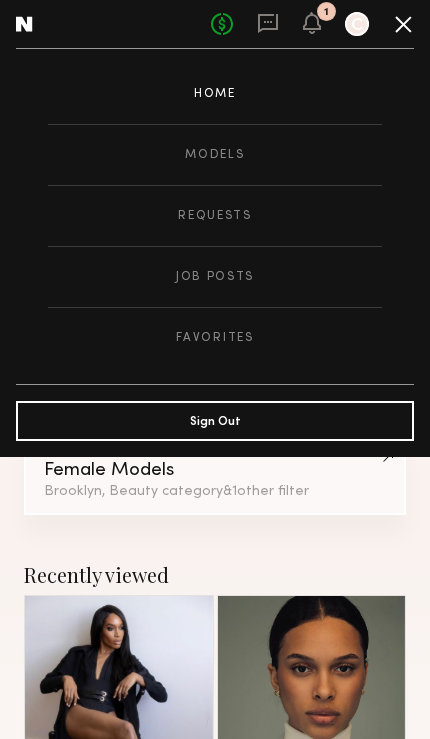 click on "Home Models Requests Job Posts Favorites Sign Out" 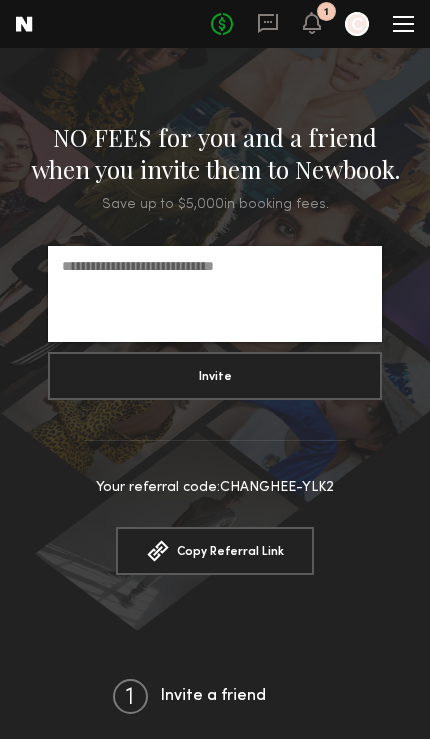 click on "No fees up to $5,000 1 C" 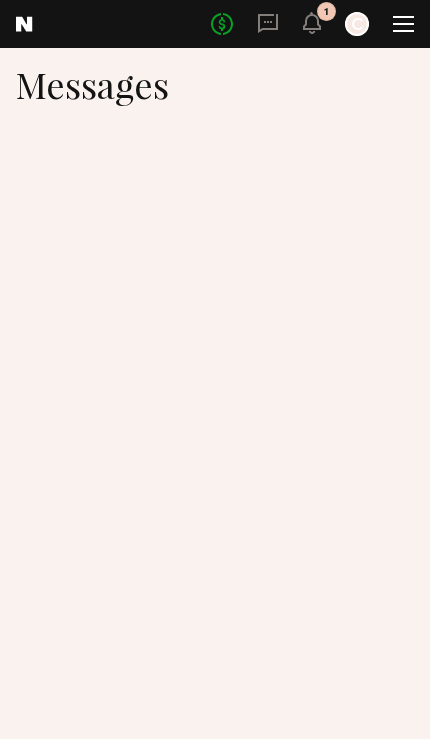 click 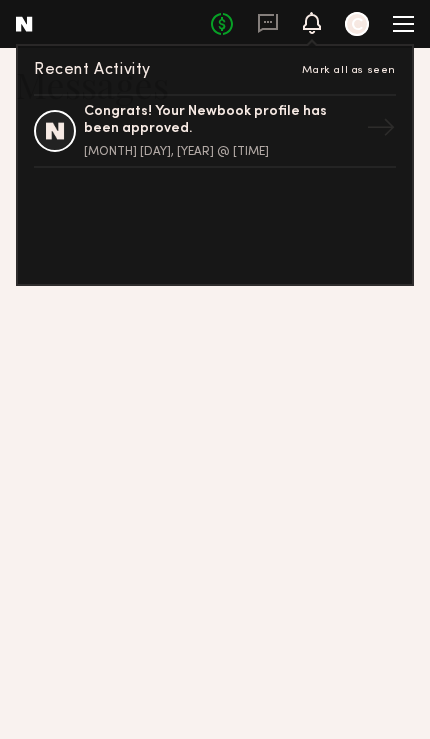 click 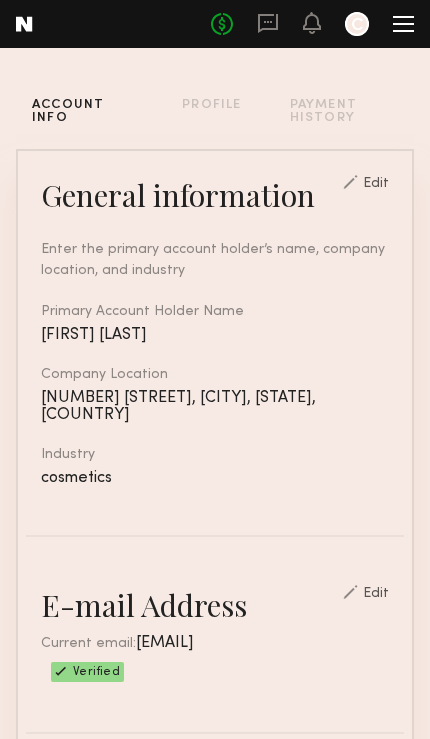 scroll, scrollTop: 0, scrollLeft: 0, axis: both 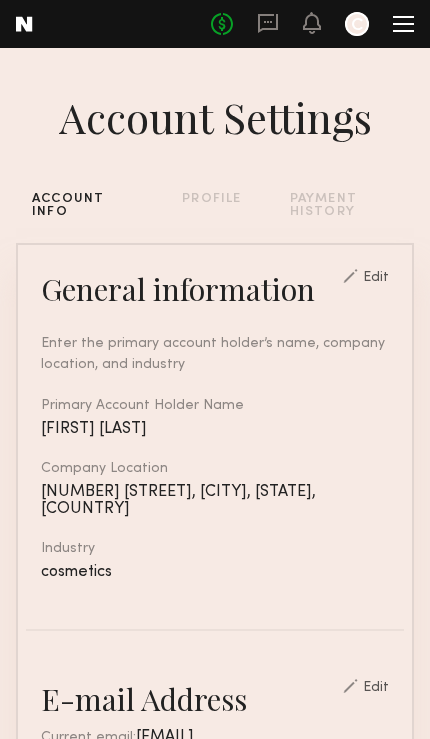 click on "Home Models Requests Job Posts Favorites Sign Out No fees up to $5,000 C" 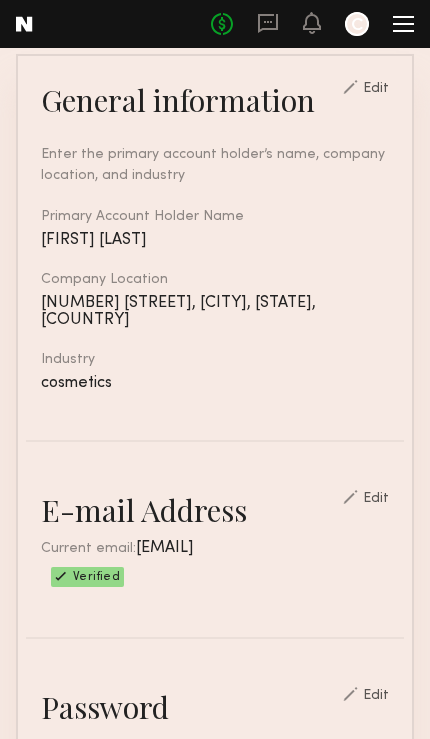 scroll, scrollTop: 0, scrollLeft: 0, axis: both 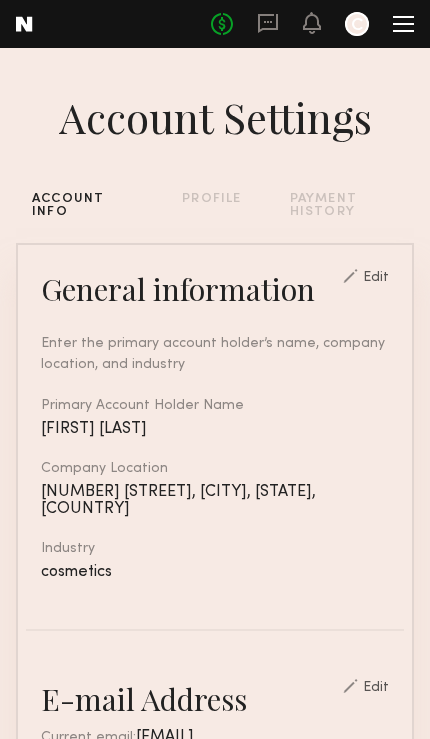 click 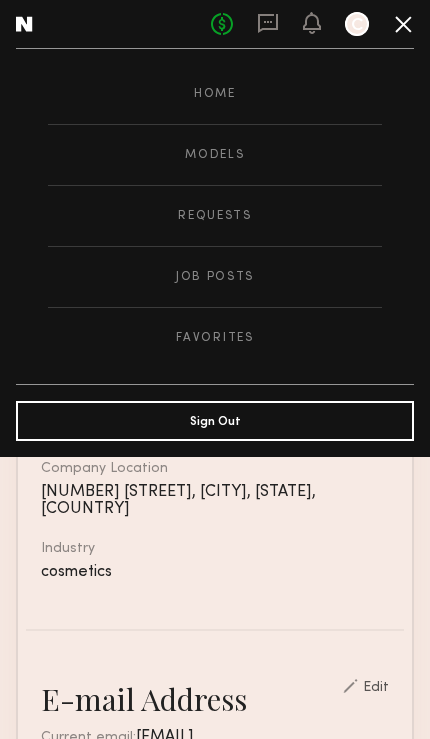 click on "Favorites" 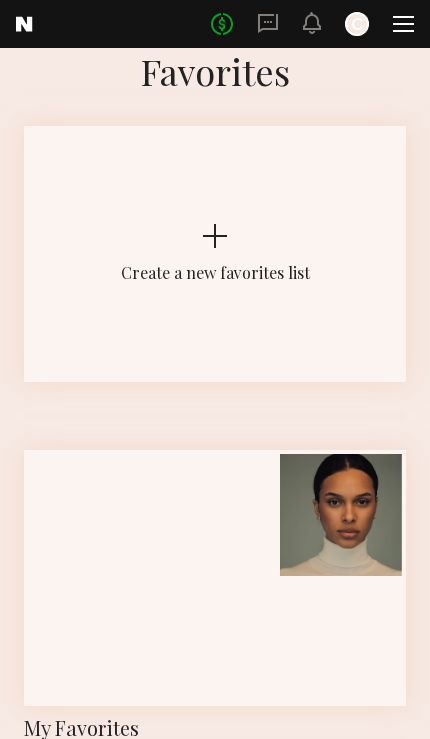 scroll, scrollTop: 35, scrollLeft: 0, axis: vertical 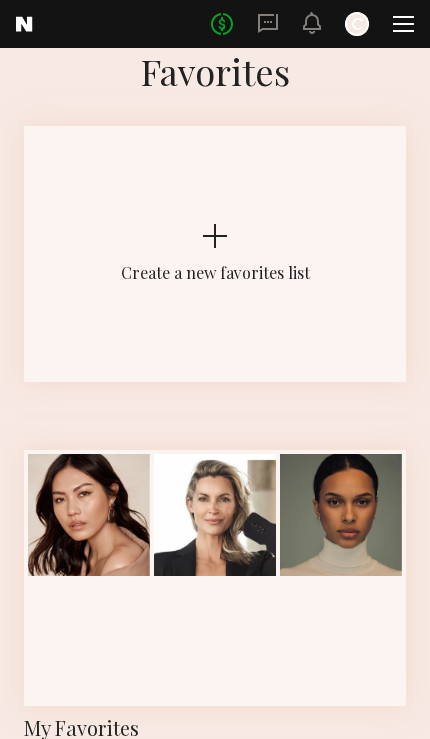 click 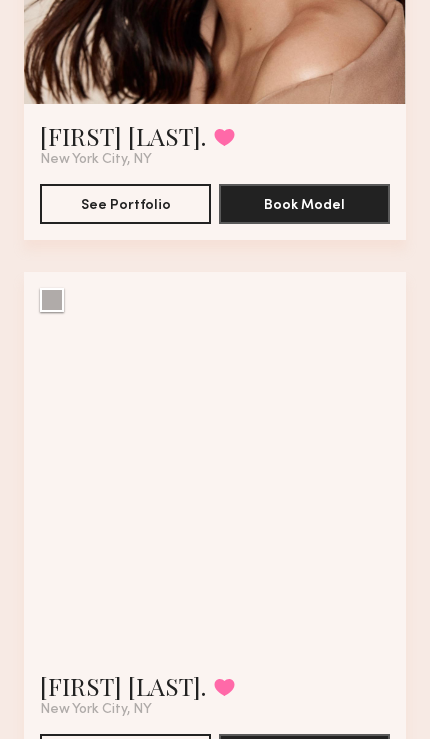 scroll, scrollTop: 741, scrollLeft: 0, axis: vertical 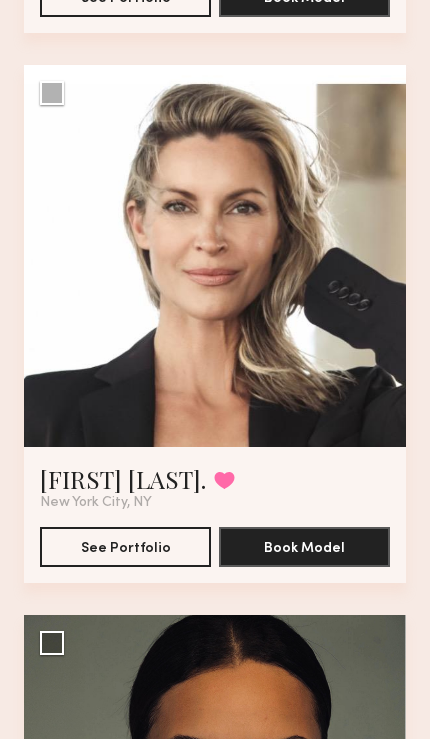 click on "See Portfolio" 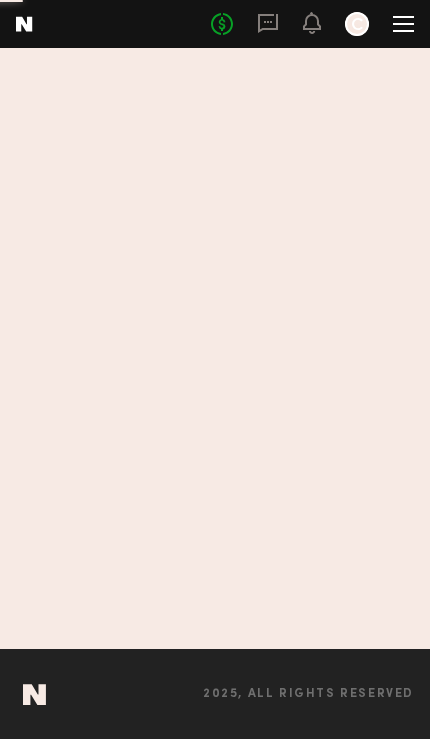 scroll, scrollTop: 0, scrollLeft: 0, axis: both 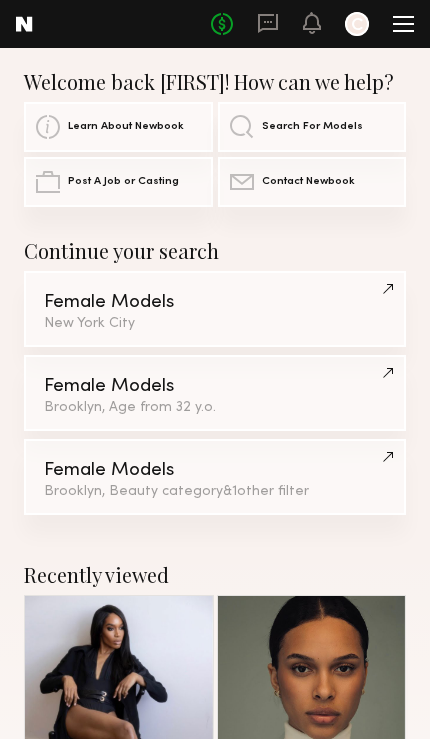 click on "Female Models" 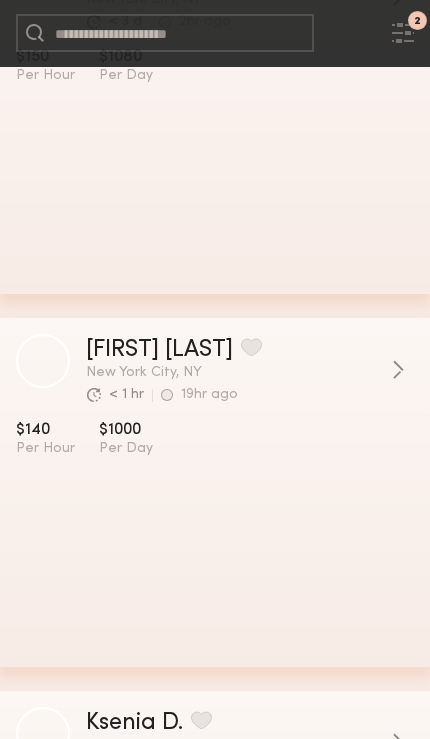 scroll, scrollTop: 4215, scrollLeft: 0, axis: vertical 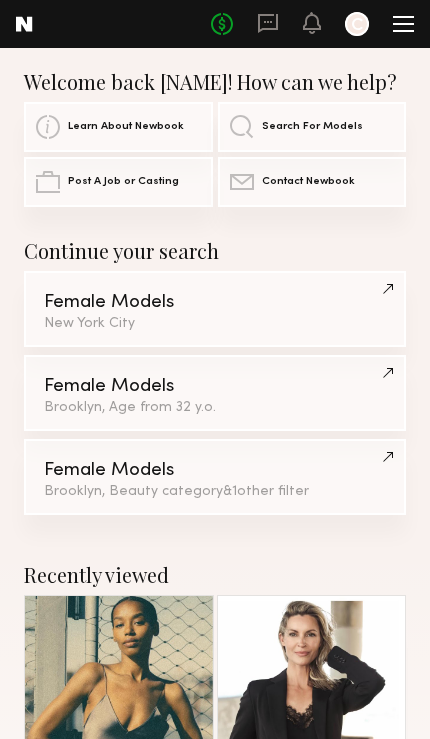 click 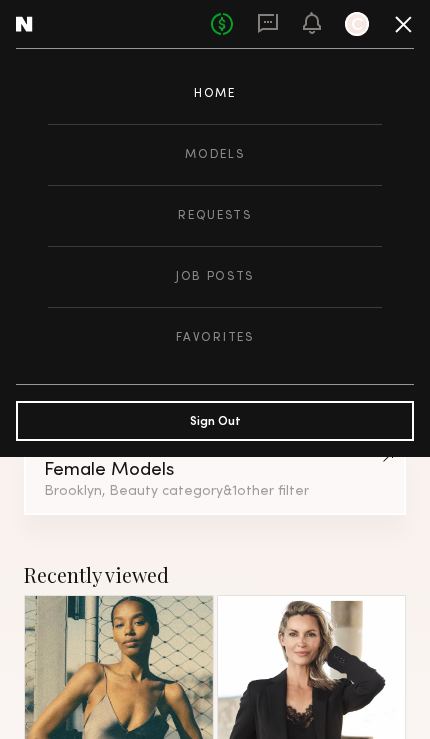 click on "Models" 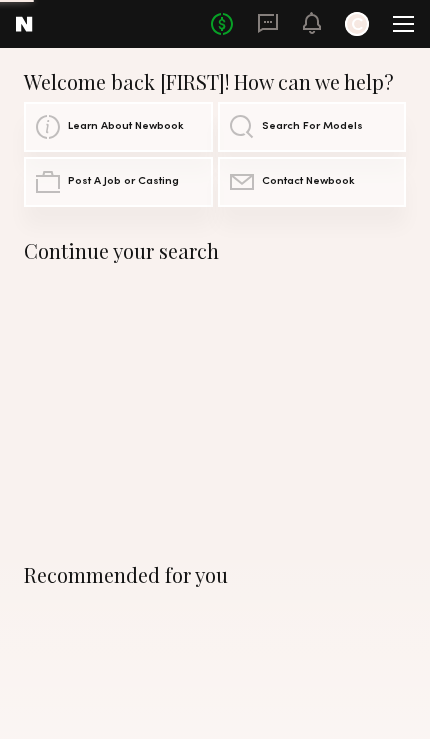 scroll, scrollTop: 0, scrollLeft: 0, axis: both 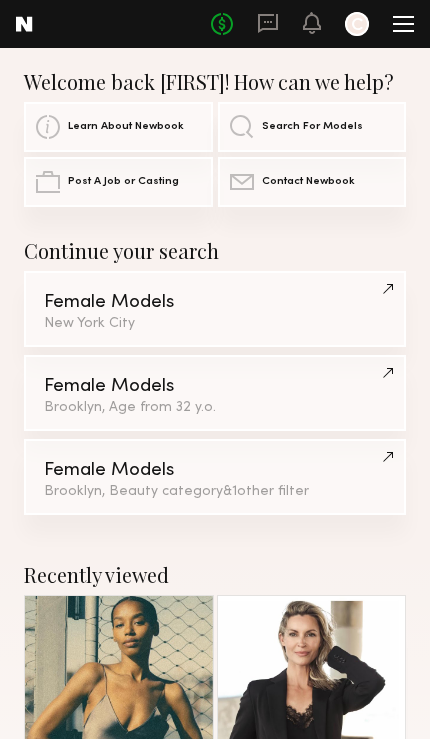click on "[CITY], Beauty category  &  1  other filter  +  1" 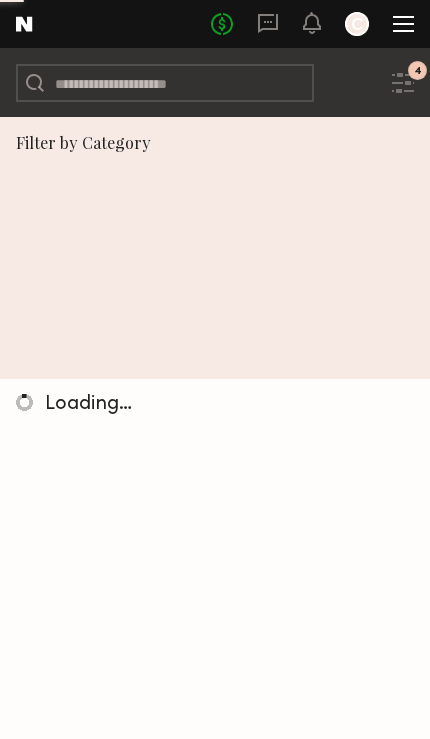 scroll, scrollTop: 0, scrollLeft: 0, axis: both 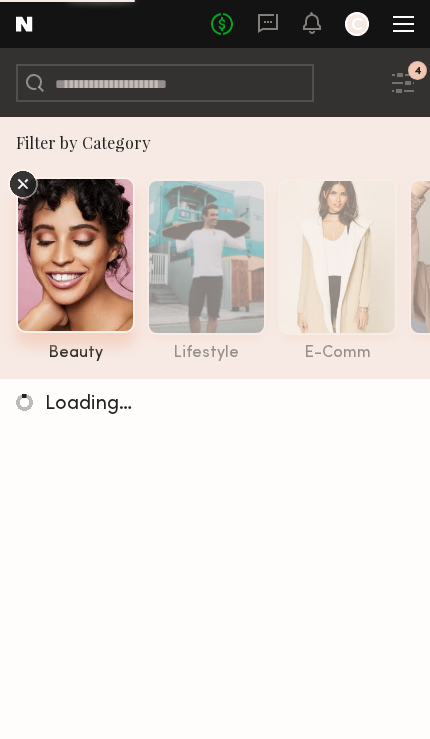 click 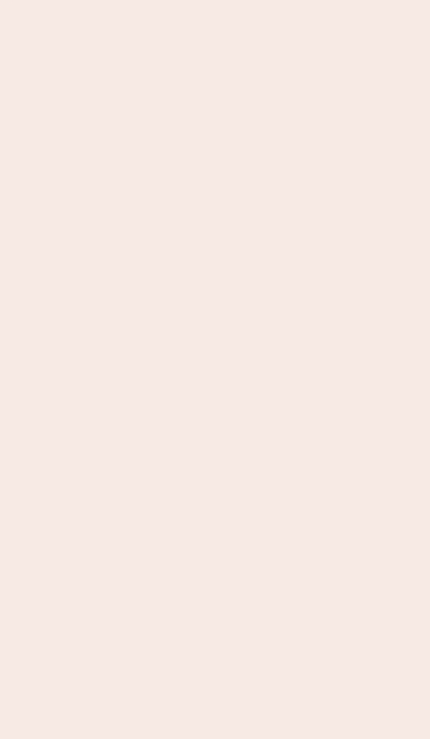 scroll, scrollTop: 0, scrollLeft: 0, axis: both 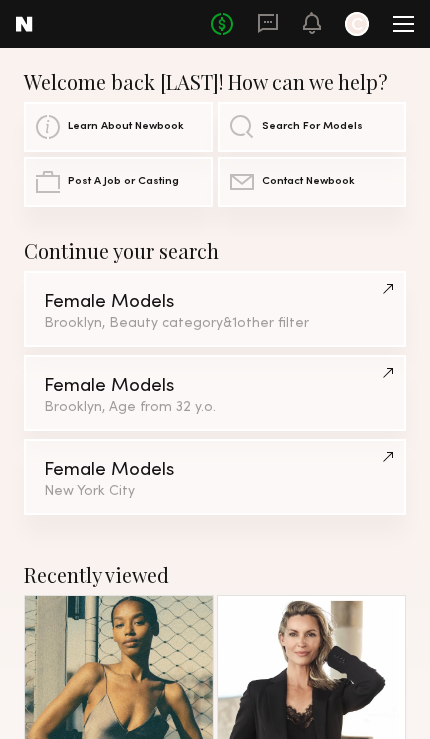click on "Female Models" 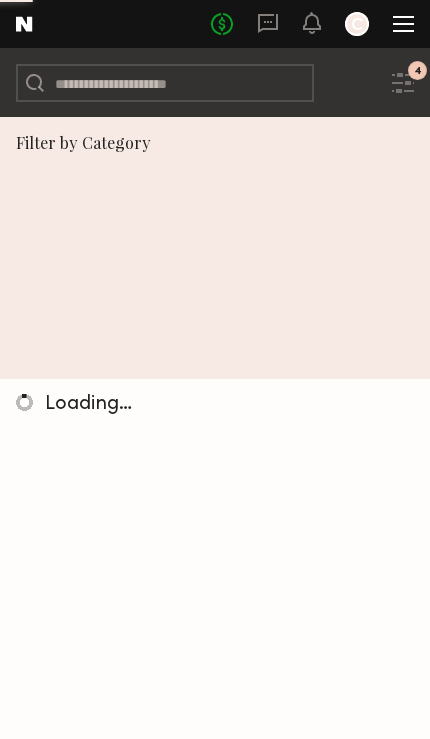 scroll, scrollTop: 0, scrollLeft: 0, axis: both 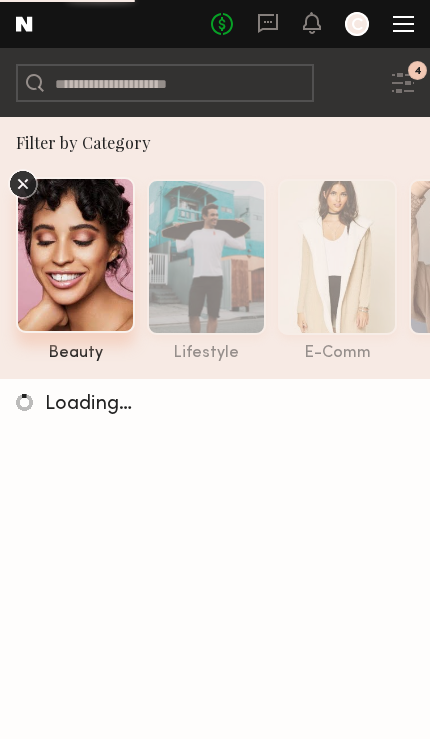 click 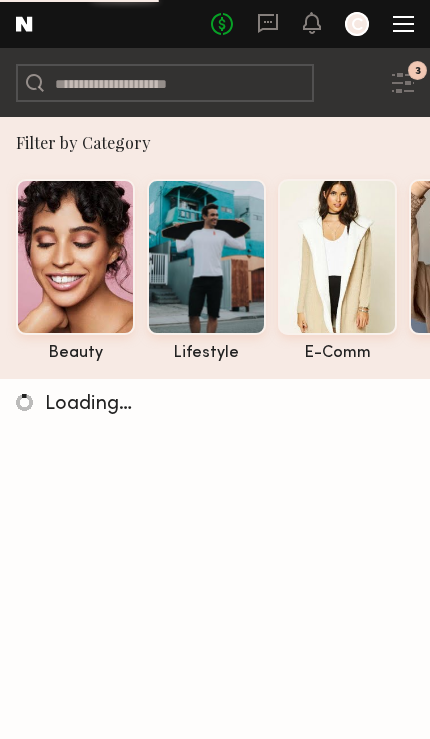 click 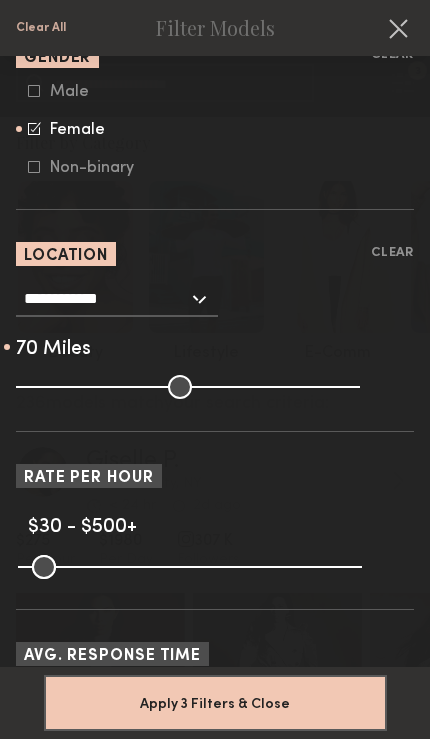 scroll, scrollTop: 564, scrollLeft: 0, axis: vertical 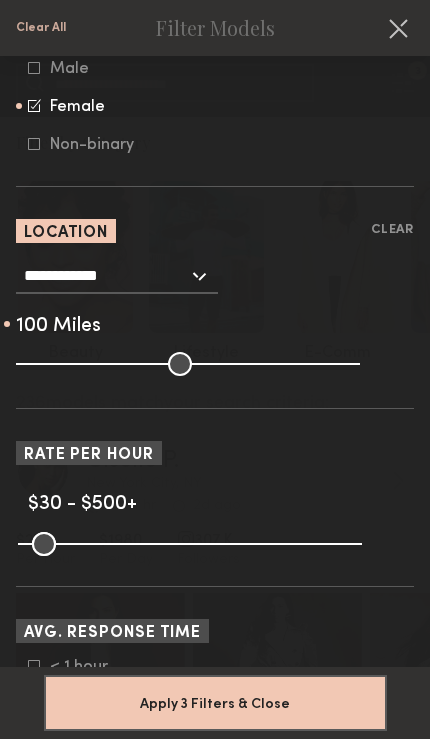 type on "***" 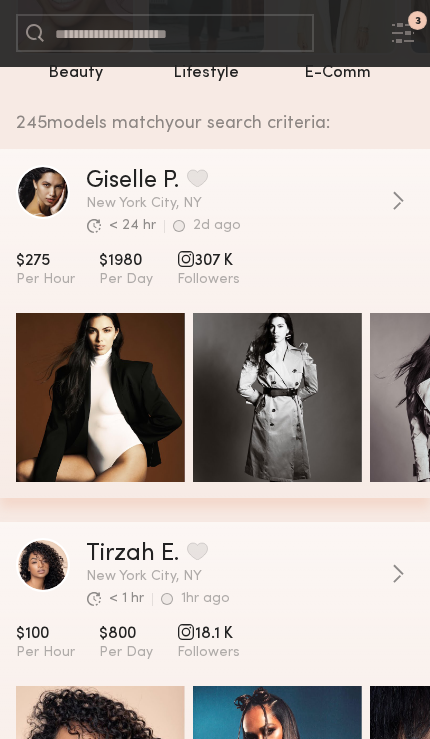 scroll, scrollTop: 410, scrollLeft: 0, axis: vertical 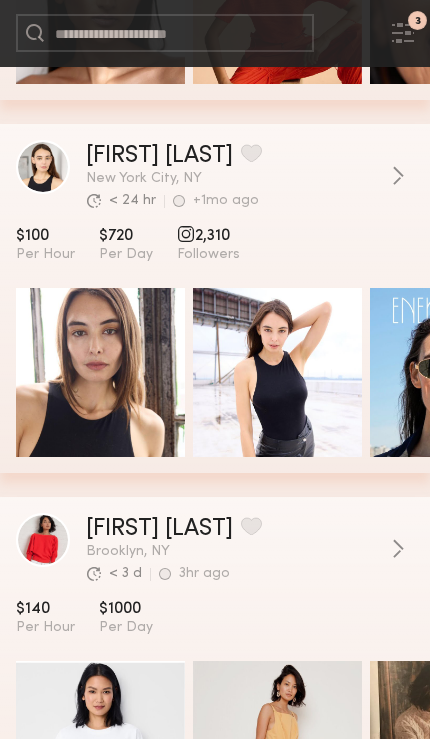 click 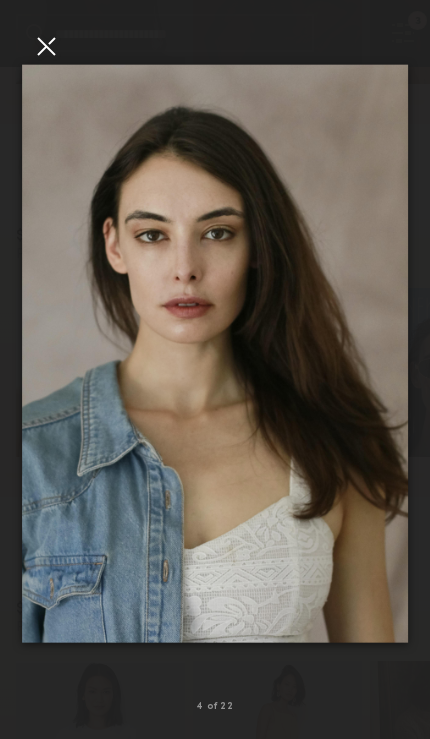 click at bounding box center [46, 46] 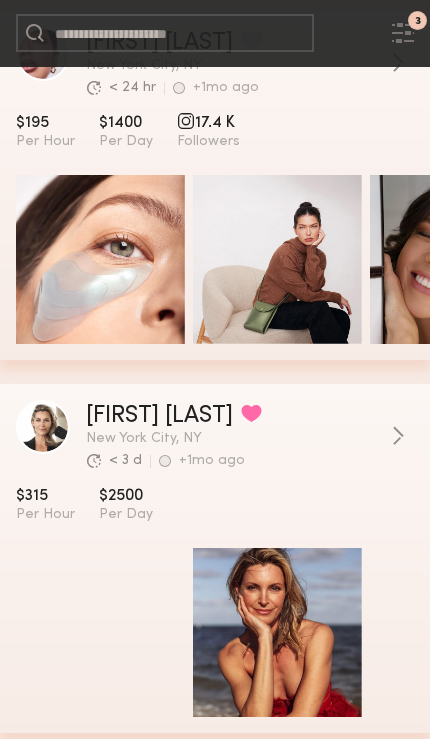 scroll, scrollTop: 4906, scrollLeft: 0, axis: vertical 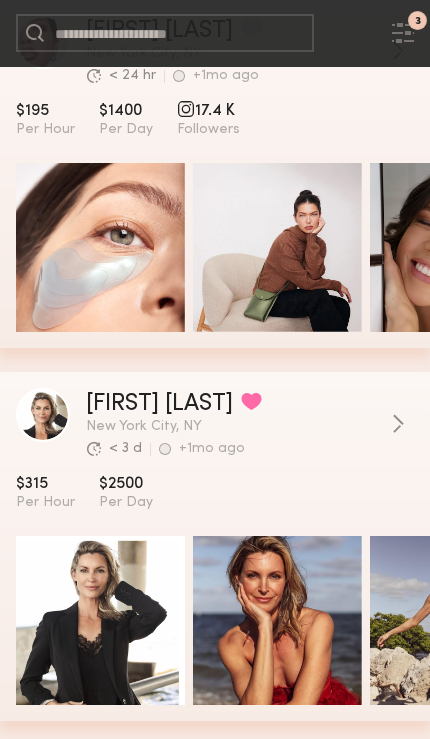 click 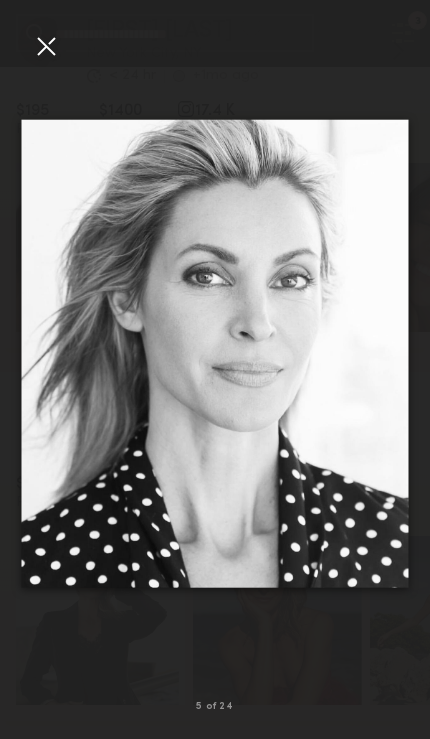 click at bounding box center (46, 46) 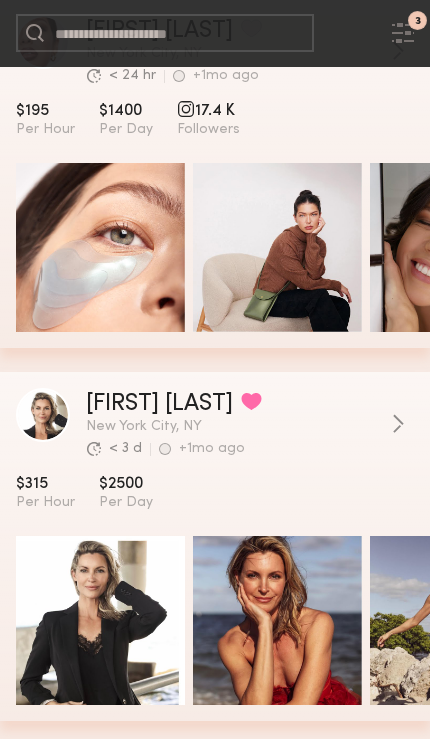 scroll, scrollTop: 0, scrollLeft: -1, axis: horizontal 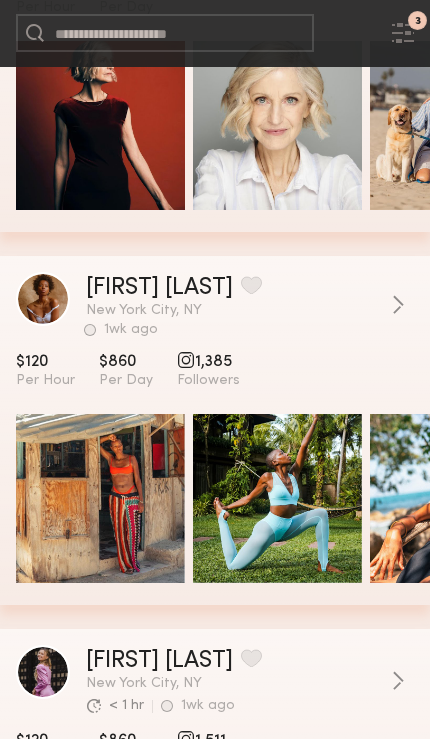 click 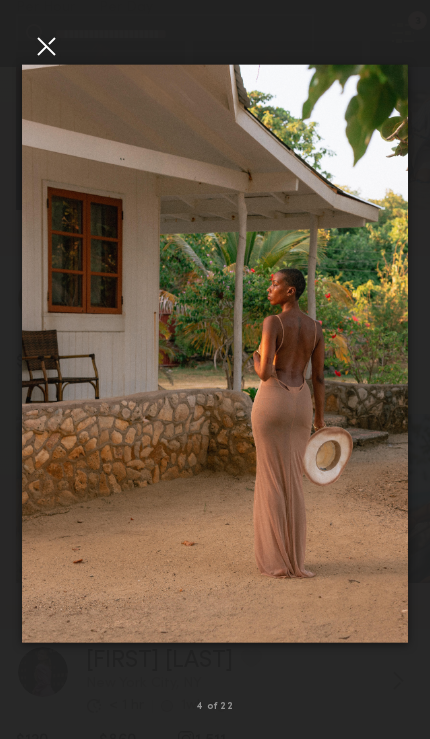 click 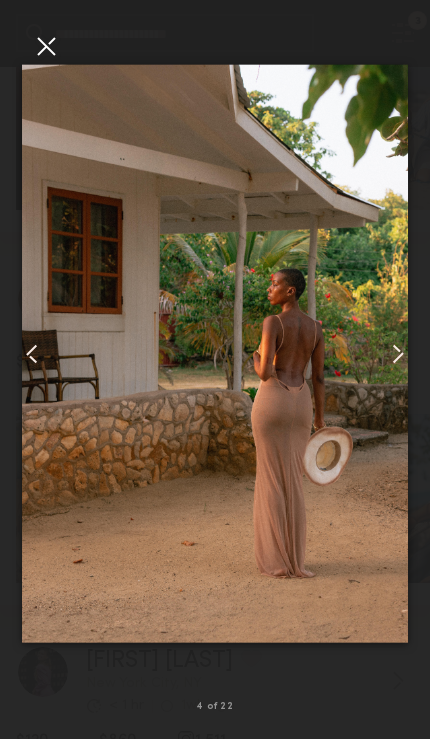 click at bounding box center [46, 46] 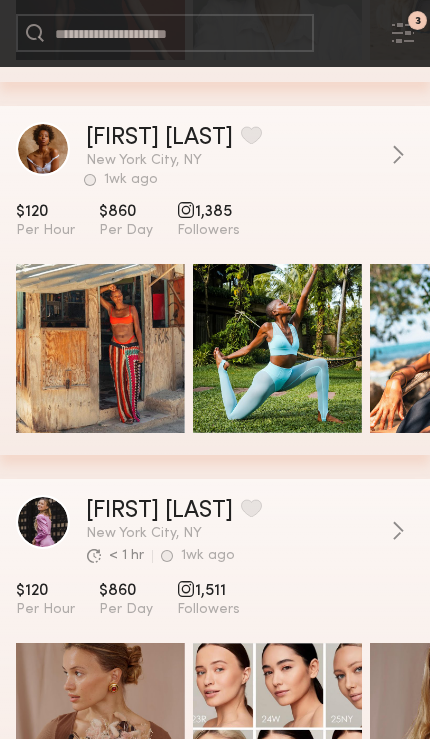 scroll, scrollTop: 6339, scrollLeft: 0, axis: vertical 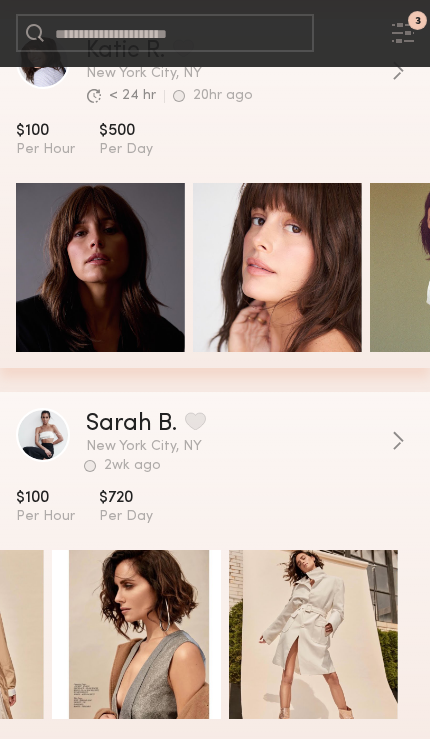 click 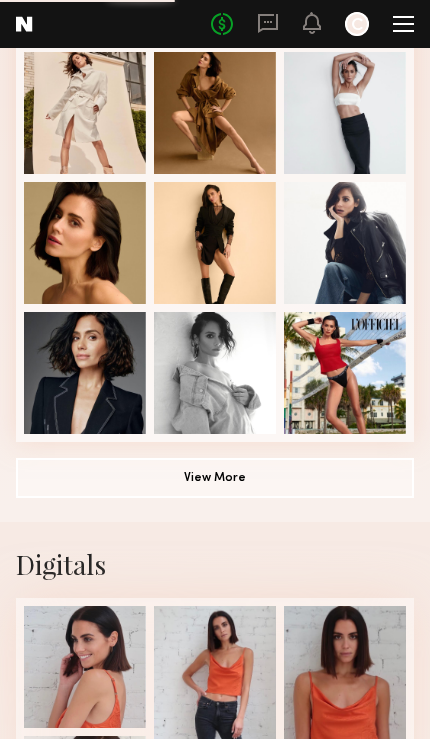 scroll, scrollTop: 639, scrollLeft: 0, axis: vertical 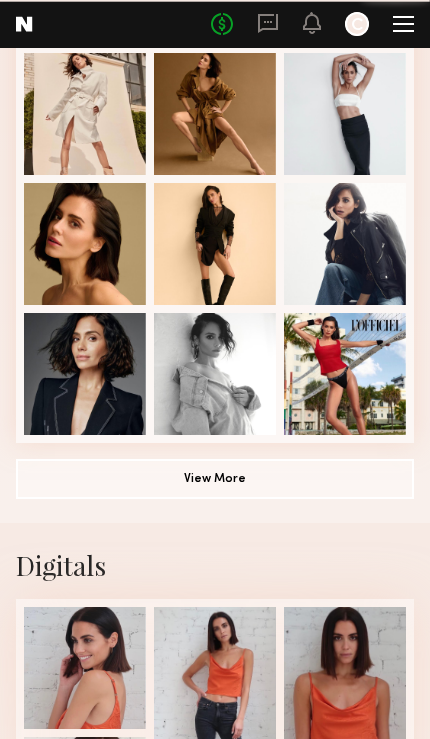 click at bounding box center (85, 244) 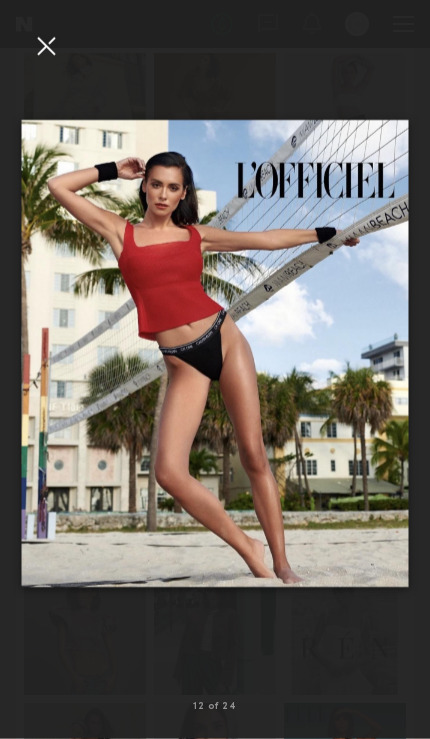 click at bounding box center [215, 353] 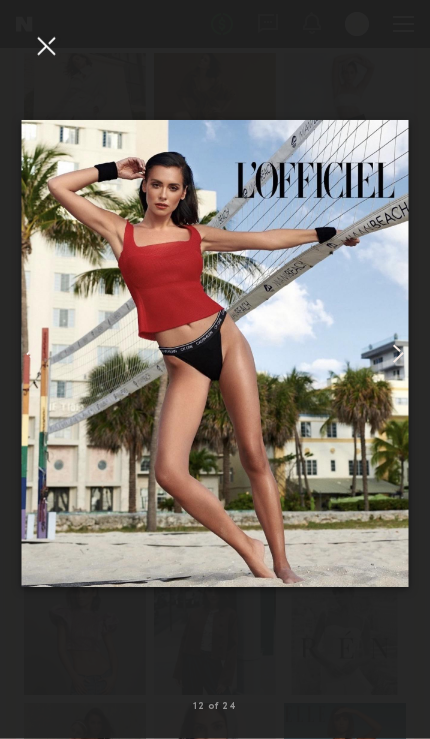 click at bounding box center [215, 353] 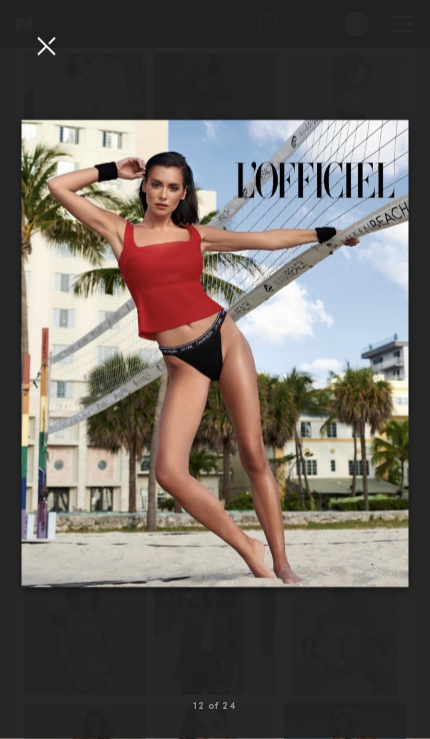 click at bounding box center [46, 46] 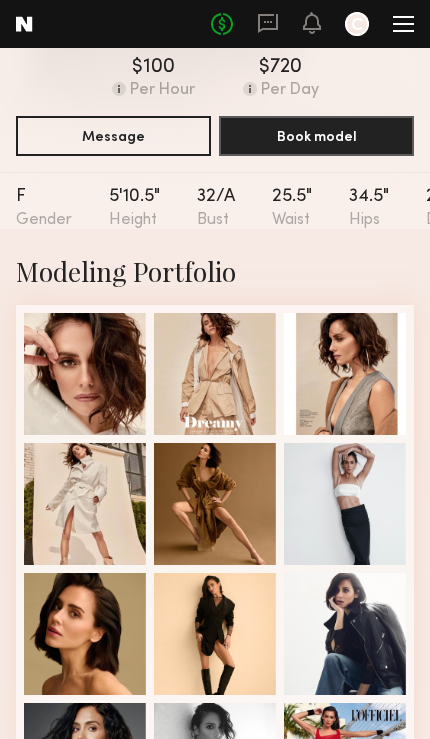 scroll, scrollTop: 249, scrollLeft: 0, axis: vertical 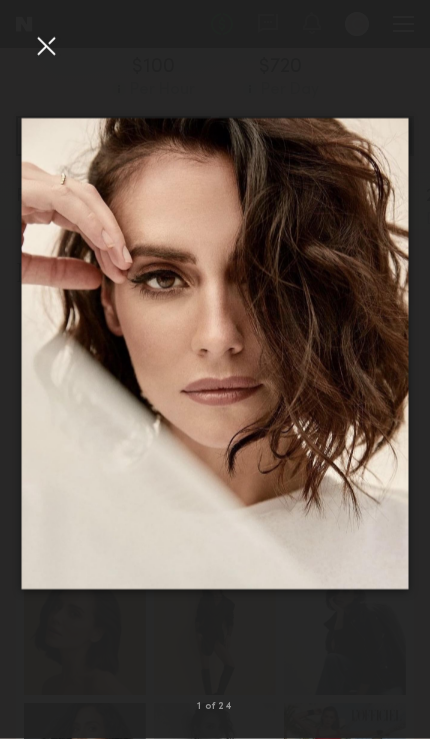 click at bounding box center [215, 353] 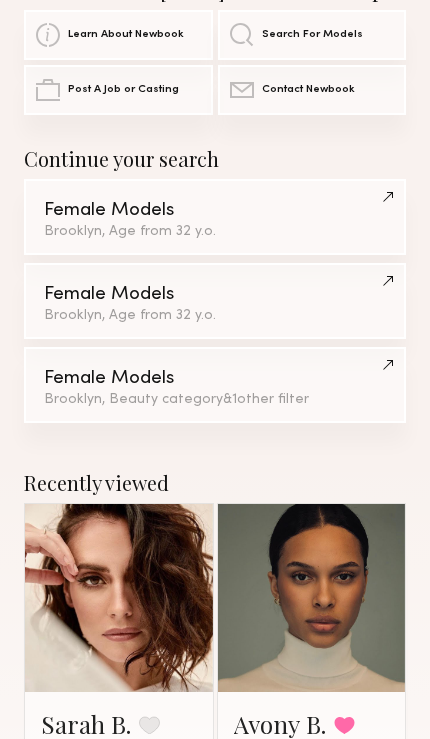 scroll, scrollTop: 93, scrollLeft: 0, axis: vertical 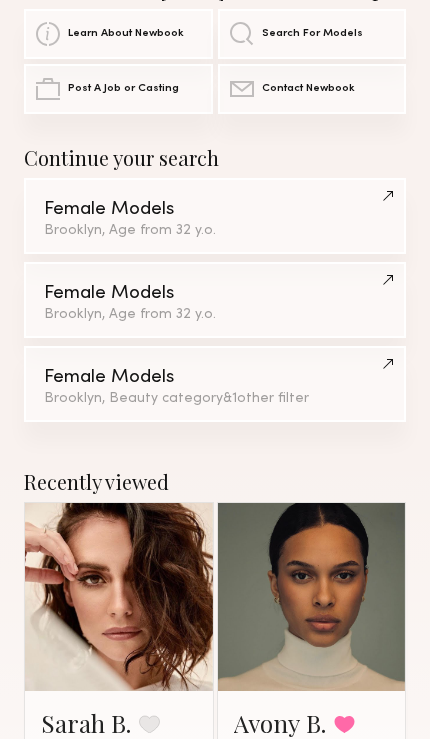 click 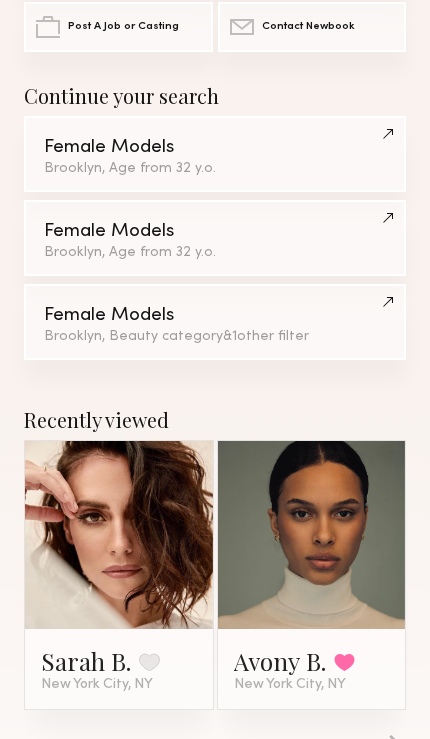 scroll, scrollTop: 0, scrollLeft: 0, axis: both 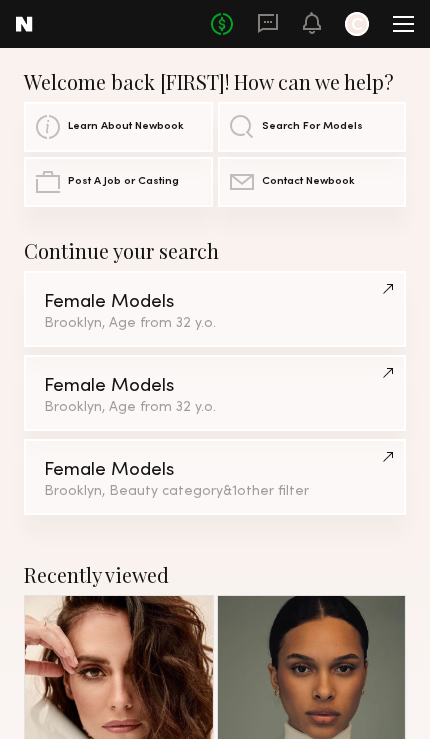 click on "Female Models" 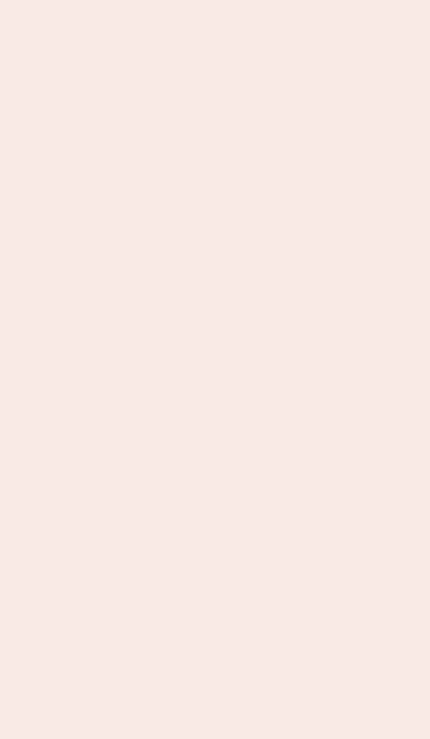 scroll, scrollTop: 0, scrollLeft: 0, axis: both 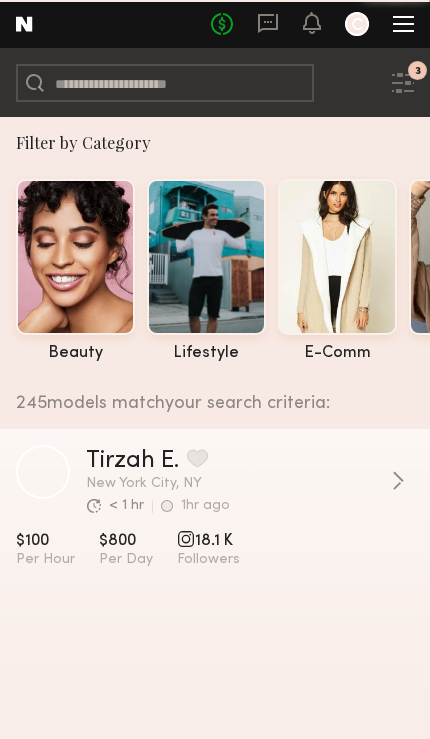 click 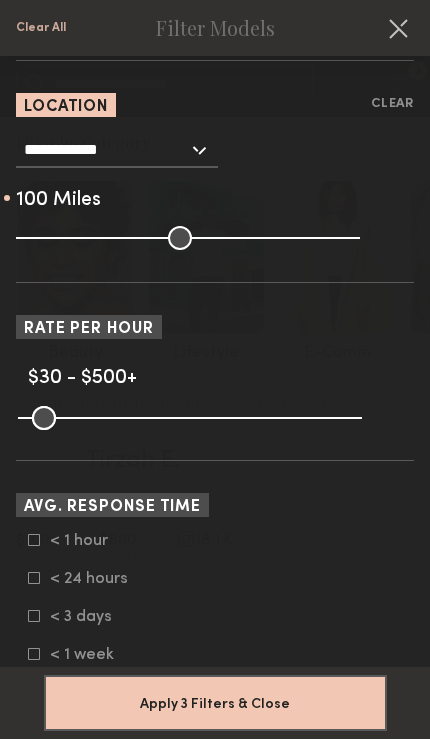 scroll, scrollTop: 688, scrollLeft: 0, axis: vertical 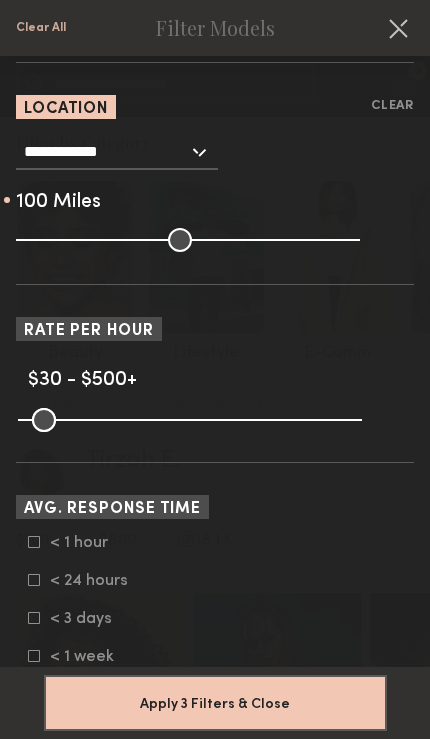 click on "**********" 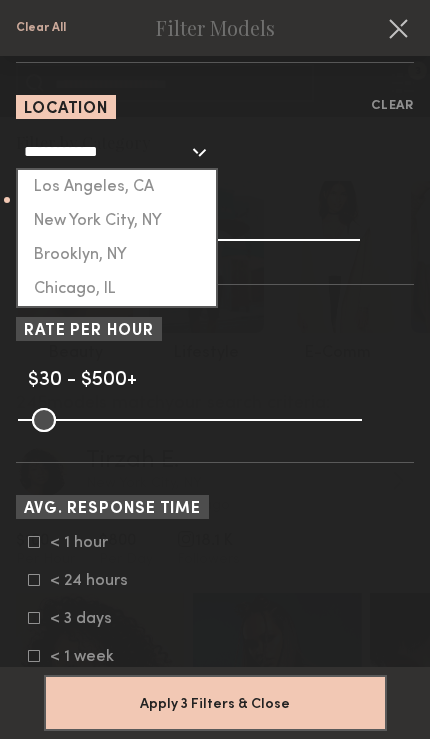 click on "New York City, NY" 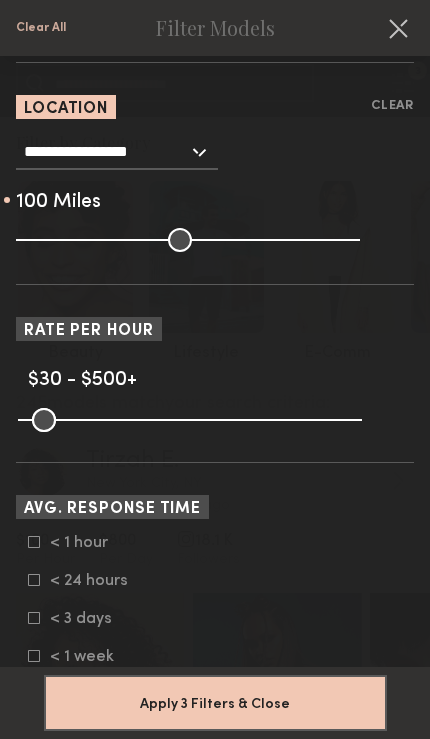 click on "**********" 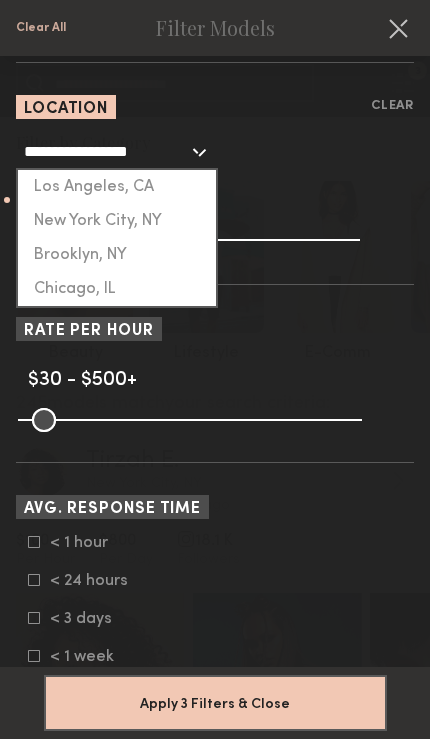 click on "New York City, NY" 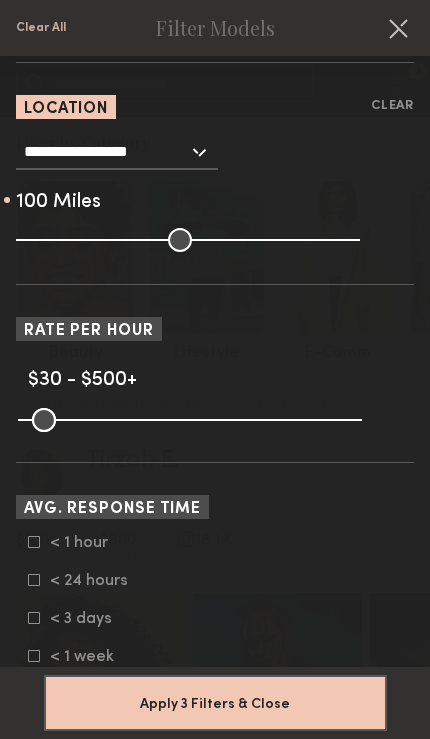 click on "Apply 3 Filters & Close" 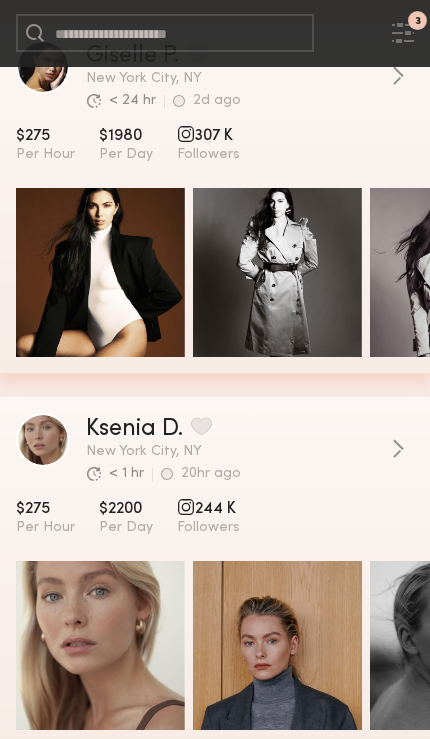 scroll, scrollTop: 893, scrollLeft: 0, axis: vertical 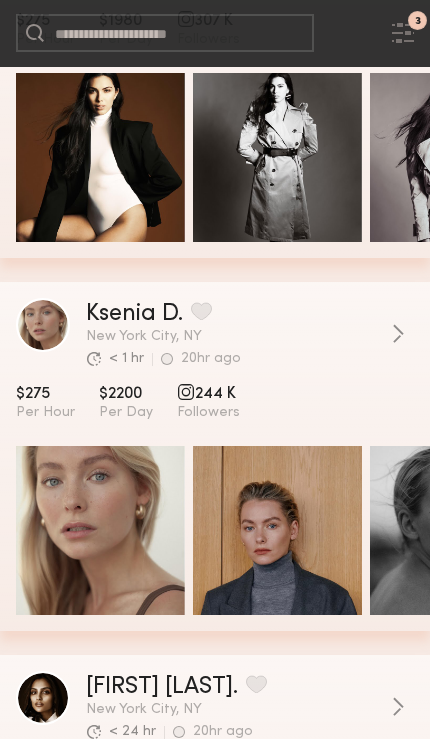 click 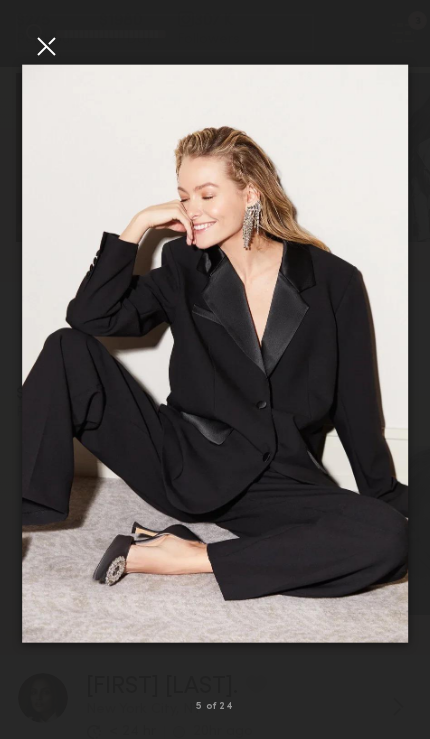 click at bounding box center [46, 46] 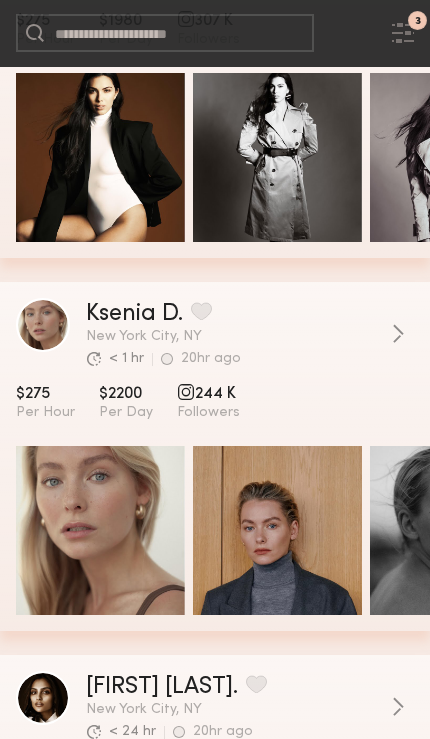 click 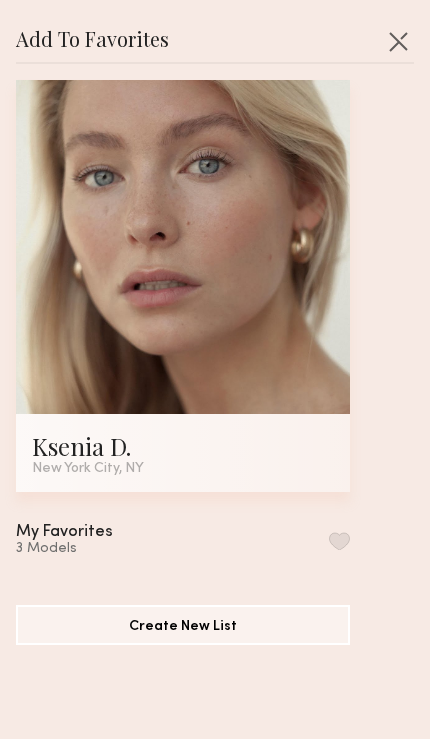 click at bounding box center [339, 541] 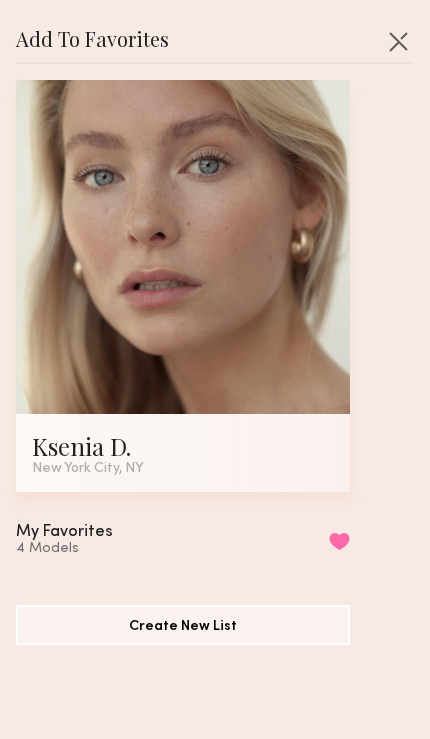 click at bounding box center [398, 41] 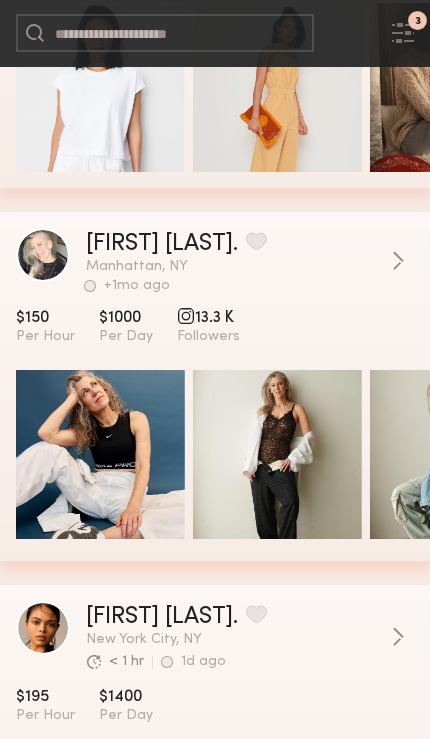 scroll, scrollTop: 2849, scrollLeft: 0, axis: vertical 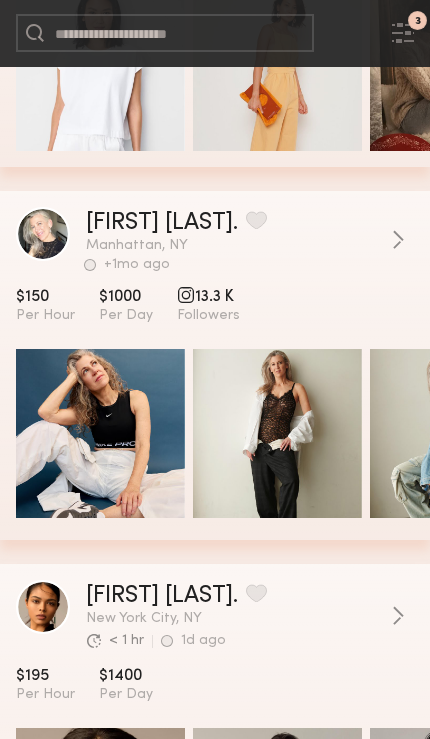 click 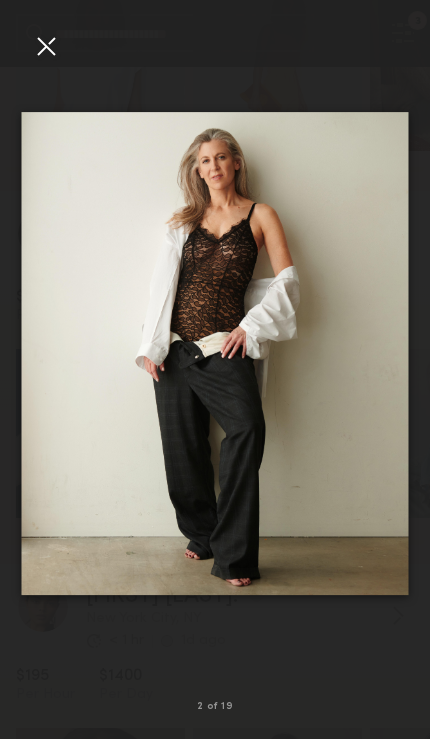 click at bounding box center (46, 46) 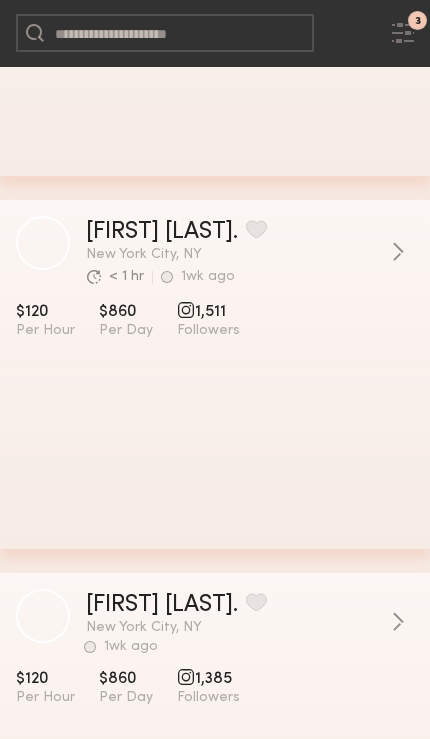 scroll, scrollTop: 6268, scrollLeft: 0, axis: vertical 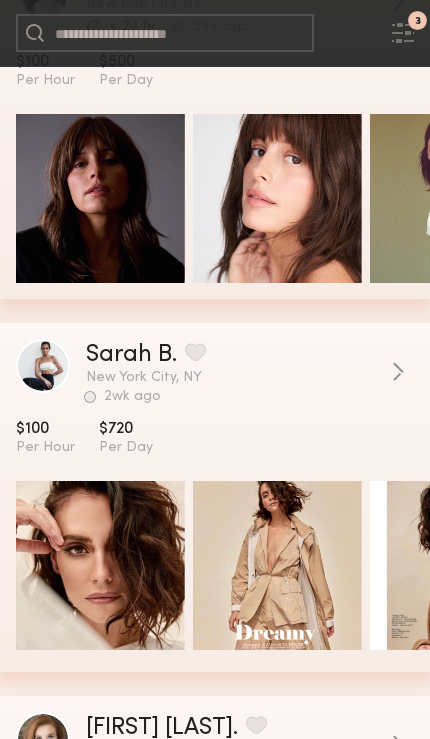 click 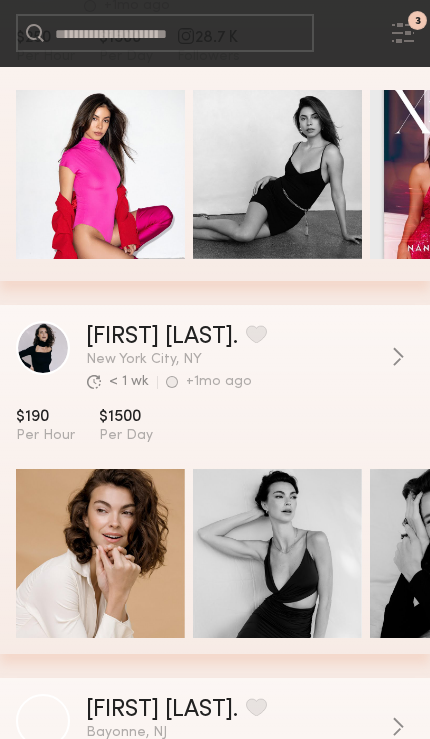 scroll, scrollTop: 9254, scrollLeft: 0, axis: vertical 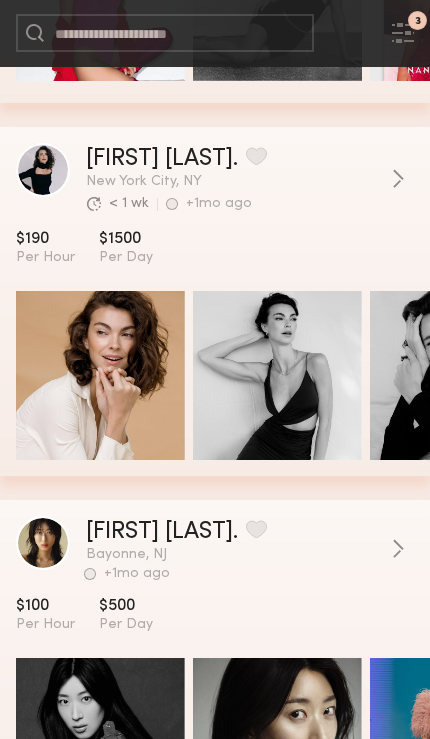 click 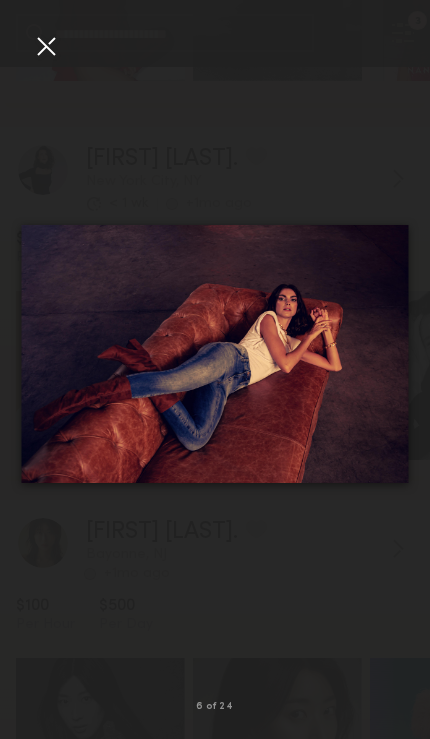 click at bounding box center [46, 46] 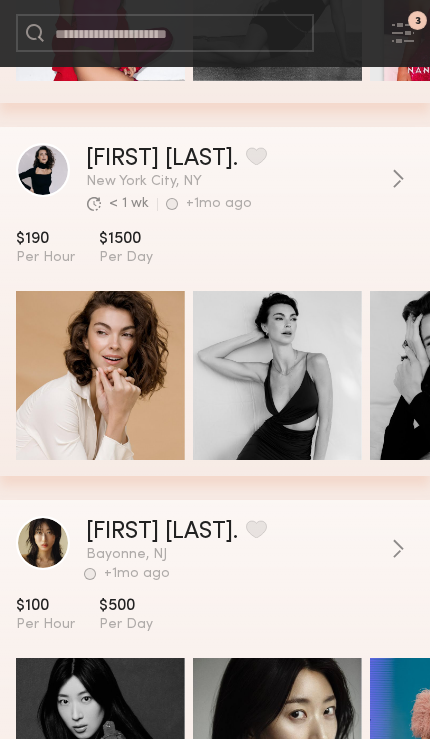 click 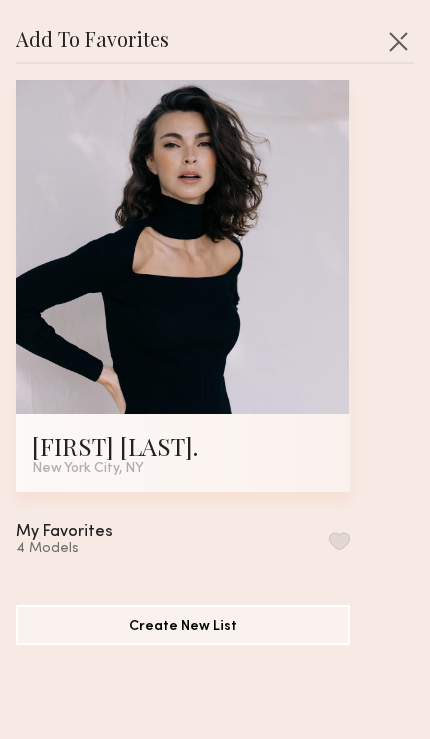 click at bounding box center [339, 541] 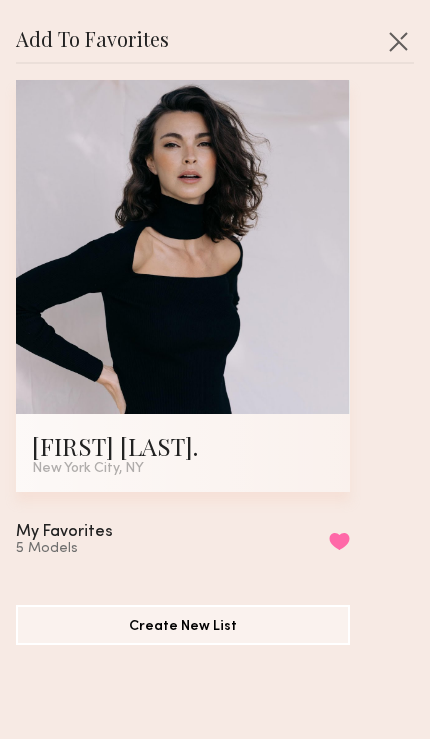 click at bounding box center [398, 41] 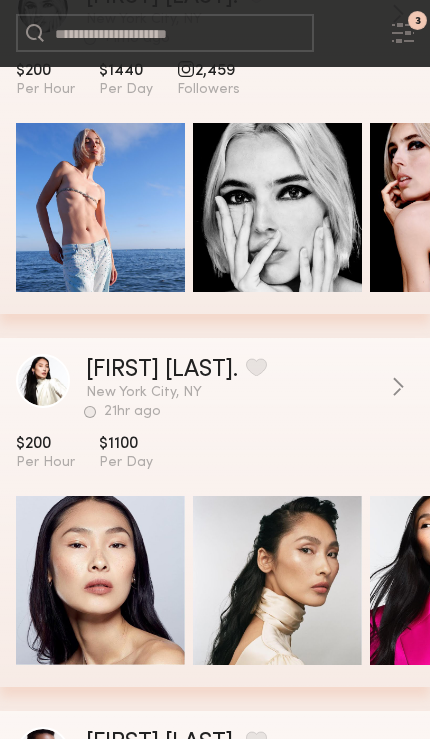 scroll, scrollTop: 10571, scrollLeft: 0, axis: vertical 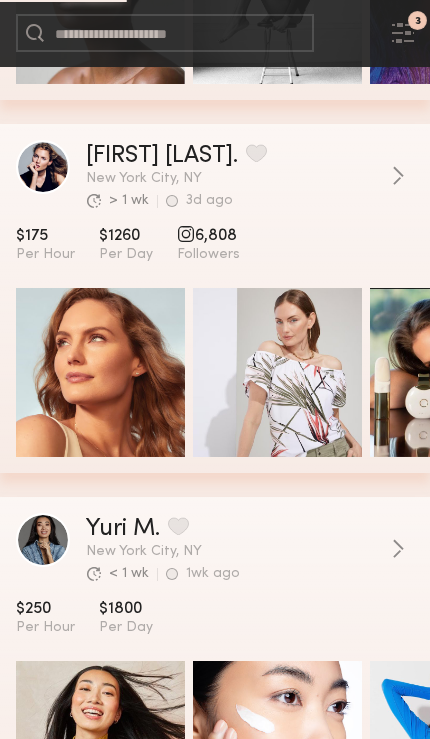 click 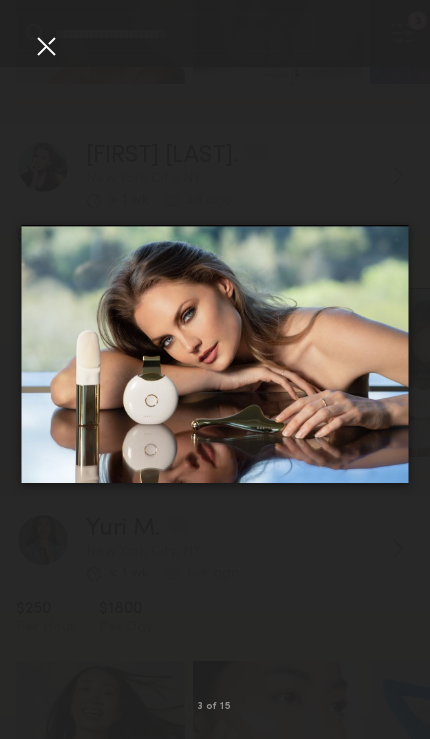 click at bounding box center (46, 46) 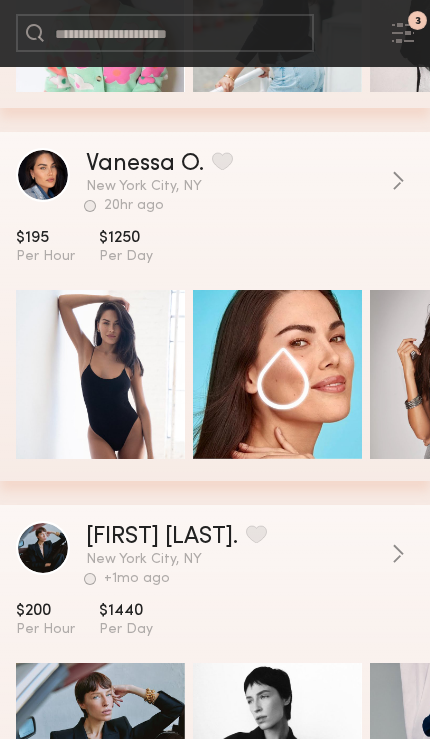 scroll, scrollTop: 13726, scrollLeft: 0, axis: vertical 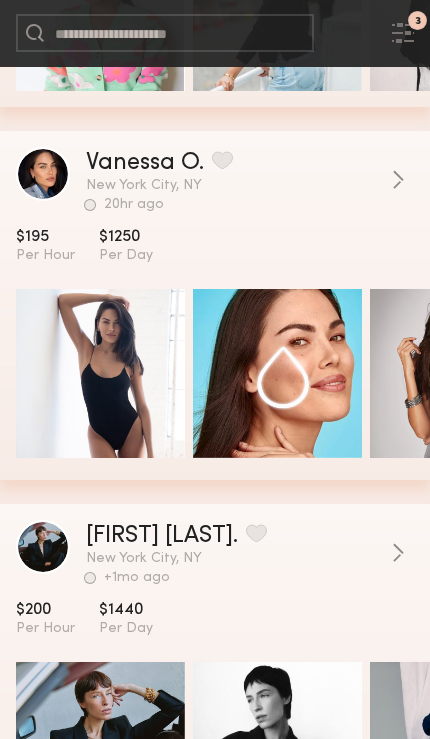 click 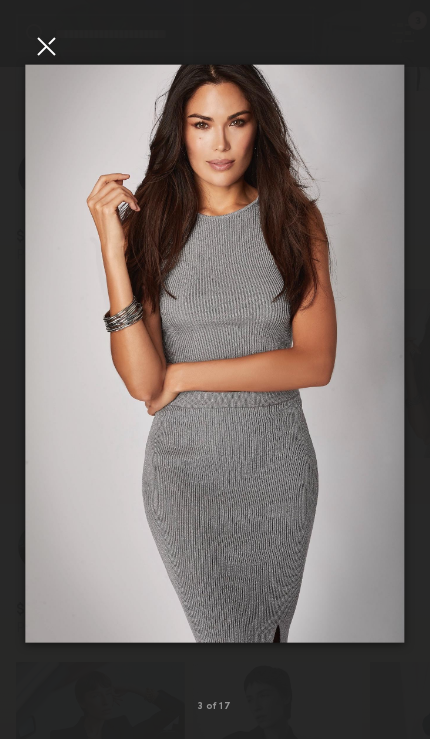 click 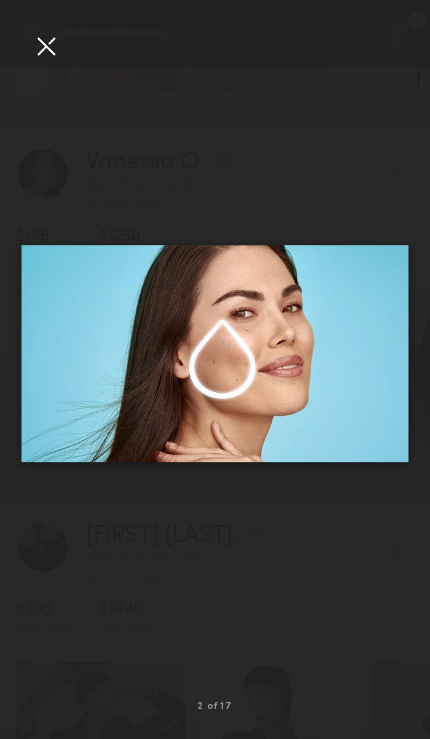 click at bounding box center [46, 46] 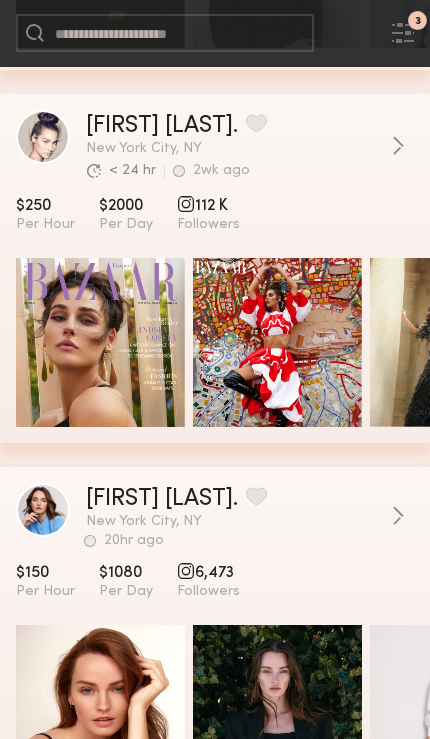 scroll, scrollTop: 14525, scrollLeft: 0, axis: vertical 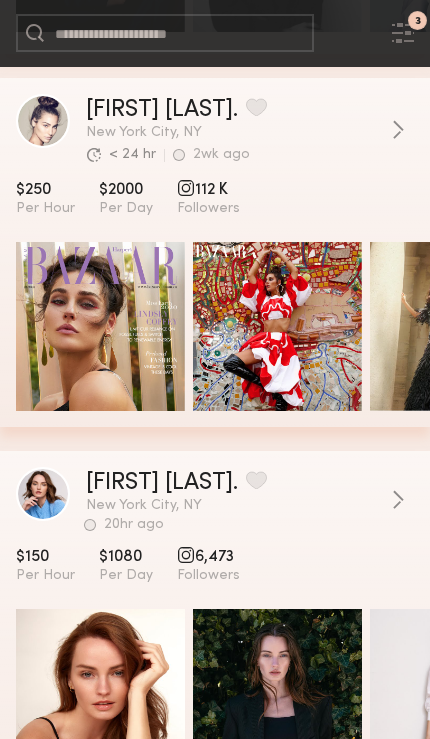 click 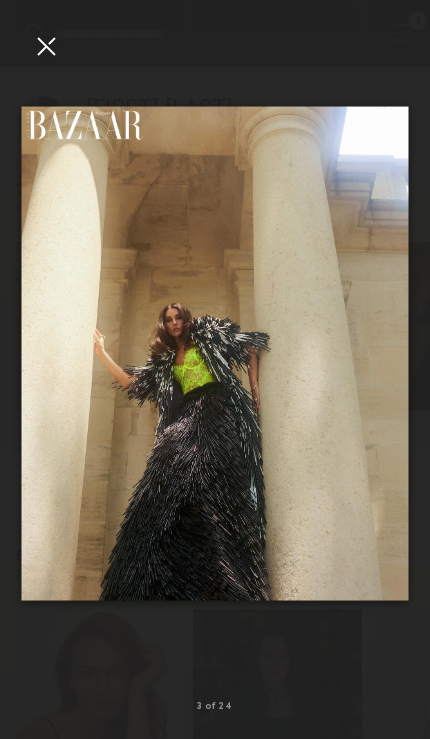 click at bounding box center (46, 46) 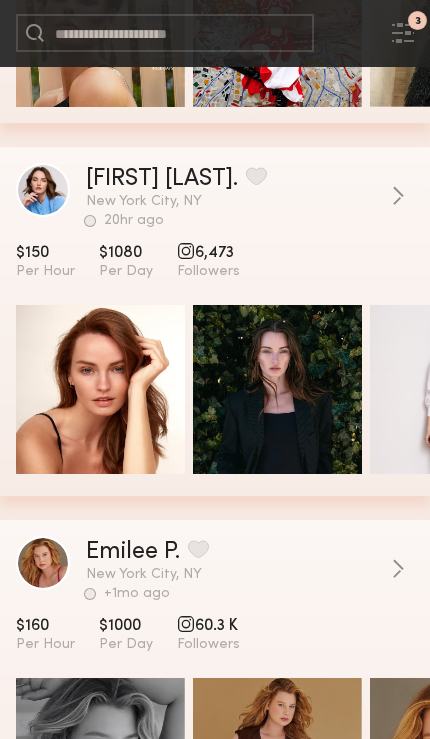 scroll, scrollTop: 14868, scrollLeft: 0, axis: vertical 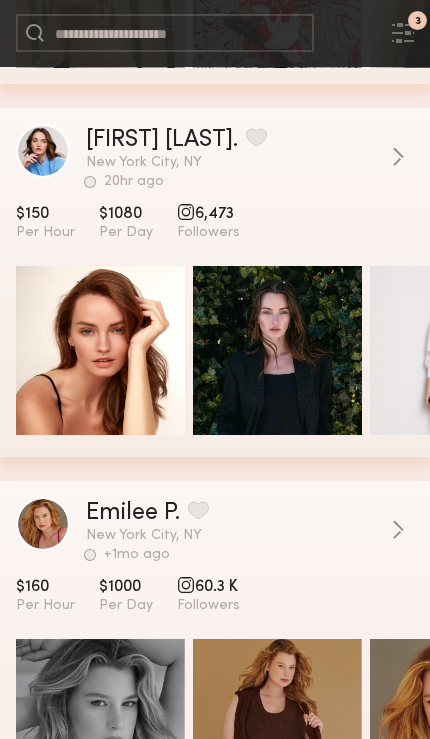 click 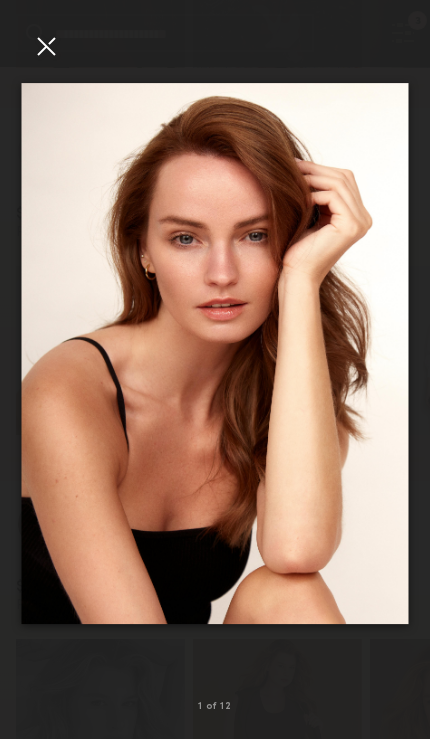 click 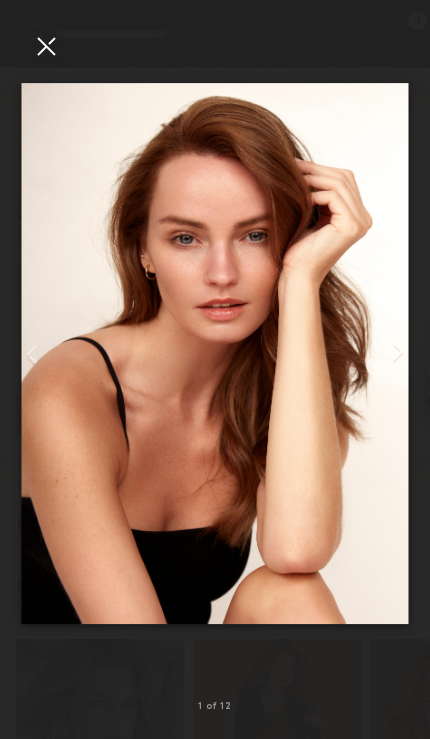 click at bounding box center (46, 46) 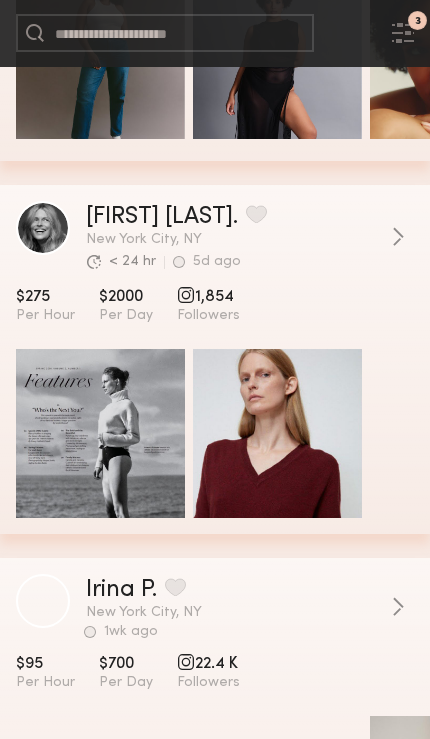 scroll, scrollTop: 18159, scrollLeft: 0, axis: vertical 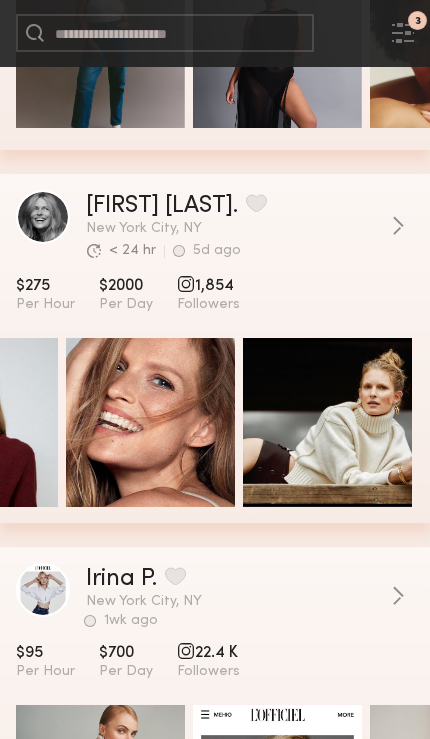 click 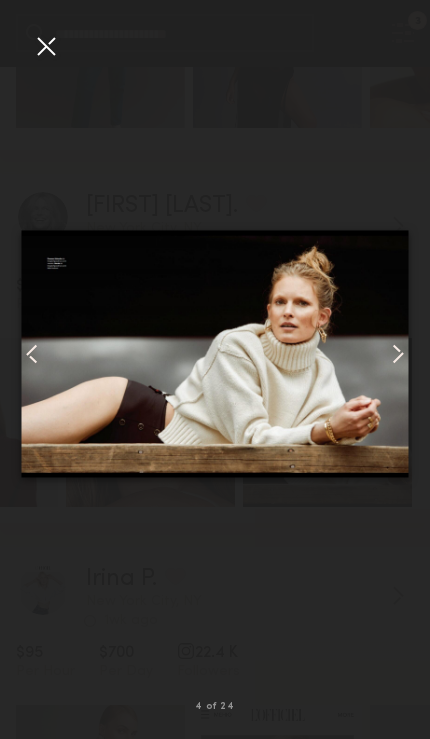 click at bounding box center (46, 46) 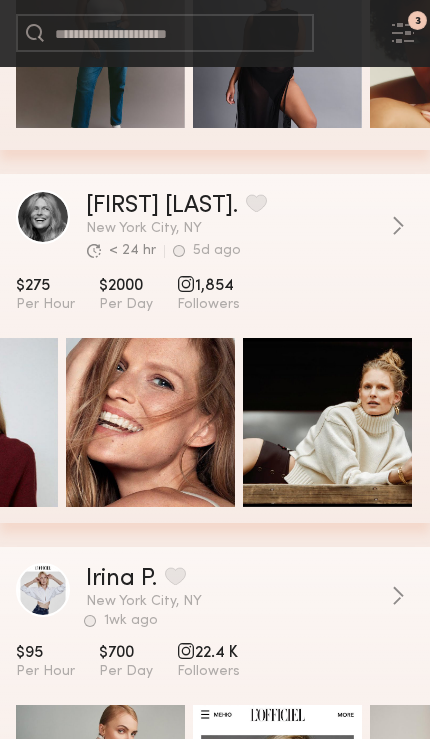 click 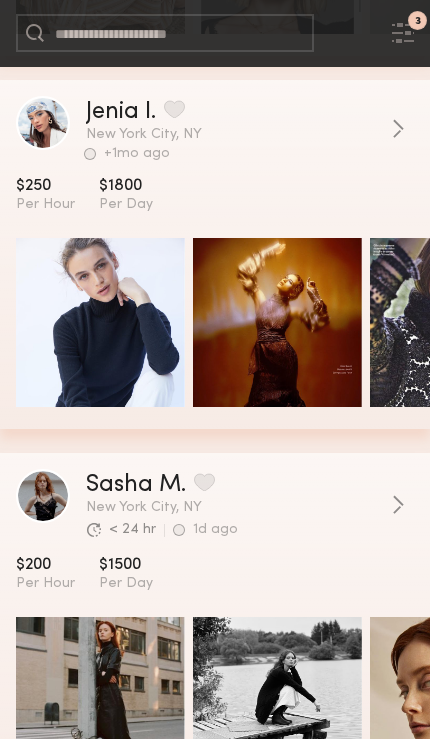 click 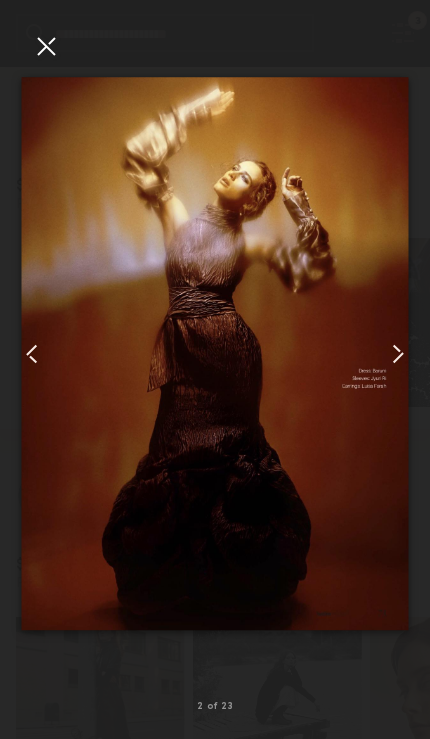 click at bounding box center [46, 46] 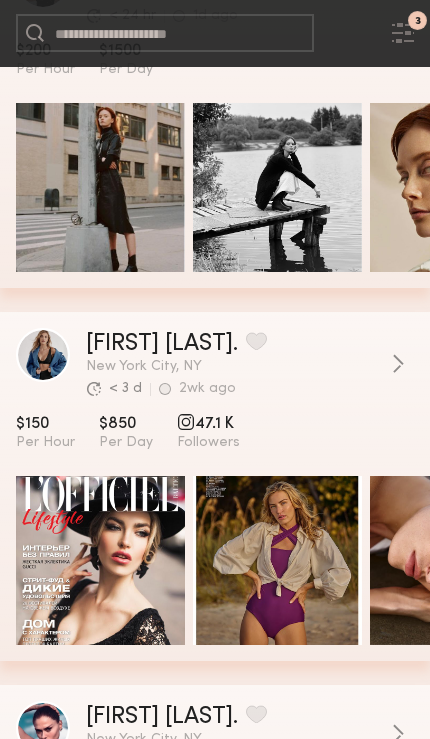 scroll, scrollTop: 19519, scrollLeft: 0, axis: vertical 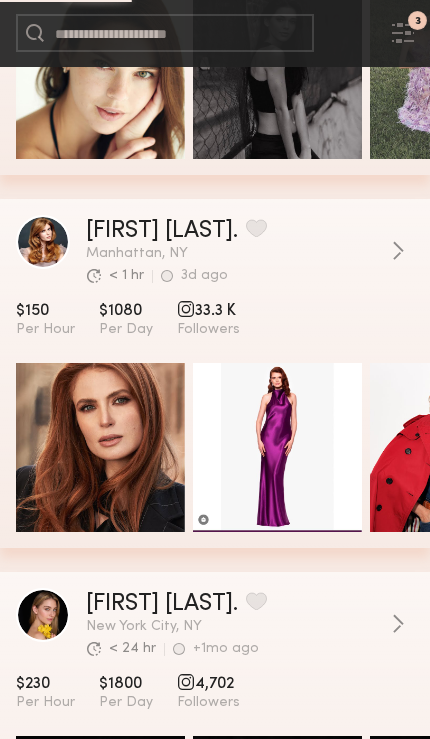 click 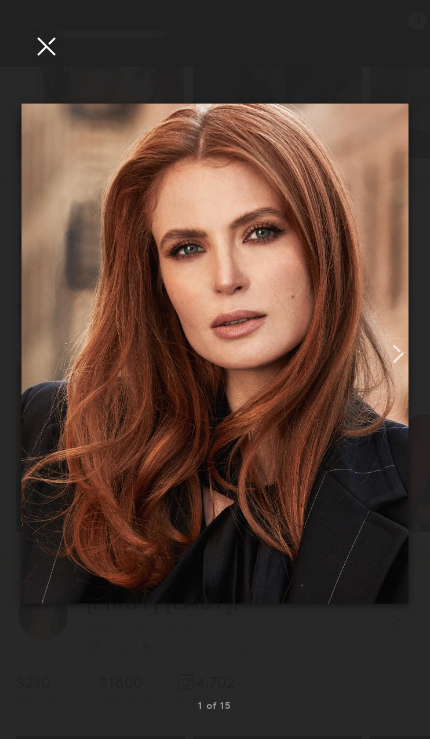 click at bounding box center [46, 46] 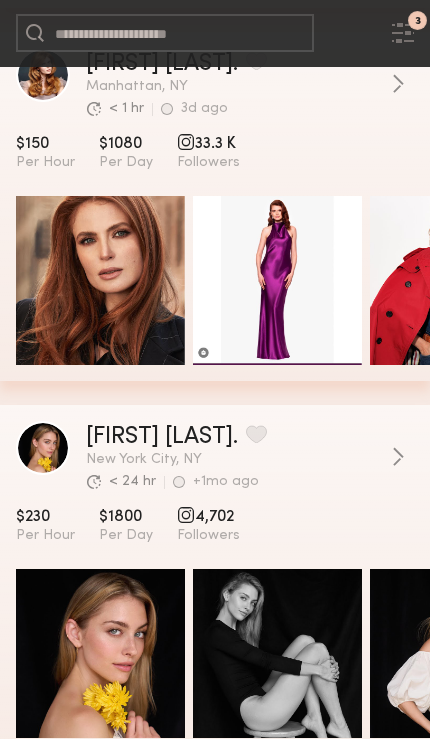 scroll, scrollTop: 21344, scrollLeft: 0, axis: vertical 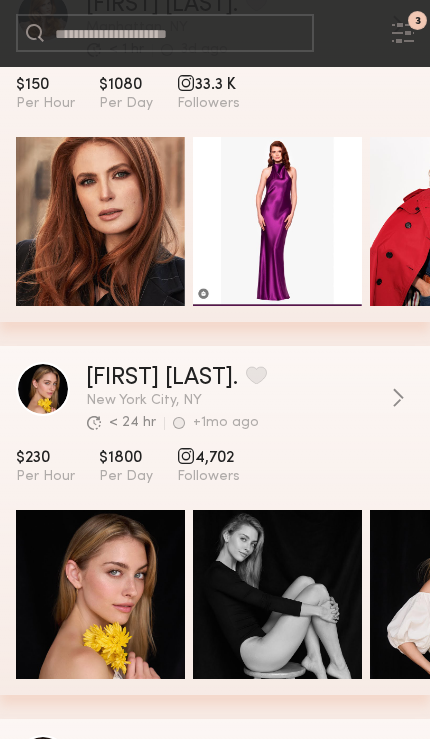 click 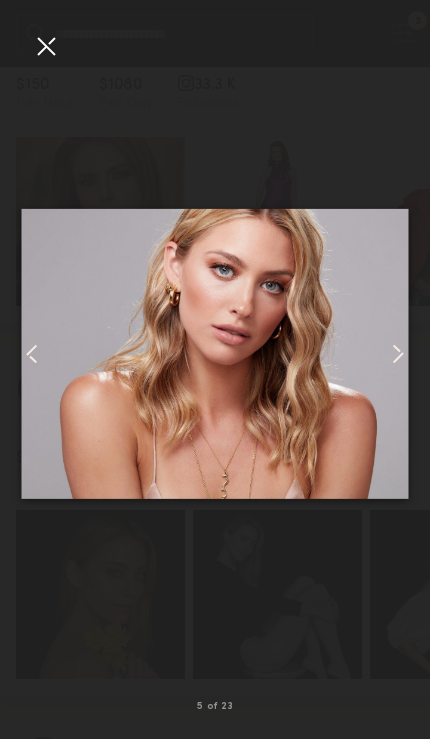 click at bounding box center (46, 46) 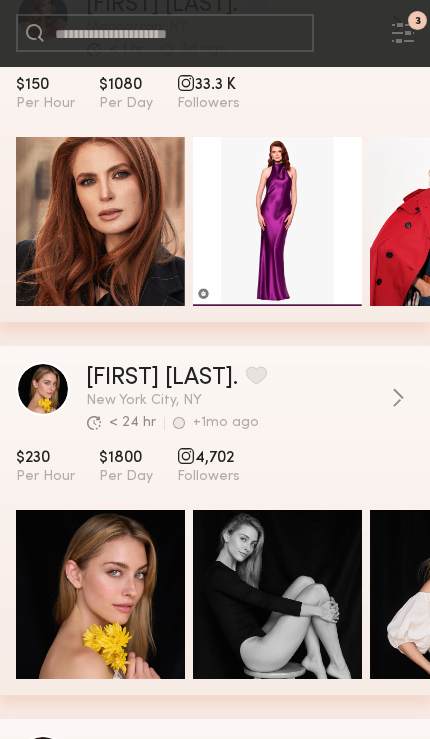 click 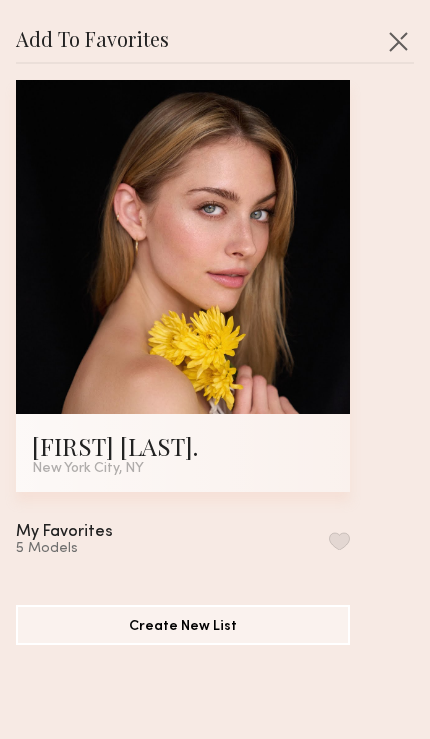 click on "My Favorites 5   Models" at bounding box center [189, 540] 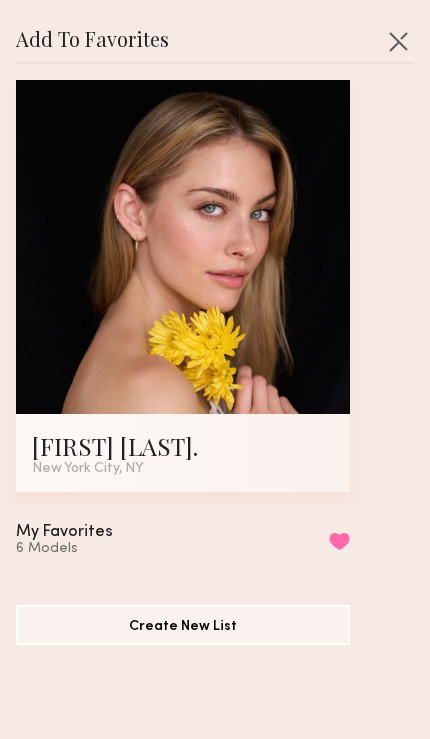 click at bounding box center [398, 41] 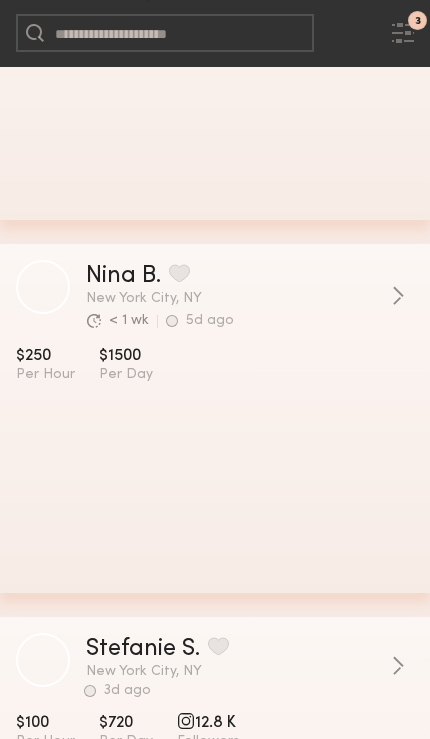 scroll, scrollTop: 28906, scrollLeft: 0, axis: vertical 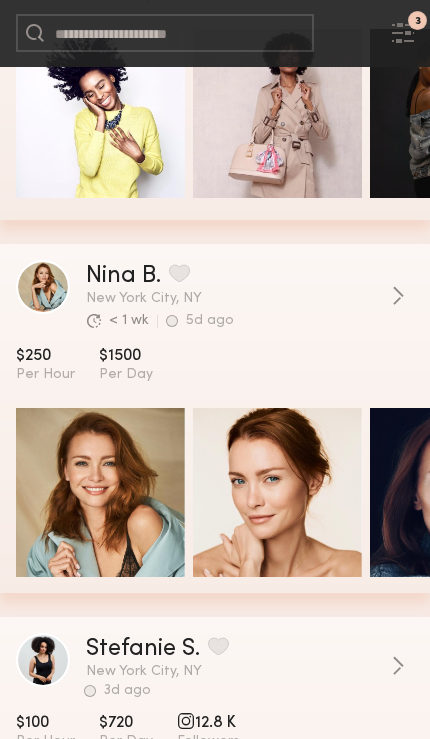 click 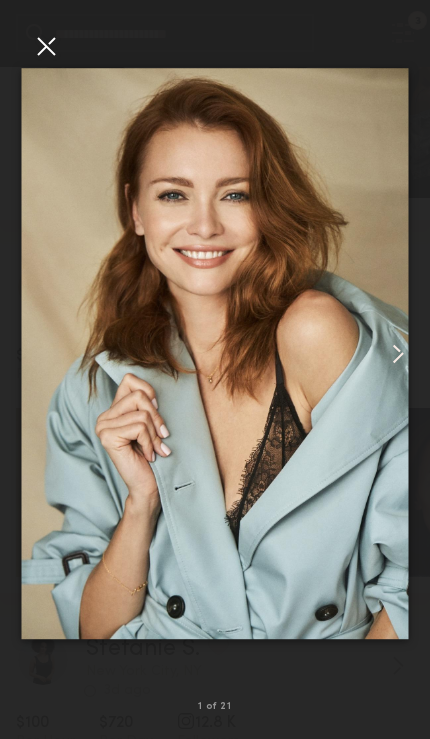 click 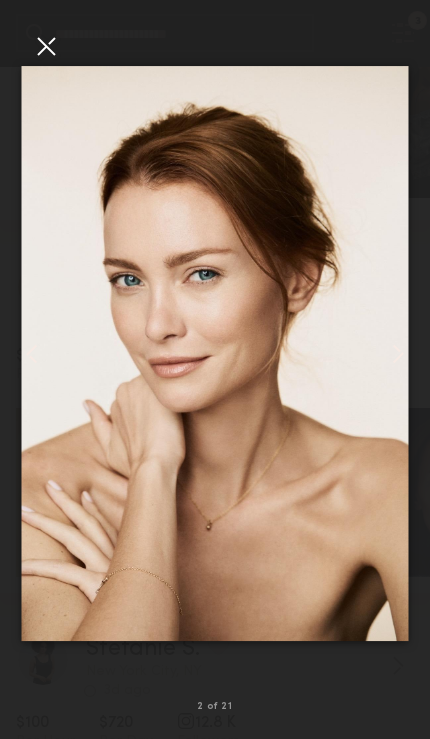 click 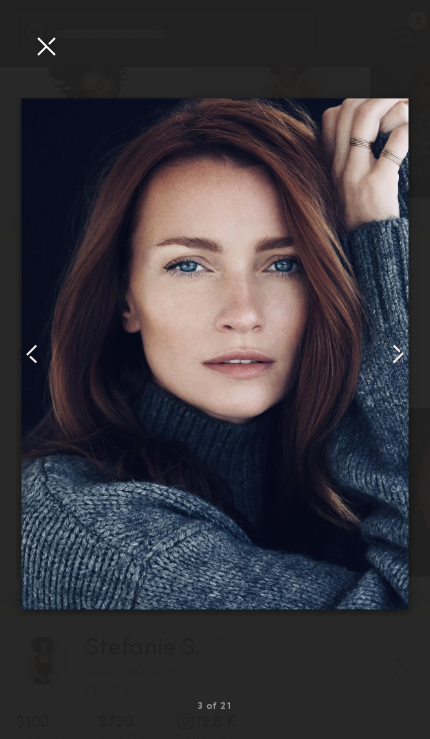 click 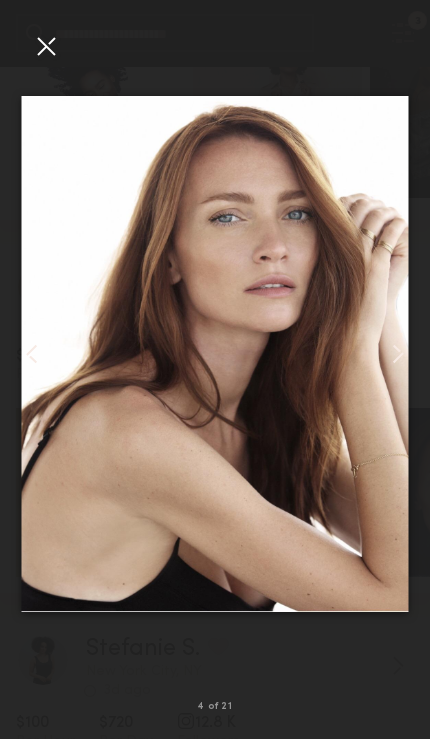 click at bounding box center (46, 46) 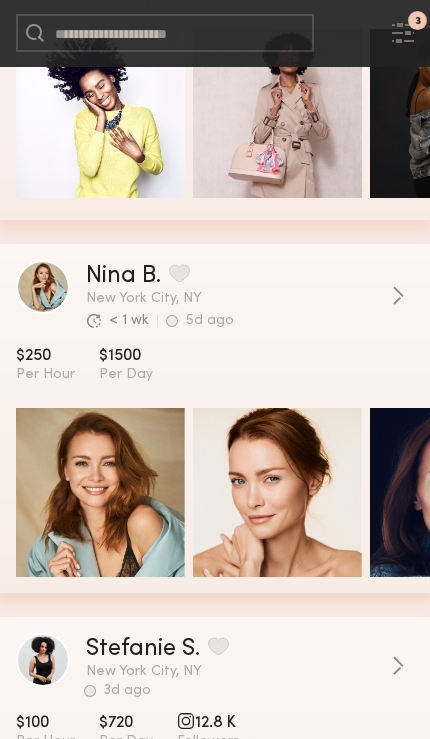 click 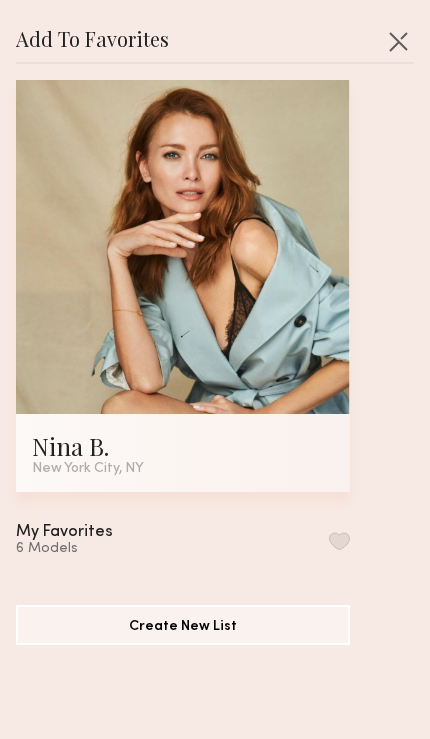 click at bounding box center (339, 541) 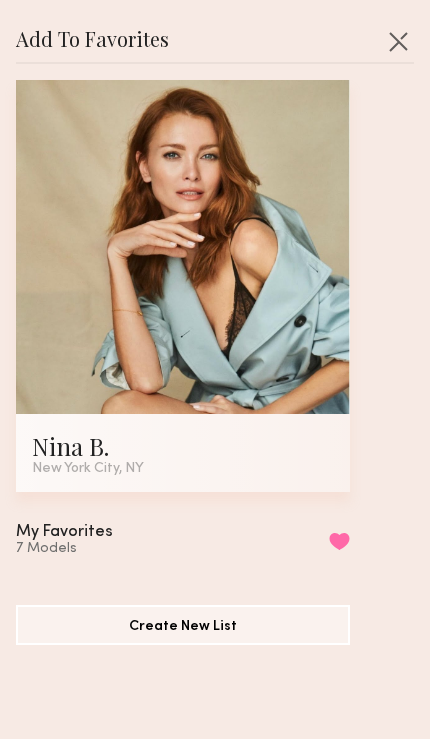 click at bounding box center [398, 41] 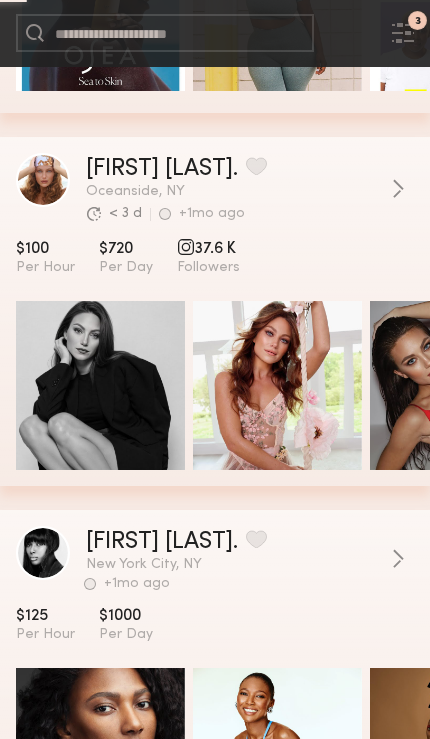 scroll, scrollTop: 30137, scrollLeft: 0, axis: vertical 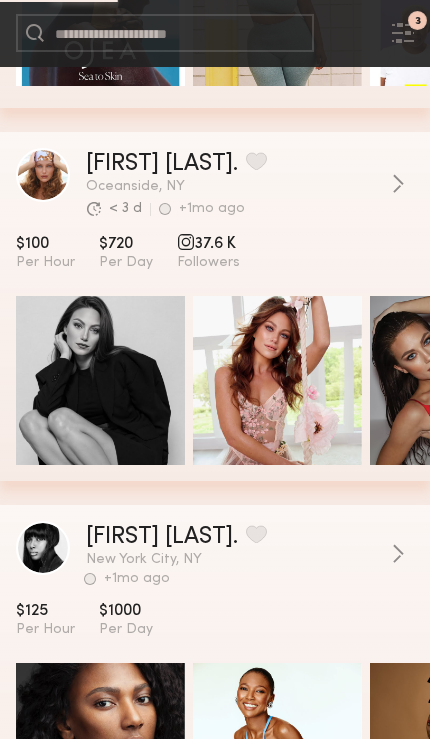 click 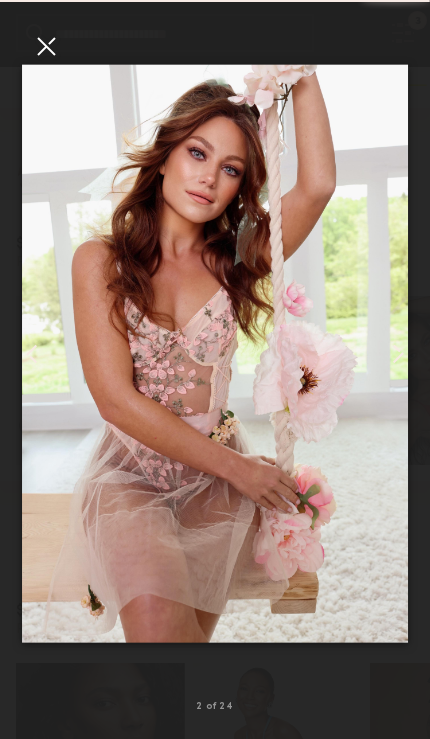 click 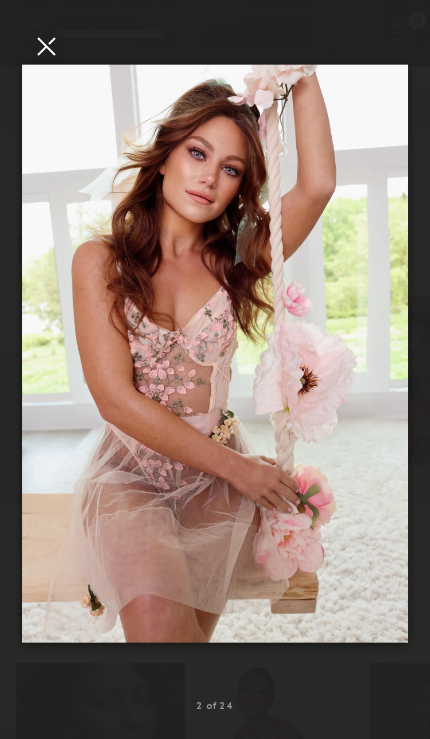 click at bounding box center [46, 46] 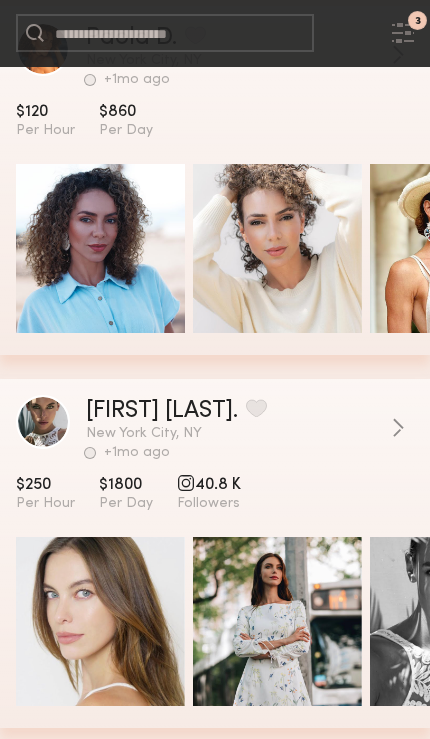scroll, scrollTop: 32127, scrollLeft: 0, axis: vertical 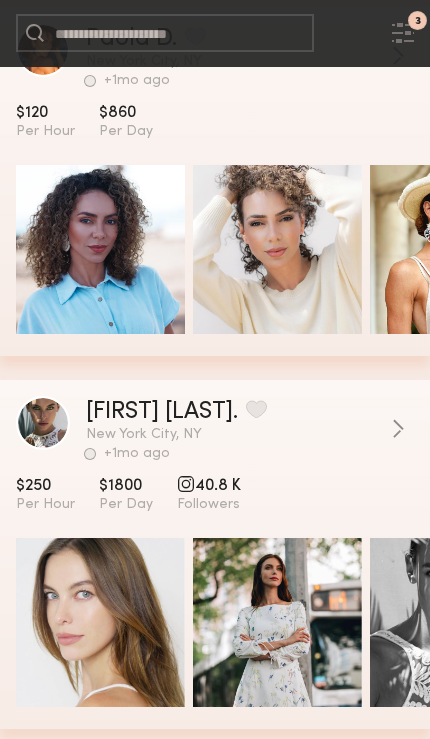 click 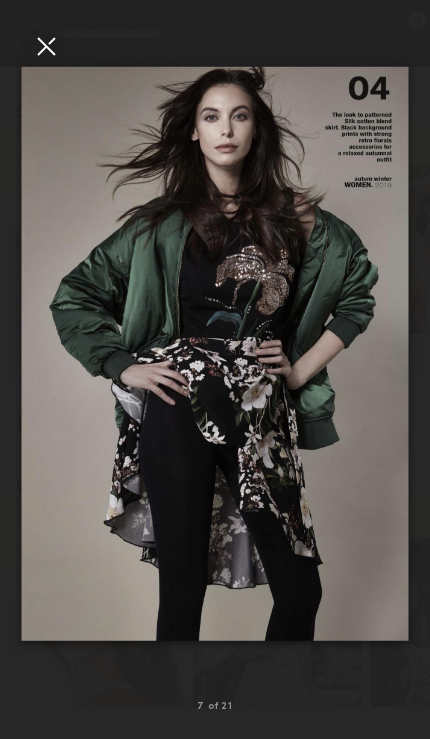 click at bounding box center [46, 46] 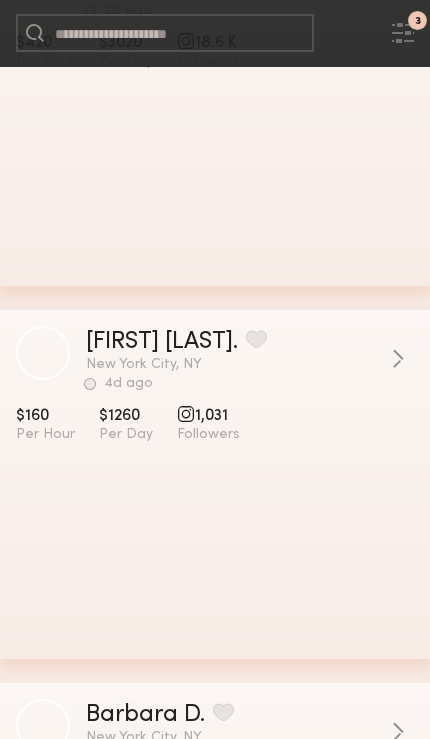 scroll, scrollTop: 38536, scrollLeft: 0, axis: vertical 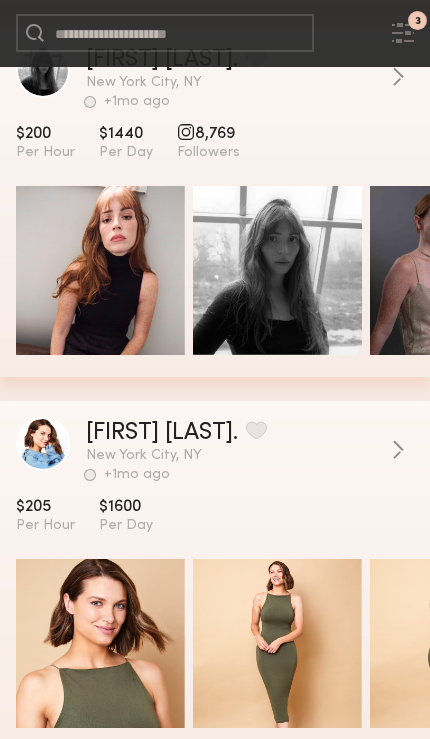 click 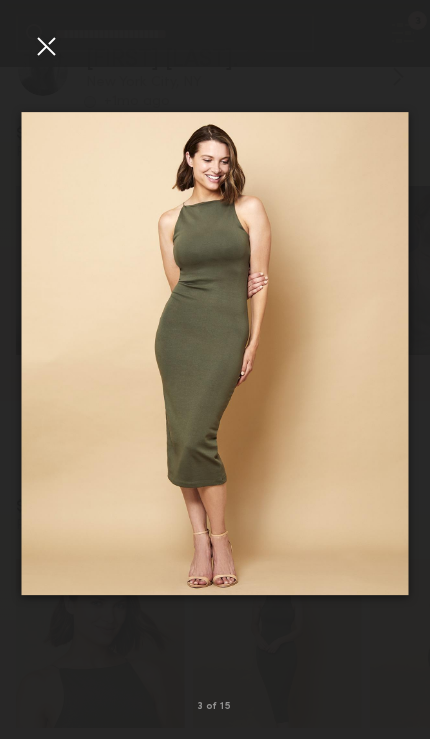 click at bounding box center [46, 46] 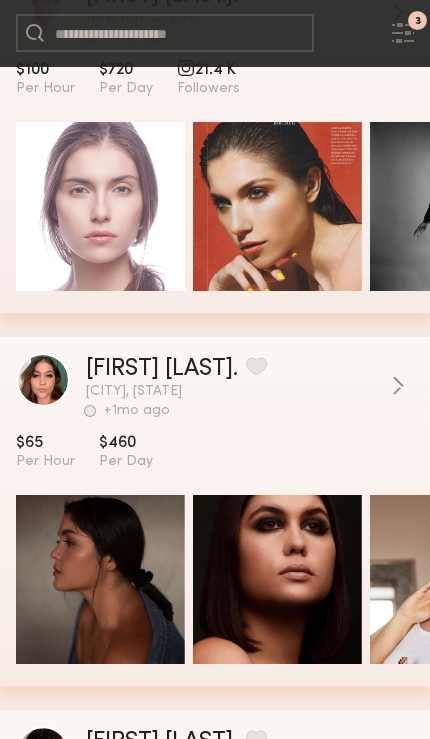 scroll, scrollTop: 43683, scrollLeft: 0, axis: vertical 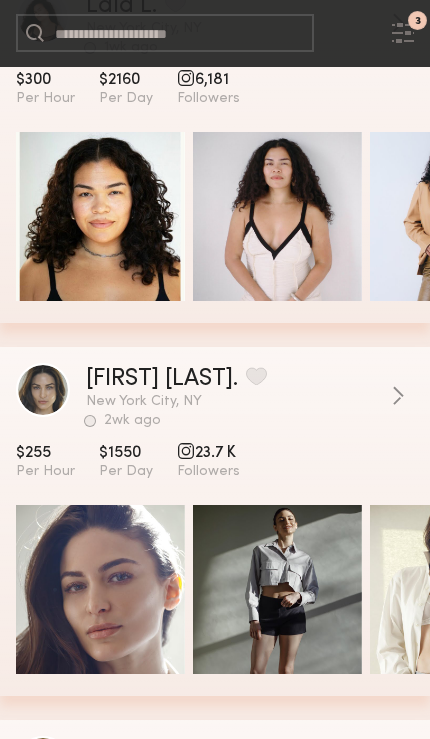 click 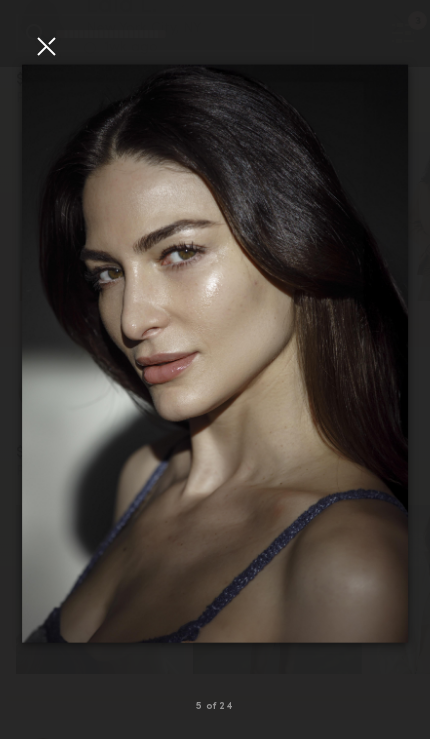 click 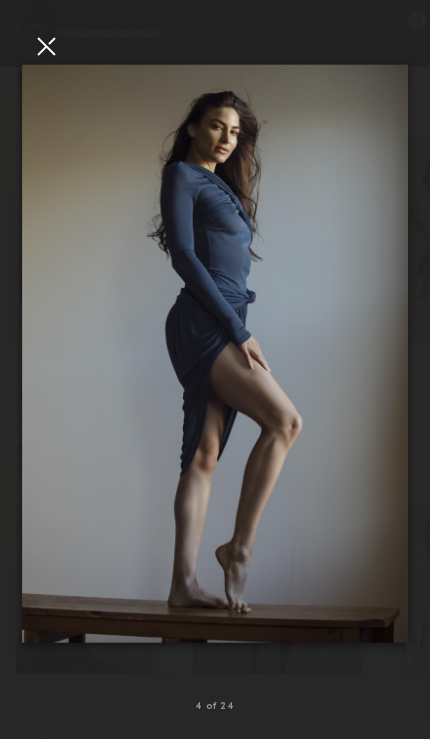 click at bounding box center (46, 46) 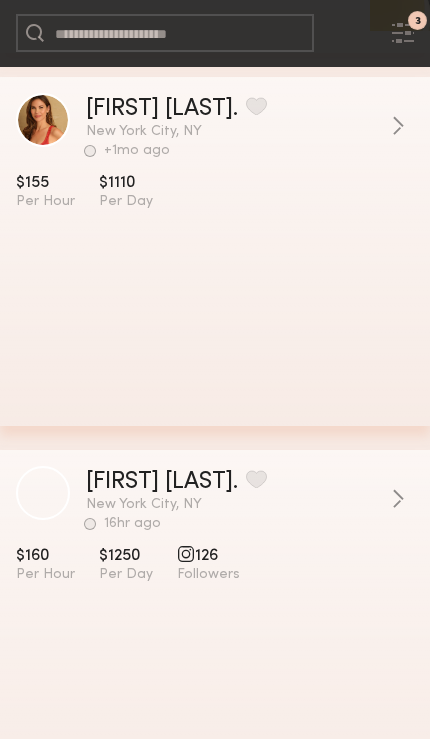scroll, scrollTop: 55756, scrollLeft: 0, axis: vertical 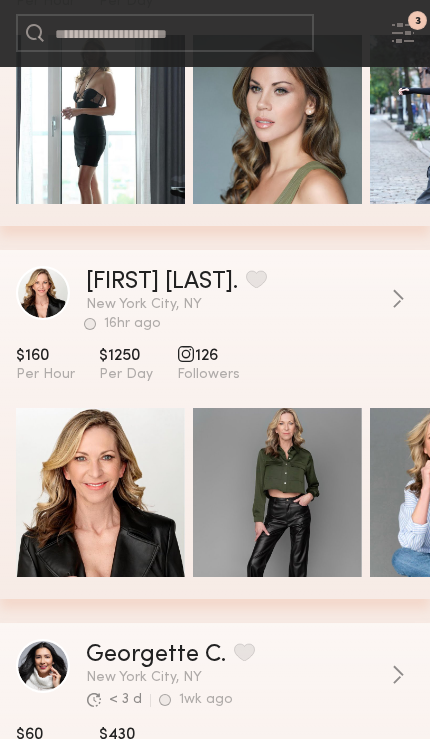 click 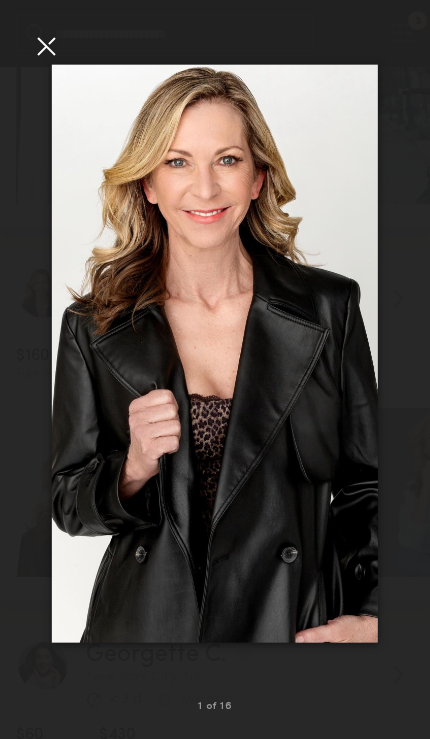 click 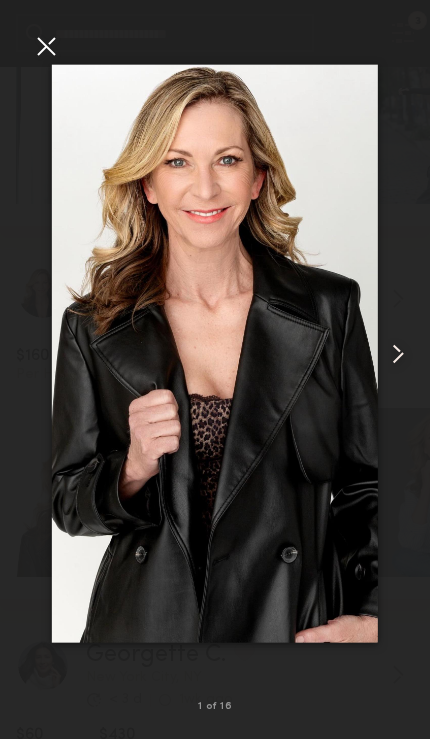 click at bounding box center (46, 46) 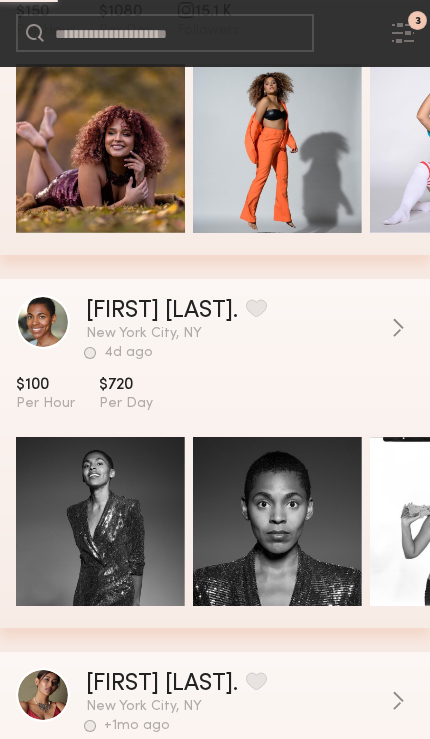 scroll, scrollTop: 57503, scrollLeft: 0, axis: vertical 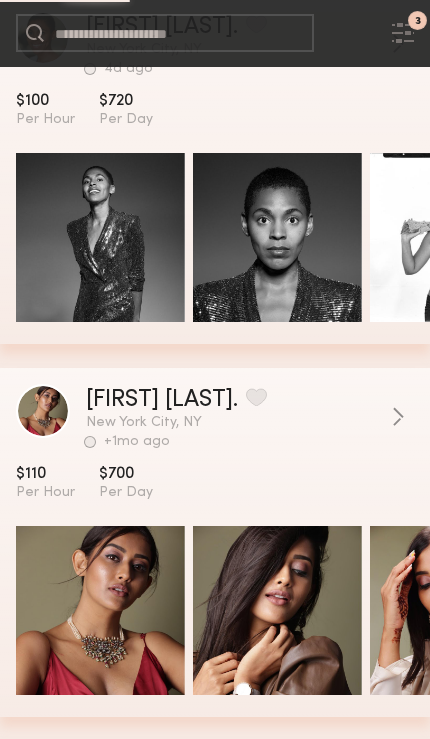 click 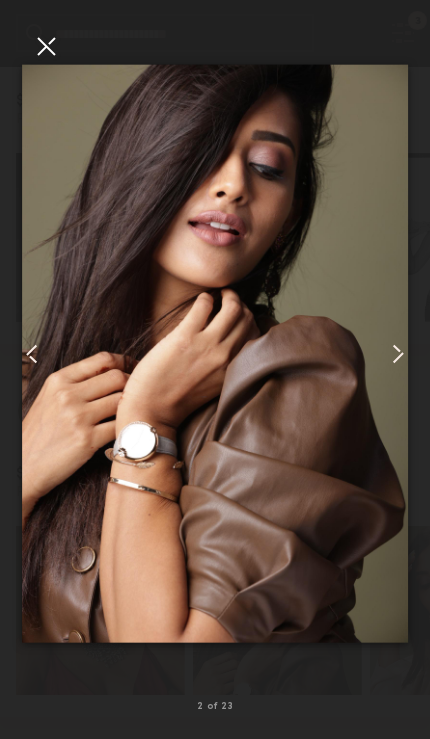 click at bounding box center (46, 46) 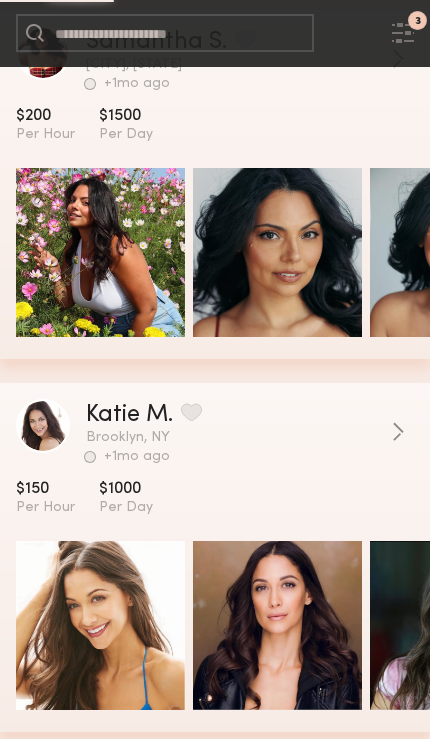 scroll, scrollTop: 61593, scrollLeft: 0, axis: vertical 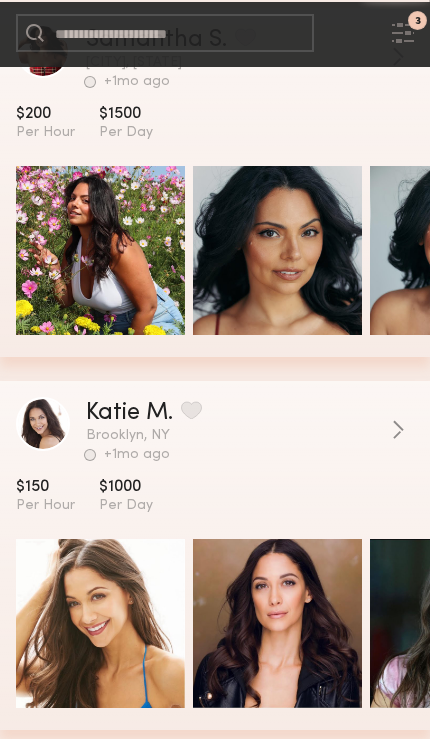 click 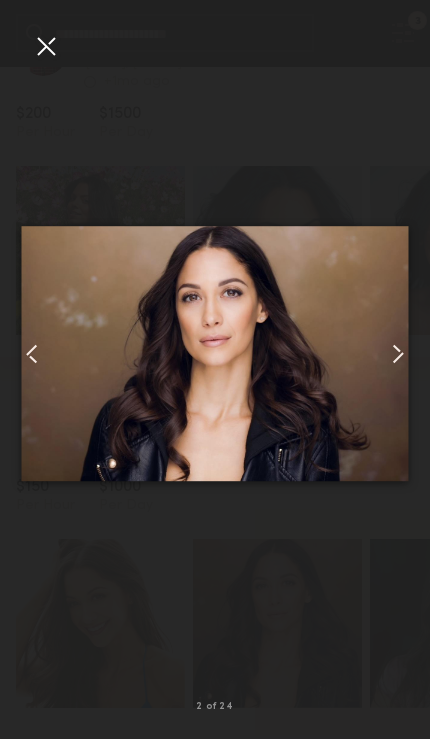 click at bounding box center (46, 46) 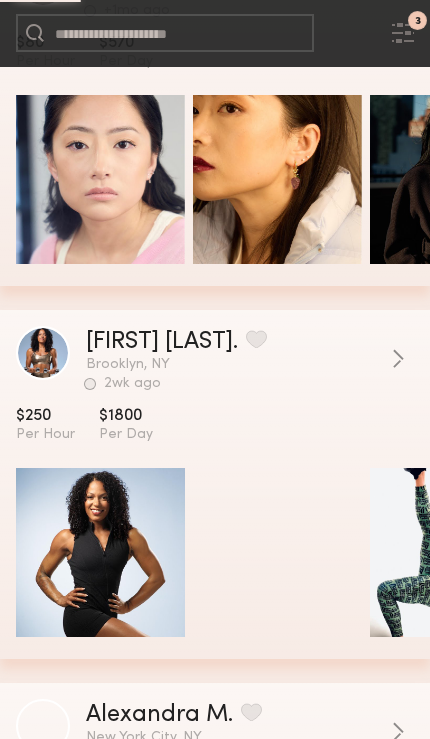 scroll, scrollTop: 66589, scrollLeft: 0, axis: vertical 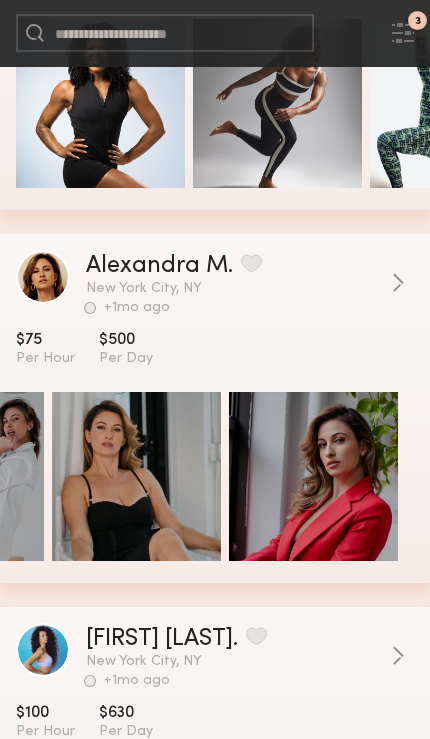 click 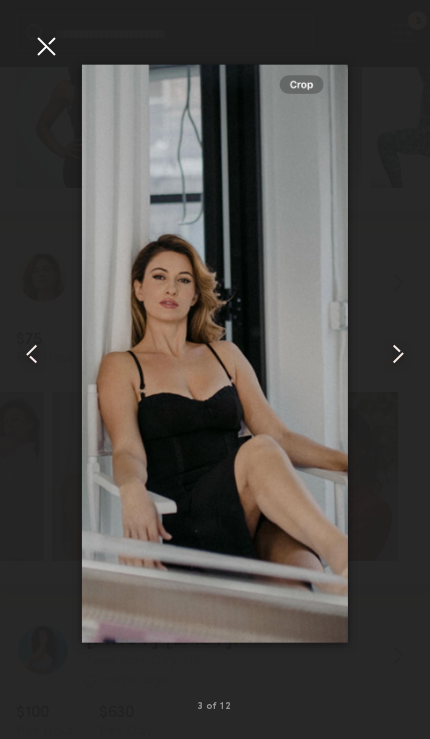 click at bounding box center (46, 46) 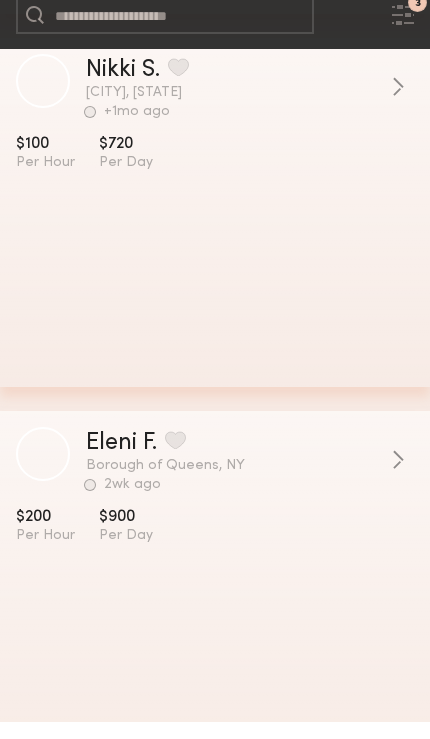 scroll, scrollTop: 80213, scrollLeft: 0, axis: vertical 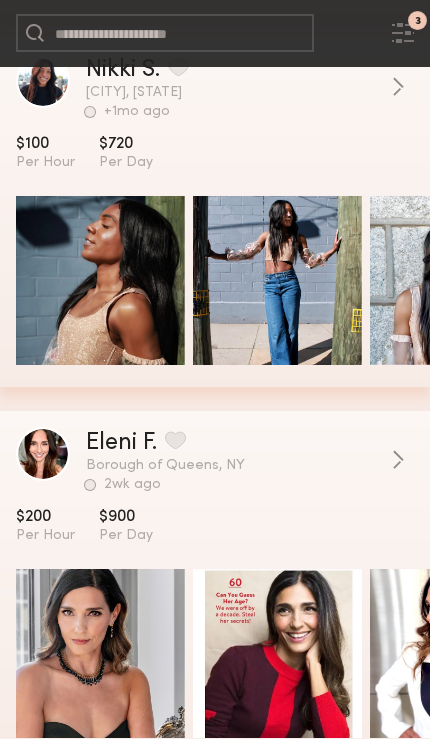 click 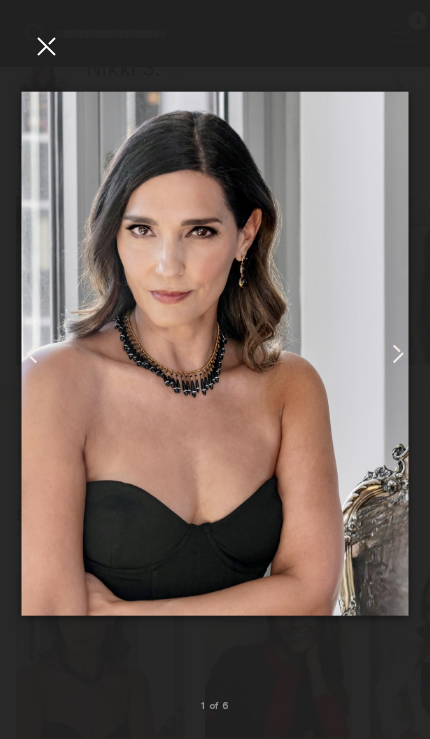 click at bounding box center [46, 46] 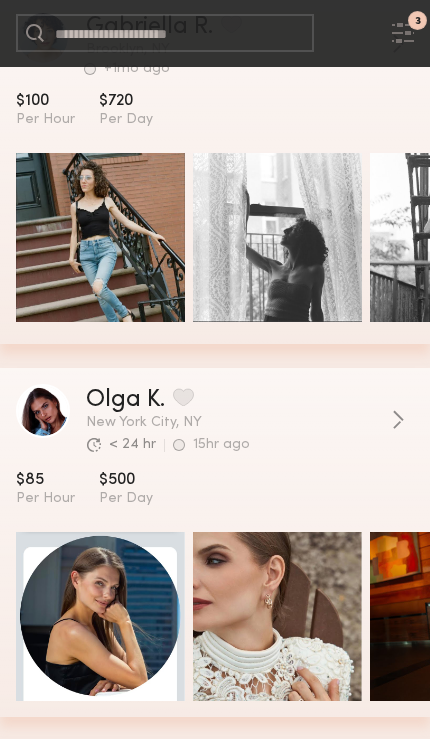 scroll, scrollTop: 81001, scrollLeft: 0, axis: vertical 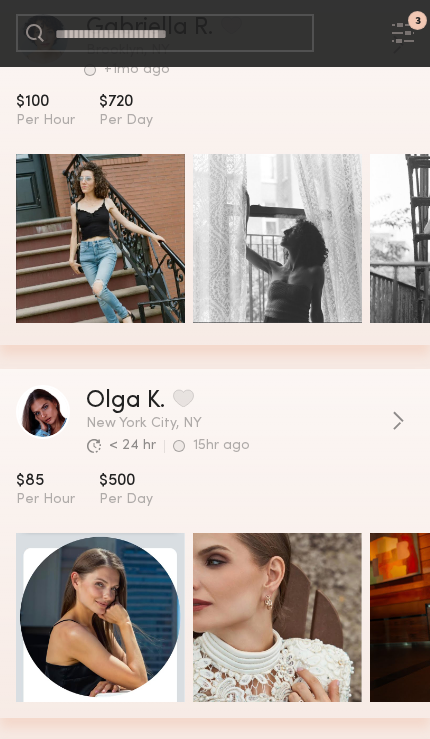 click 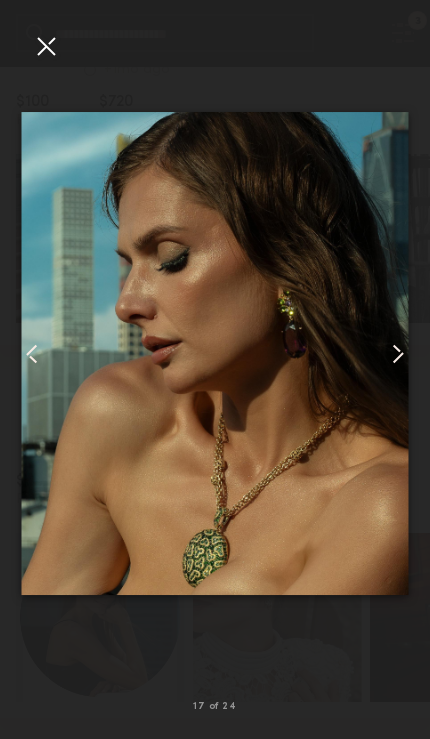 click 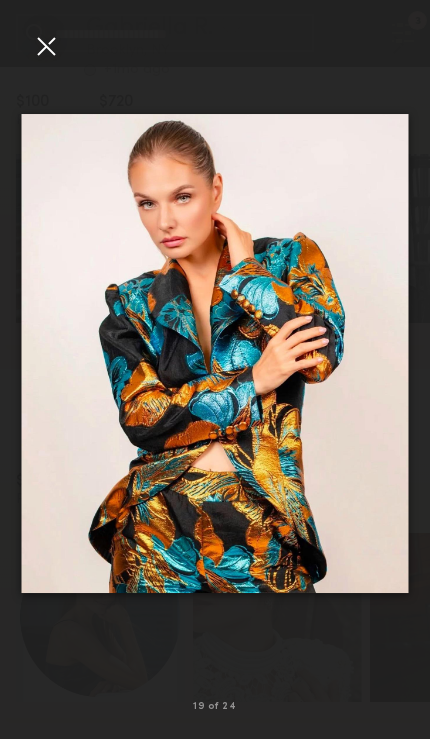 click 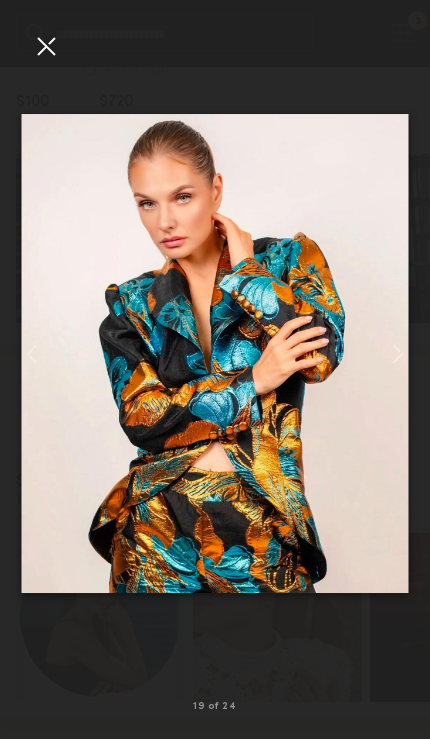 click at bounding box center (46, 46) 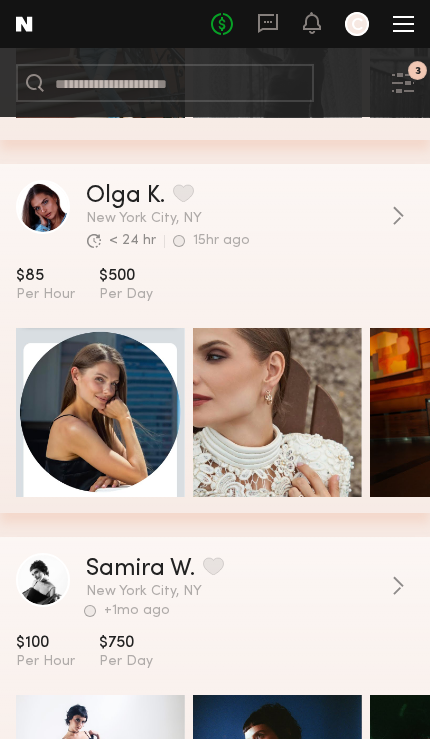 scroll, scrollTop: 81165, scrollLeft: 0, axis: vertical 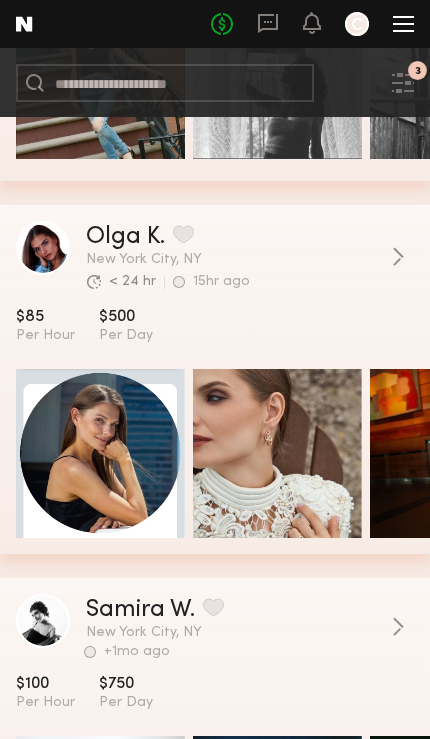 click 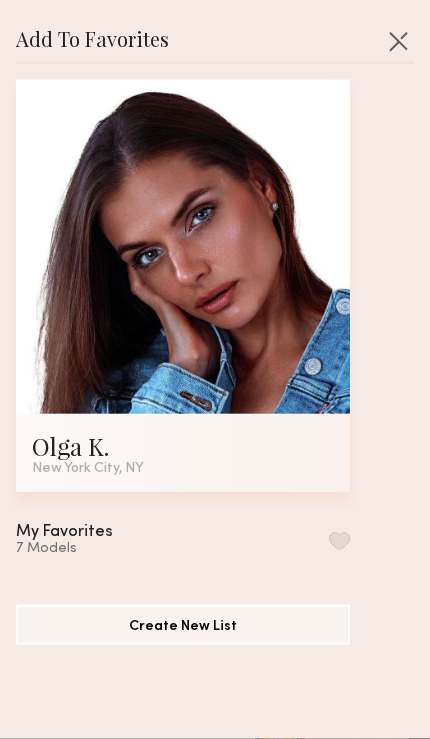 click at bounding box center (339, 541) 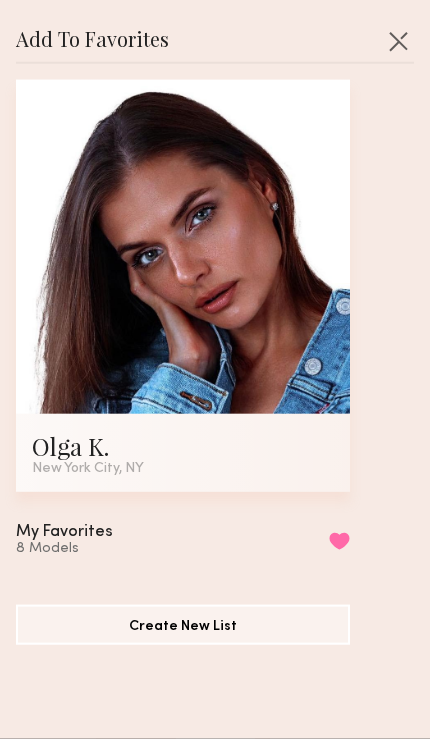 click at bounding box center [398, 41] 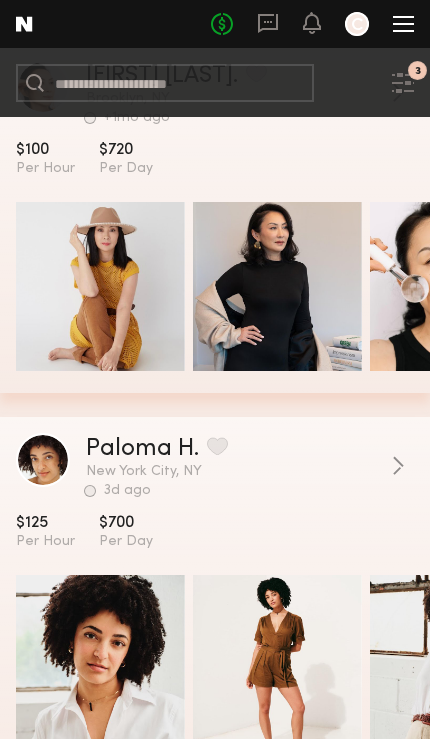 scroll, scrollTop: 82445, scrollLeft: 0, axis: vertical 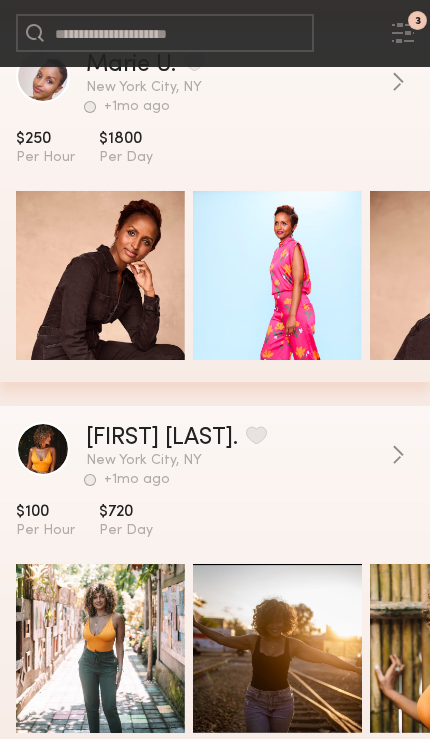 click 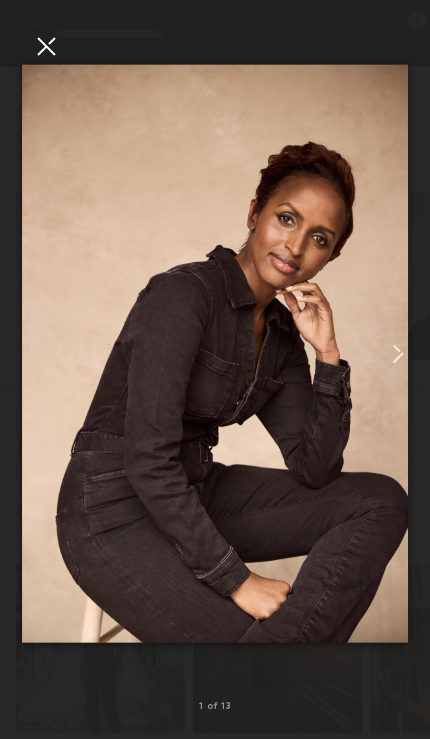 click at bounding box center (46, 46) 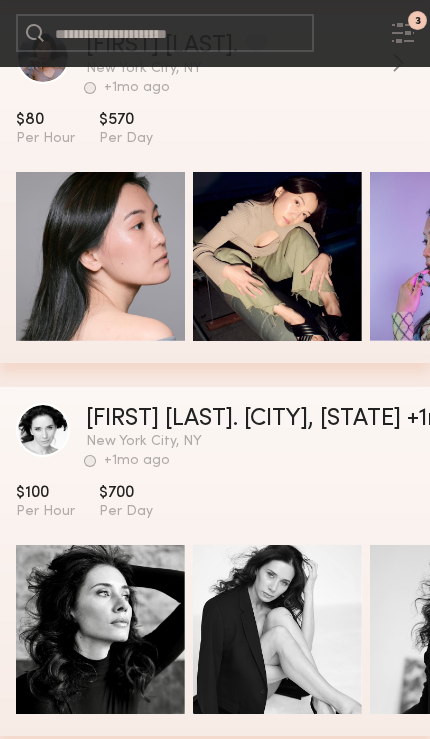 scroll, scrollTop: 88071, scrollLeft: 0, axis: vertical 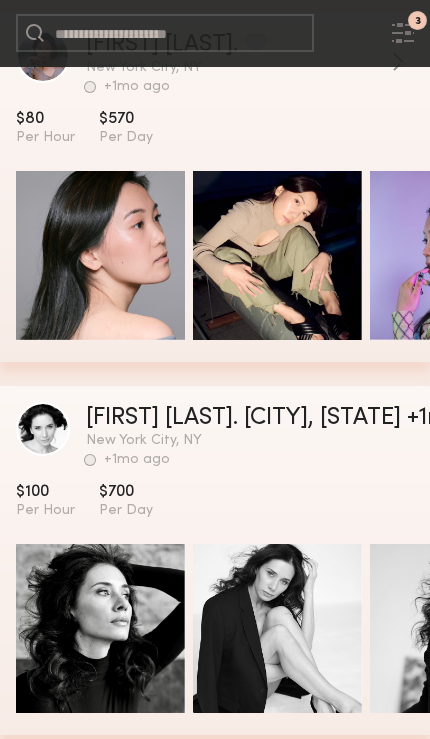 click 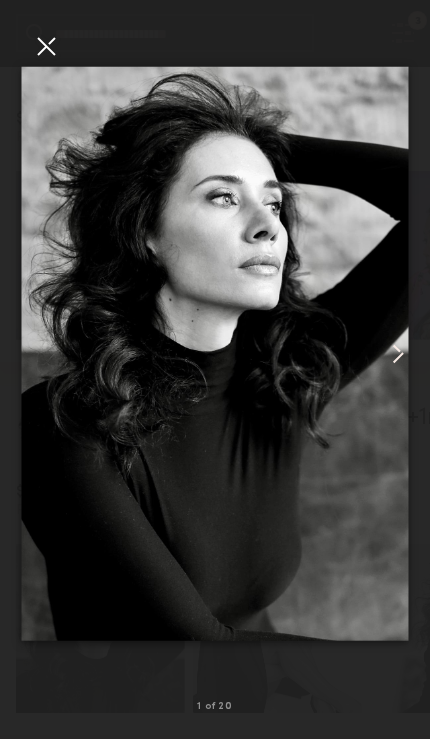 click 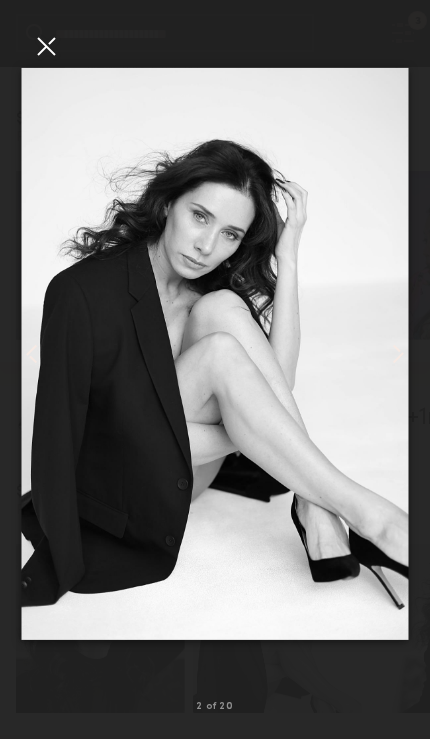 click 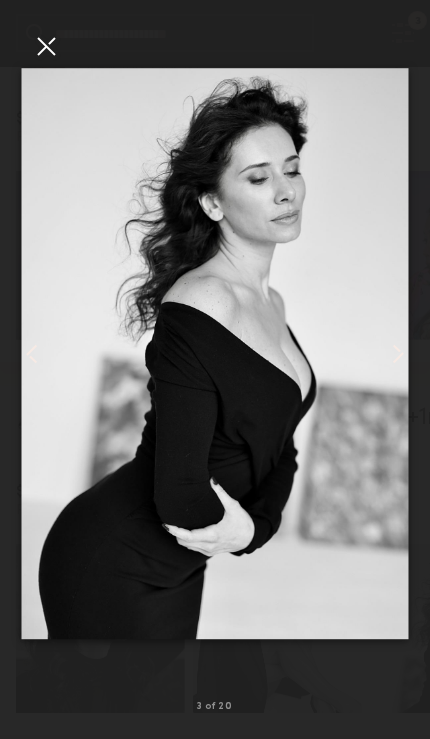 click at bounding box center [46, 46] 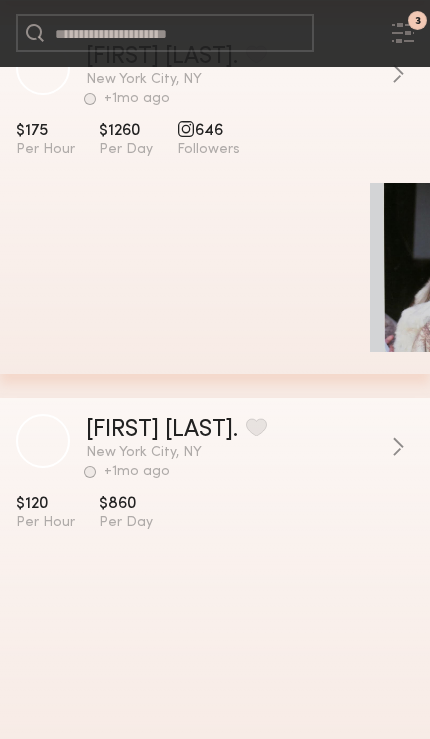 scroll, scrollTop: 90675, scrollLeft: 0, axis: vertical 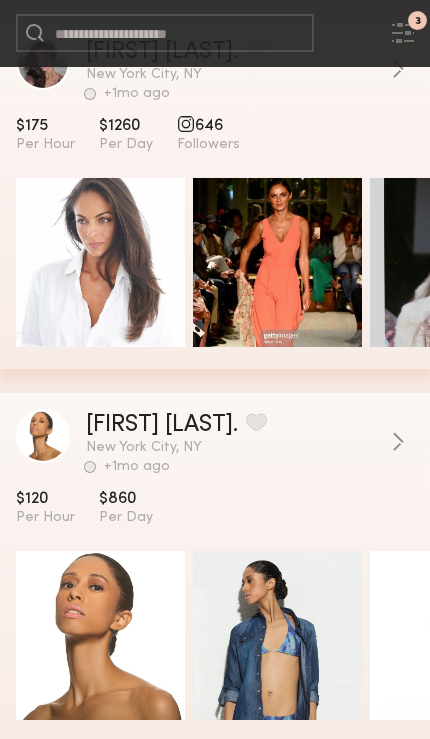 click 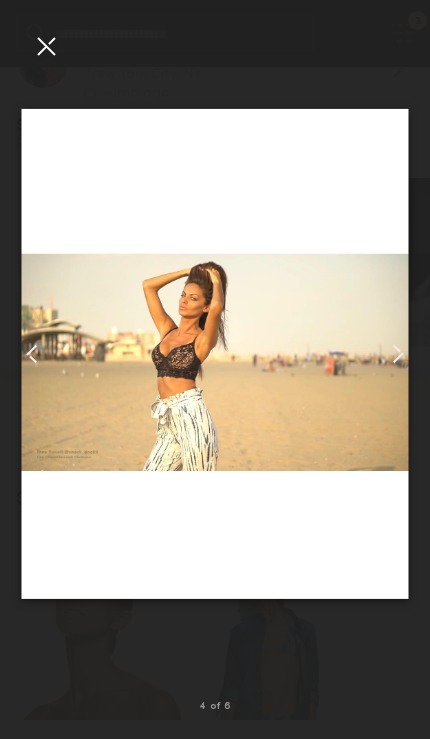 click at bounding box center (46, 46) 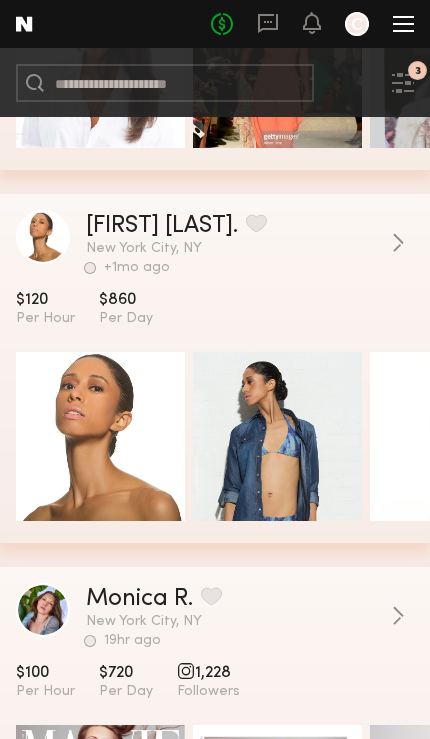 scroll, scrollTop: 90775, scrollLeft: 0, axis: vertical 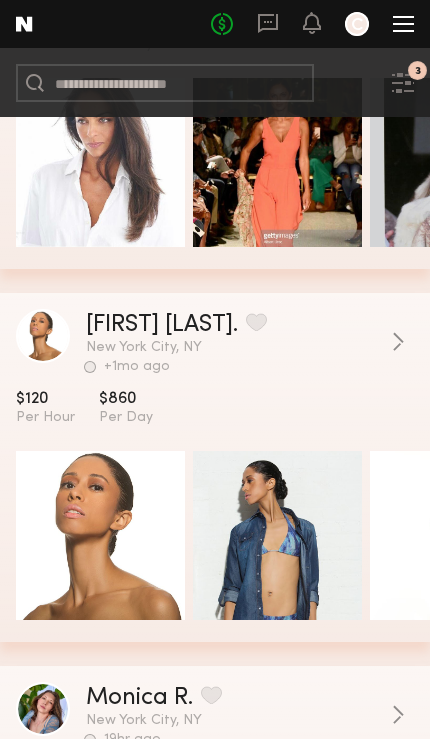 click on "3" 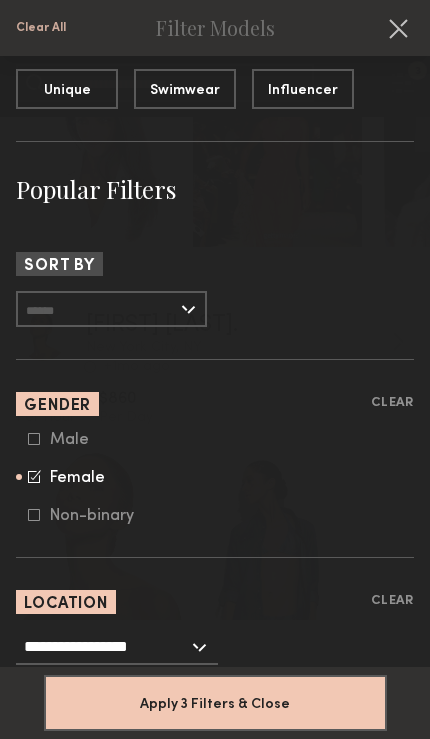 scroll, scrollTop: 302, scrollLeft: 0, axis: vertical 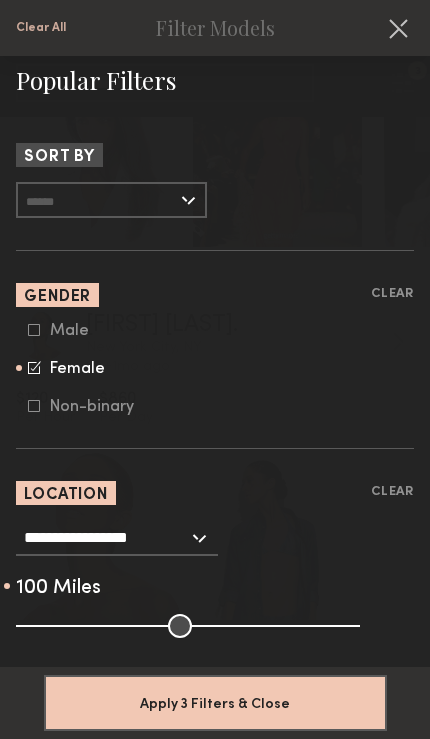 click on "**********" 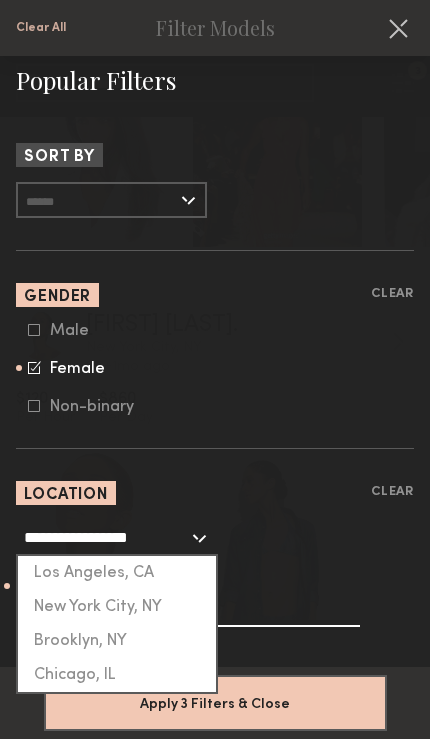 scroll, scrollTop: 90795, scrollLeft: 0, axis: vertical 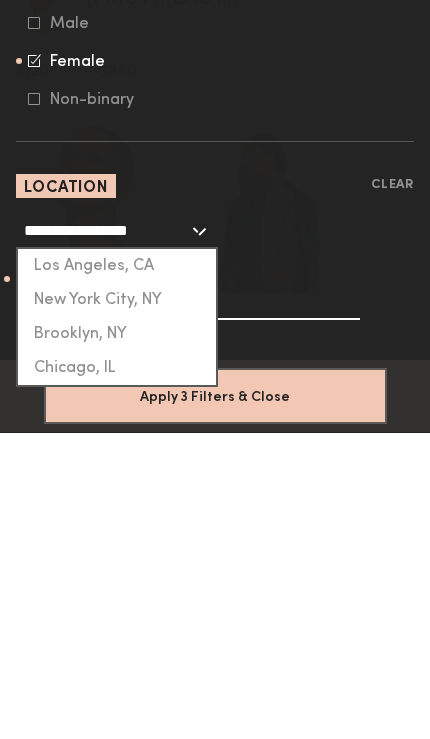 click on "Brooklyn, NY" 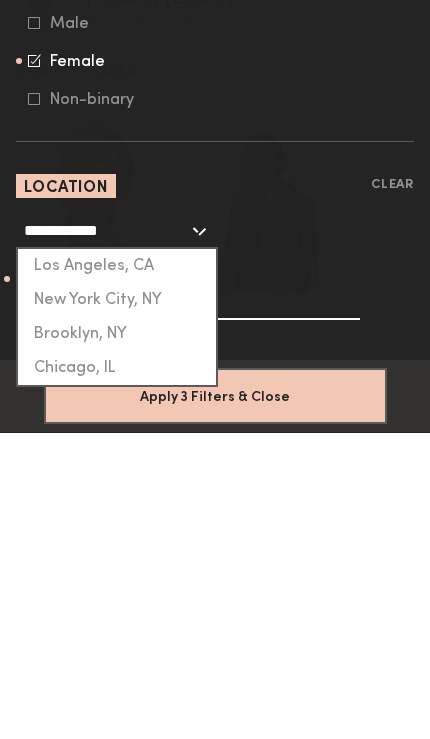 scroll, scrollTop: 91102, scrollLeft: 0, axis: vertical 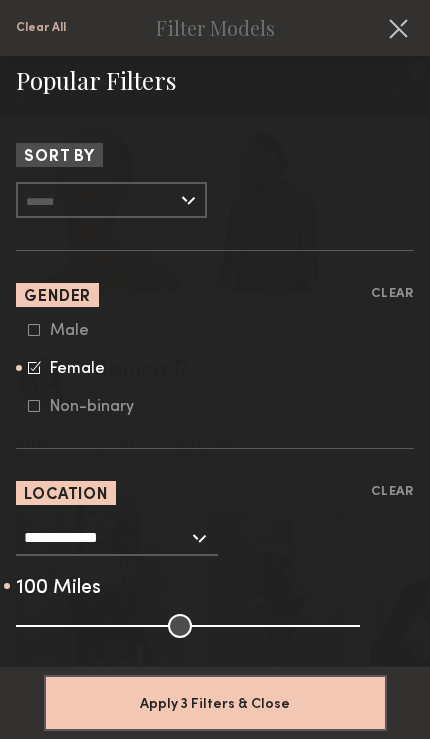 click on "Apply 3 Filters & Close" 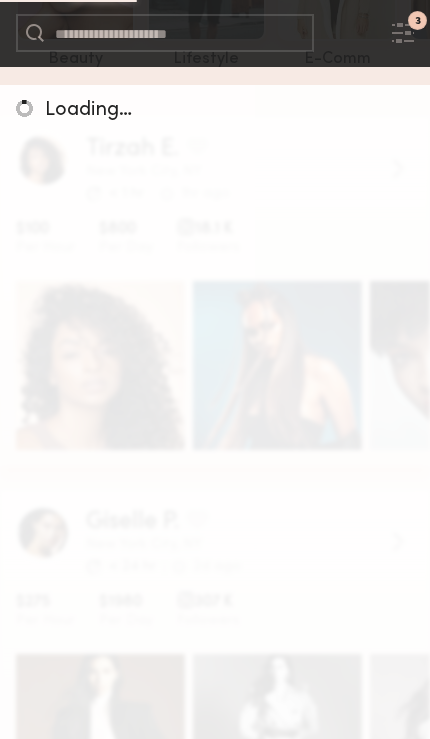 scroll, scrollTop: 450, scrollLeft: 0, axis: vertical 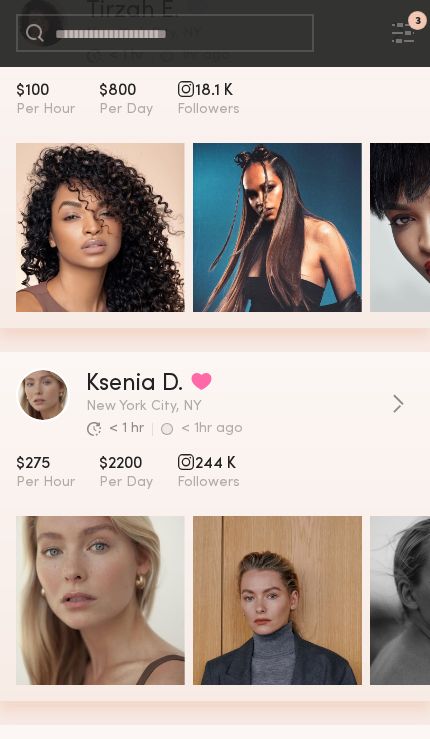 click 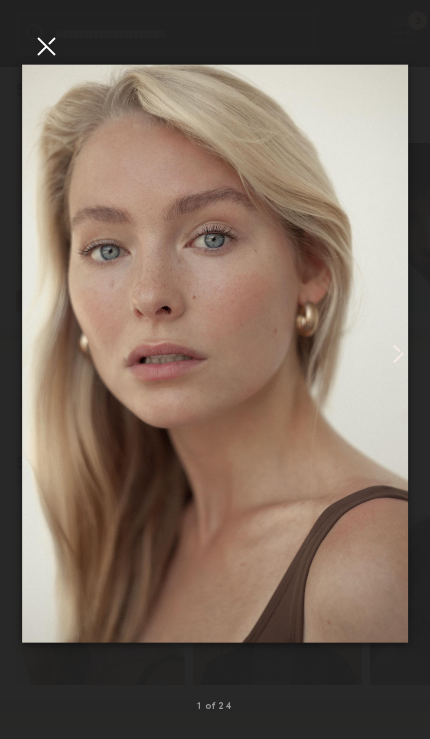 click at bounding box center (46, 46) 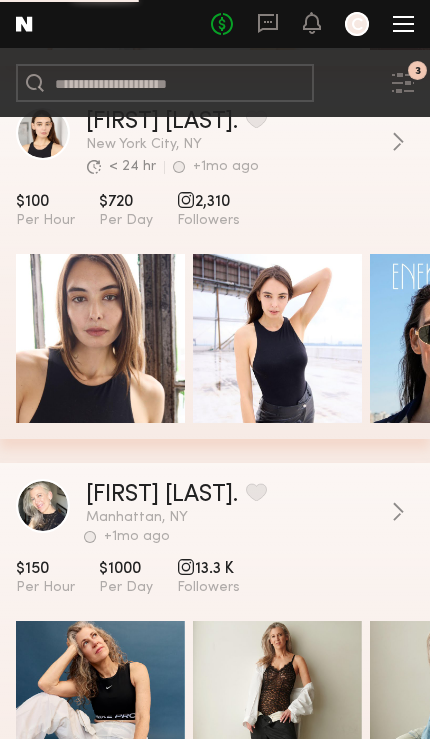 scroll, scrollTop: 3320, scrollLeft: 0, axis: vertical 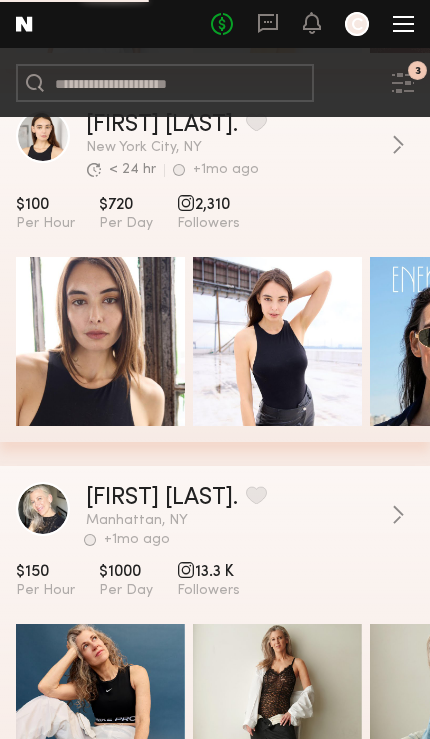 click 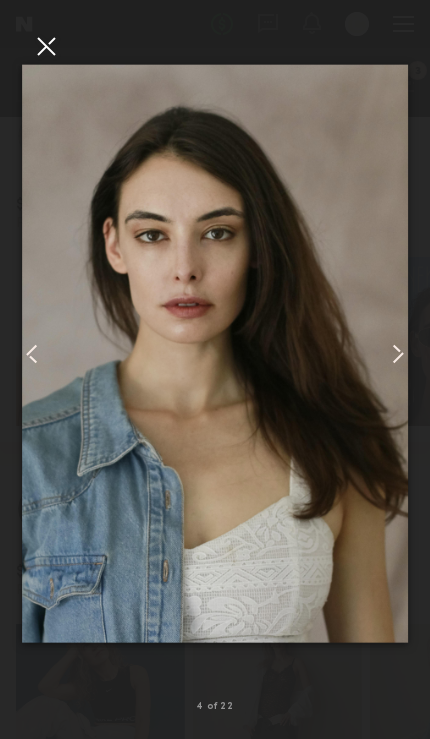click at bounding box center [46, 46] 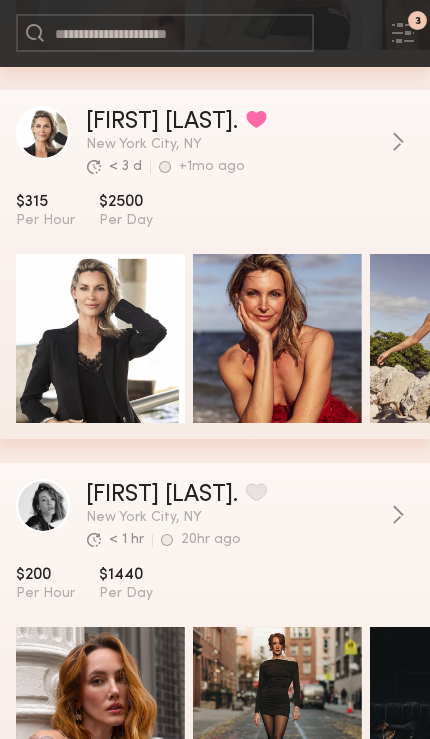 scroll, scrollTop: 5167, scrollLeft: 0, axis: vertical 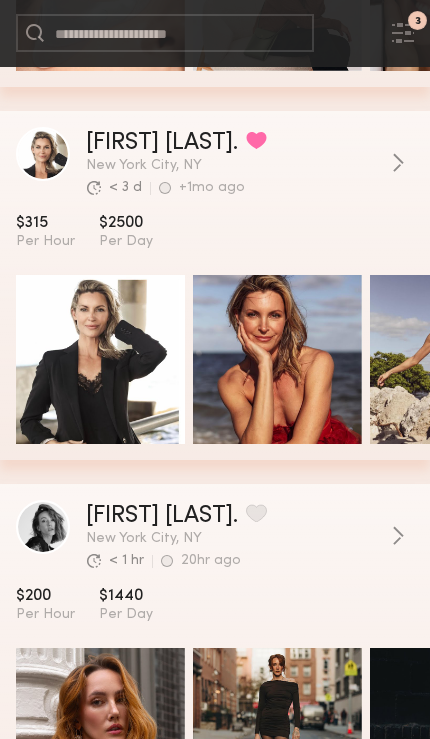 click 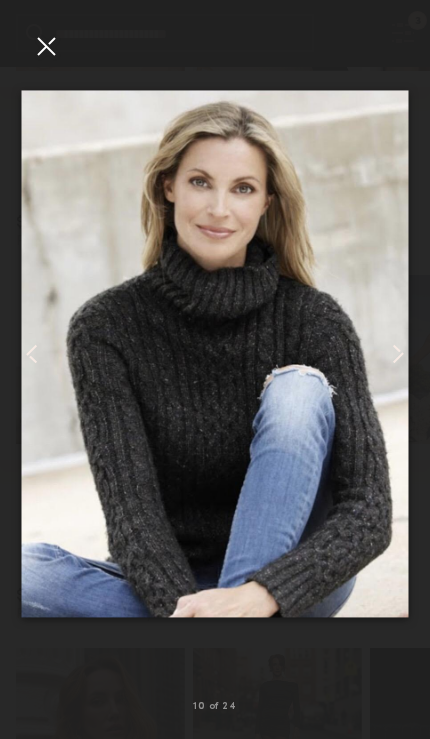 click at bounding box center (46, 46) 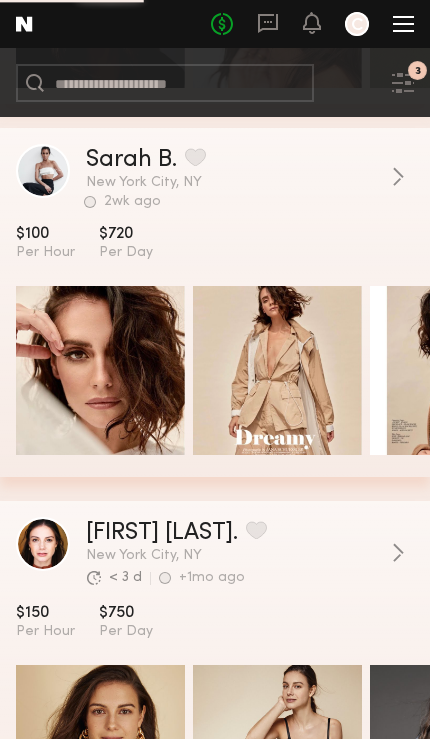 scroll, scrollTop: 7753, scrollLeft: 0, axis: vertical 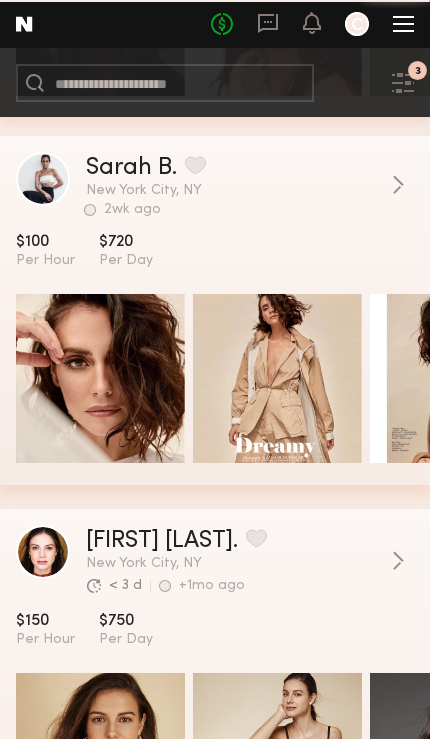 click 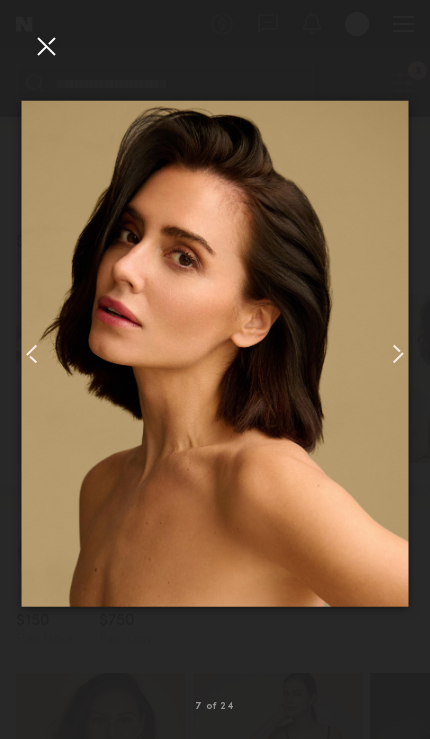 click at bounding box center [46, 46] 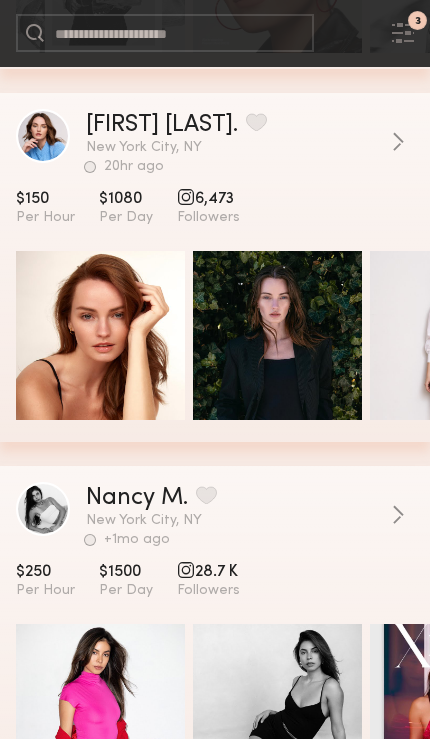 scroll, scrollTop: 8915, scrollLeft: 0, axis: vertical 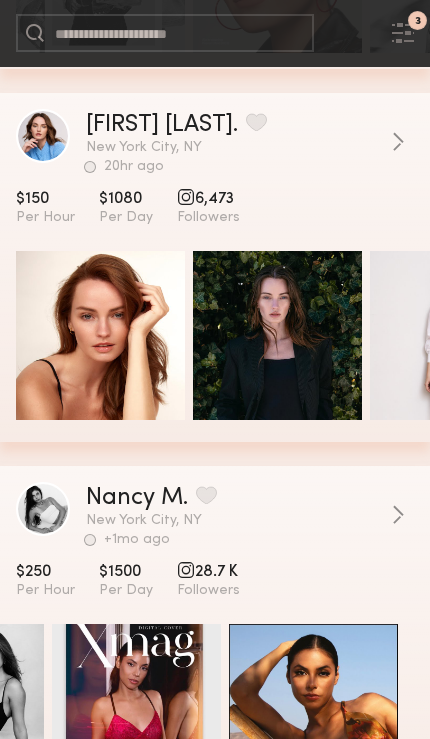 click on "[FIRST] [LAST]. Favorite [CITY], [STATE] 20hr ago Last Online View Portfolio 20hr ago Last Online $150 Per Hour $1080 Per Day 6,473 Followers See Portfolio Book Model Quick Preview Quick Preview Quick Preview Quick Preview" 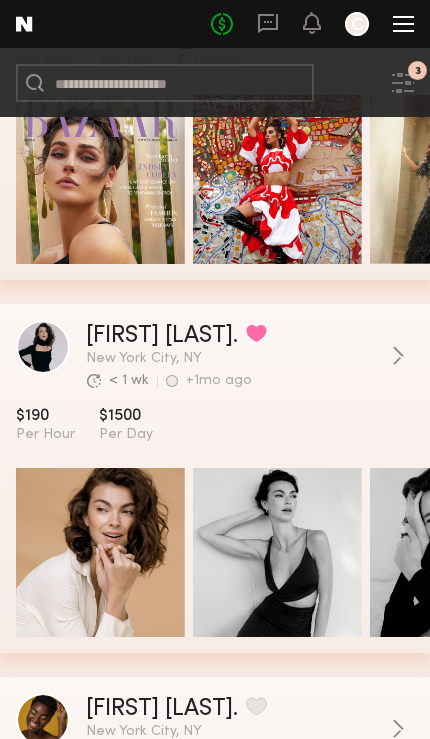 scroll, scrollTop: 10571, scrollLeft: 0, axis: vertical 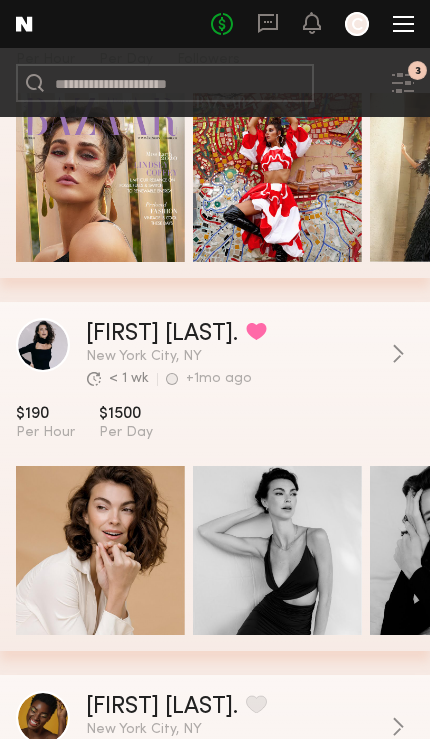 click 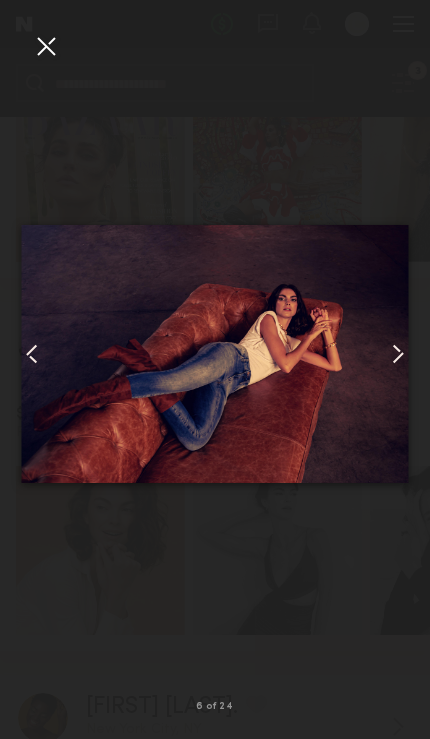 click at bounding box center [46, 46] 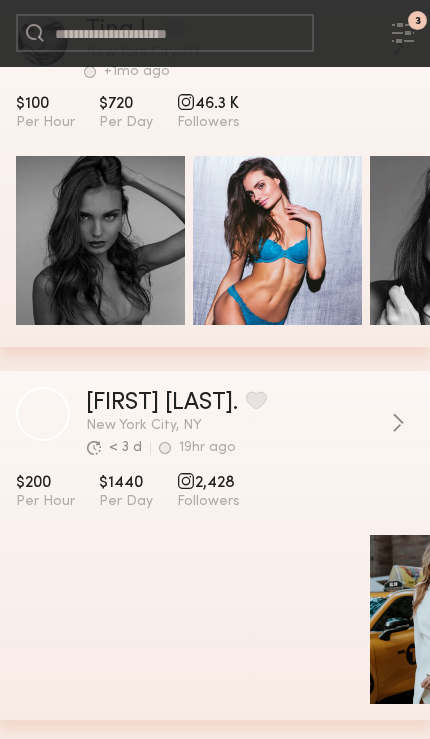 scroll, scrollTop: 28030, scrollLeft: 0, axis: vertical 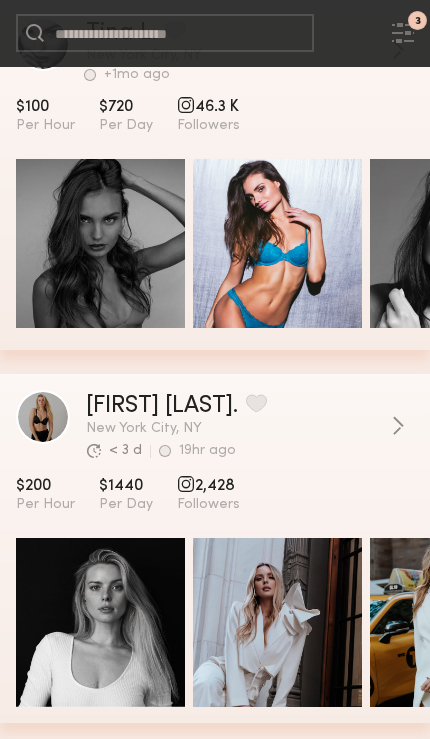 click 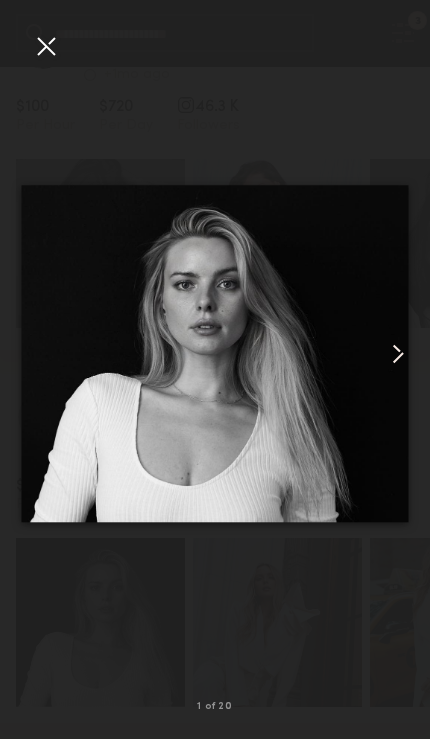 click 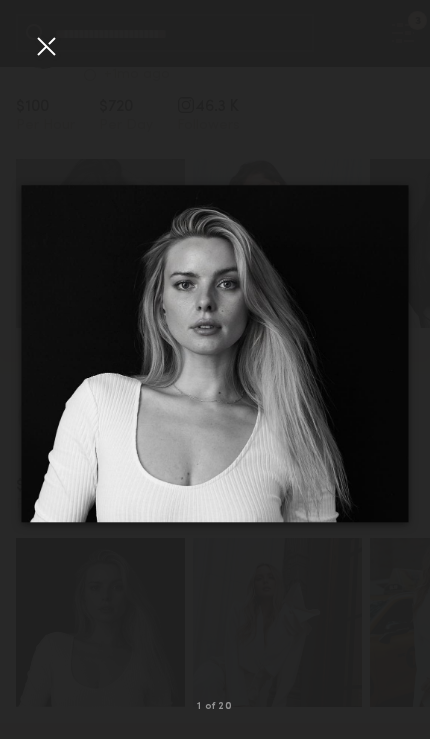 click at bounding box center [46, 46] 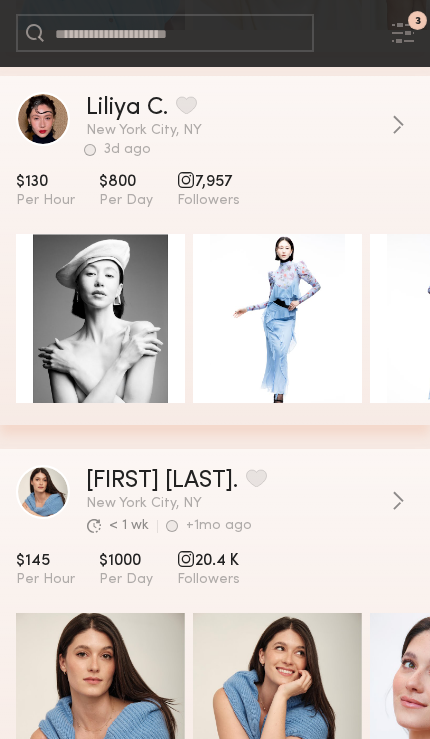 scroll, scrollTop: 29448, scrollLeft: 0, axis: vertical 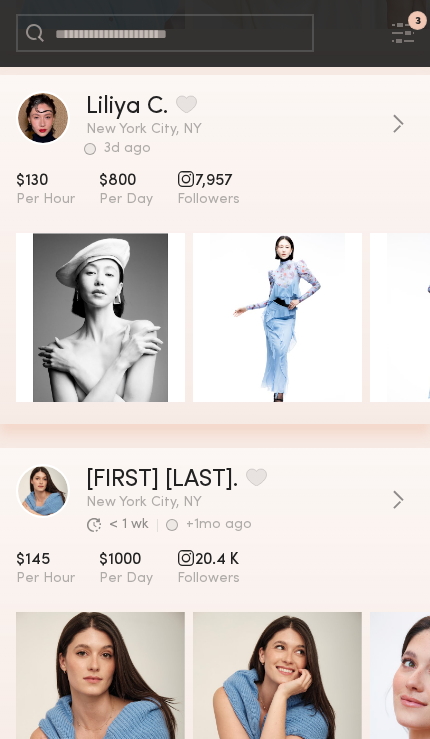 click 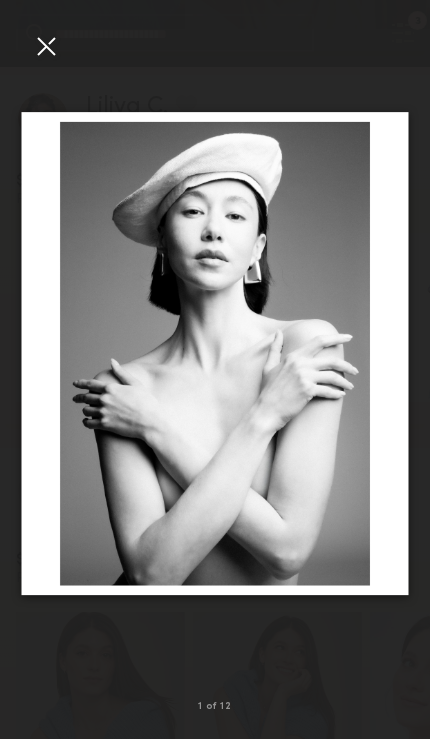 click at bounding box center [46, 46] 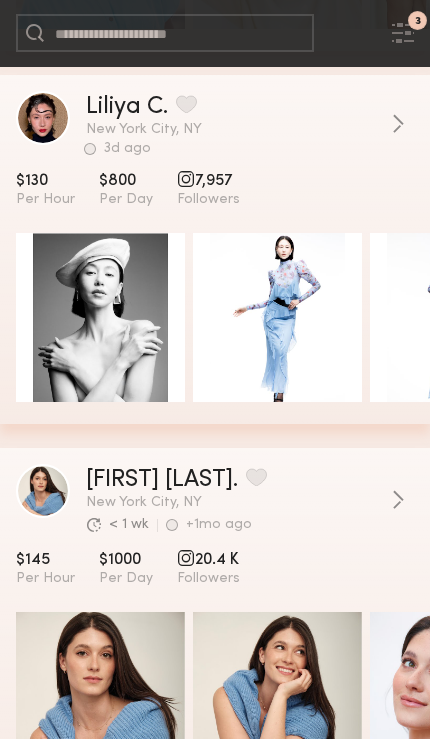click 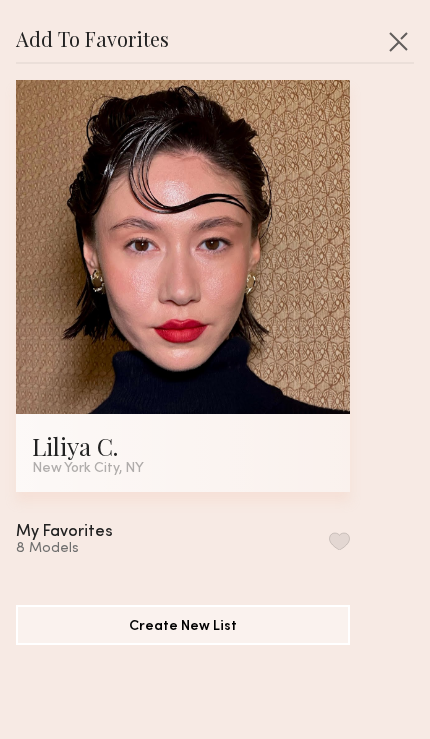 click at bounding box center [339, 541] 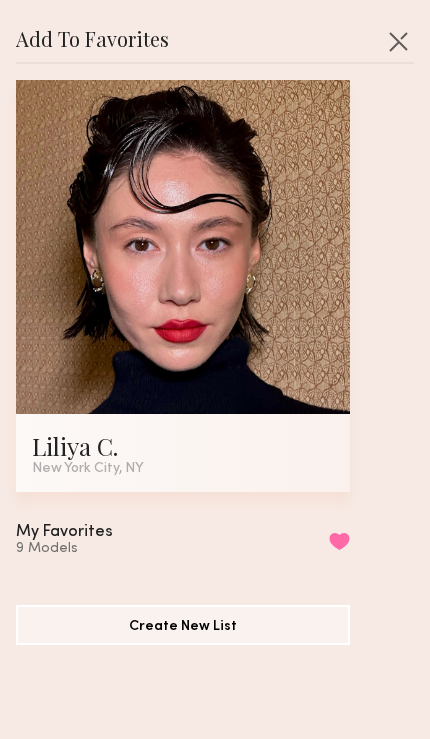 click at bounding box center [398, 41] 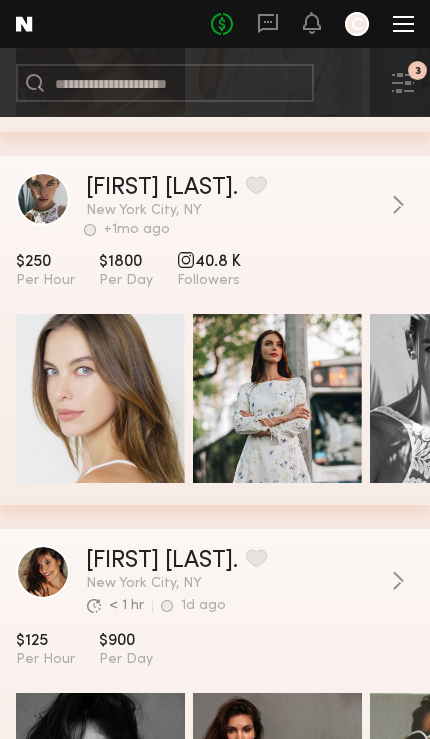 scroll, scrollTop: 33098, scrollLeft: 0, axis: vertical 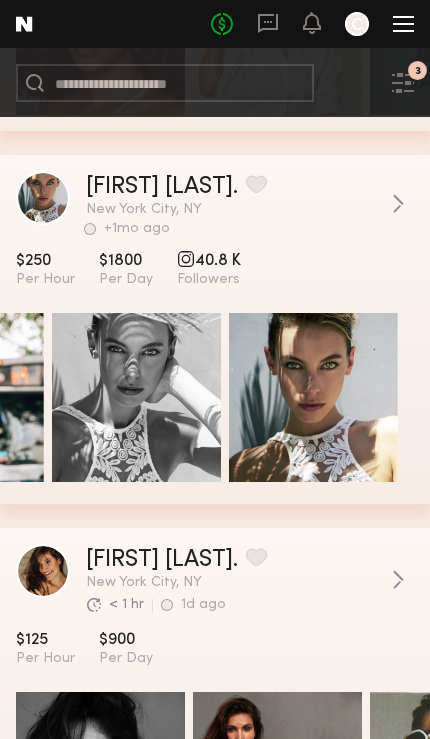 click 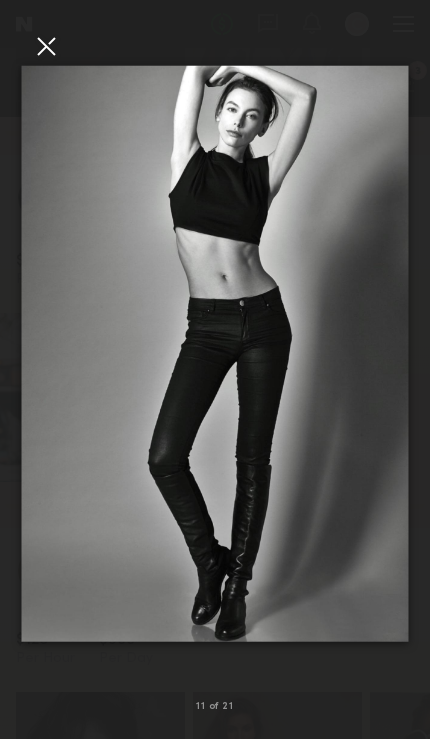 click 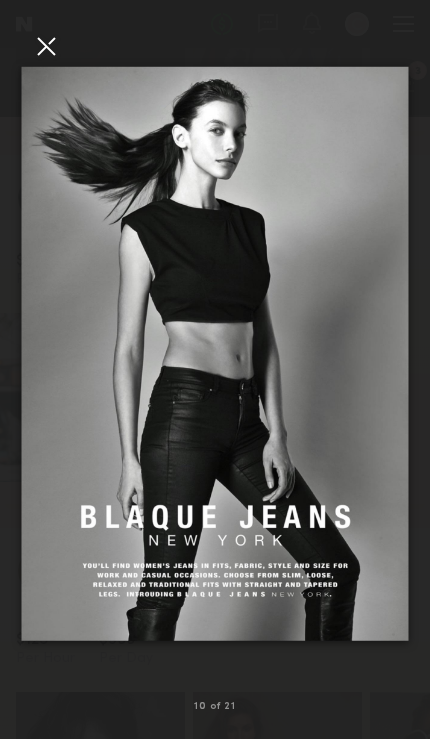 click at bounding box center (46, 46) 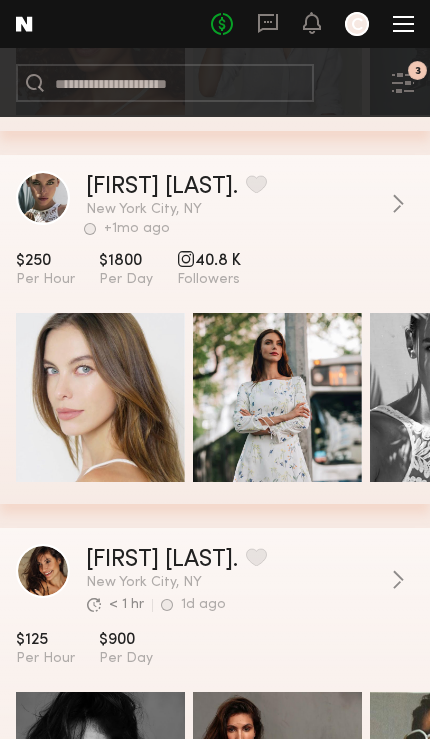 scroll, scrollTop: 0, scrollLeft: 0, axis: both 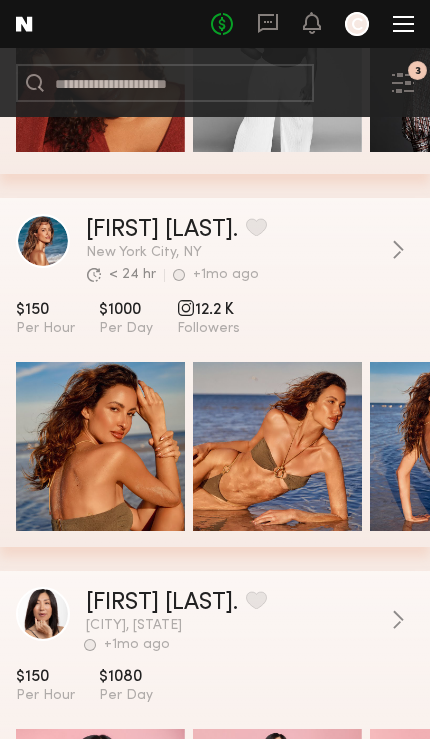 click 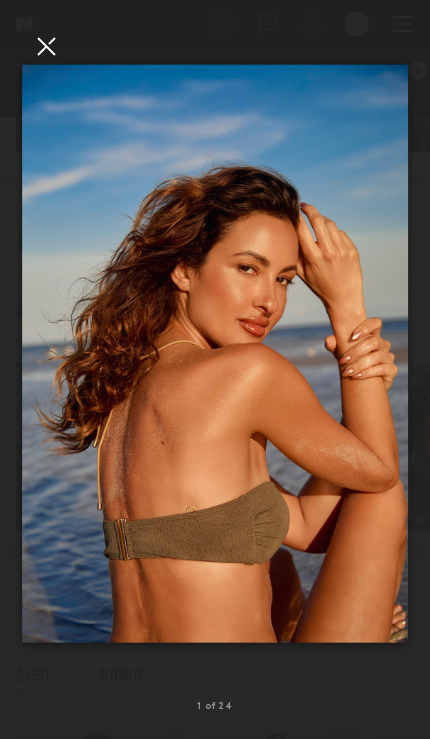 click at bounding box center [46, 46] 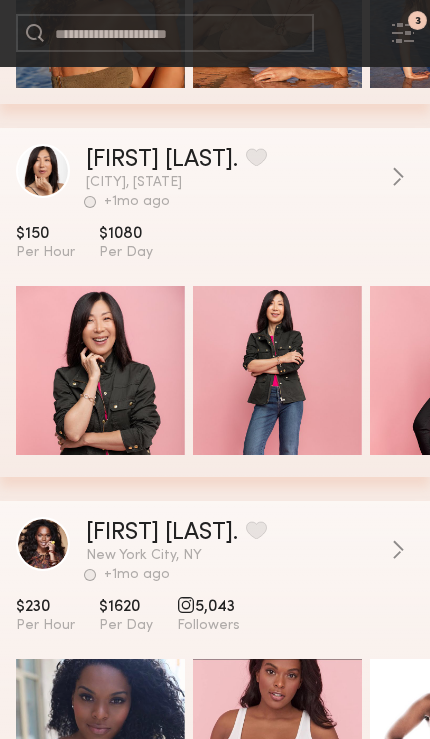 scroll, scrollTop: 36109, scrollLeft: 0, axis: vertical 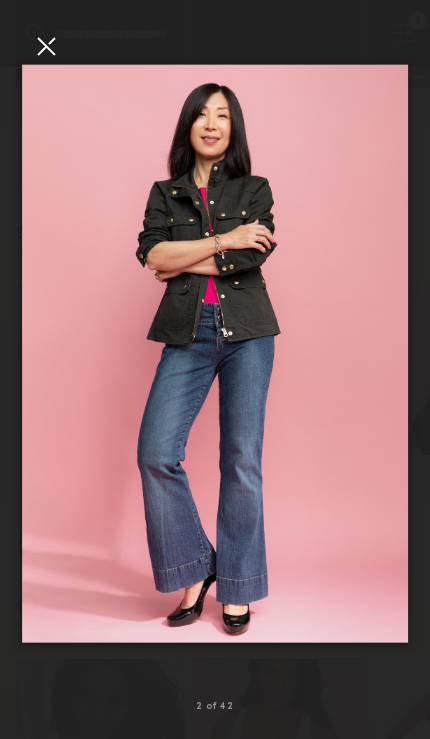 click at bounding box center [46, 46] 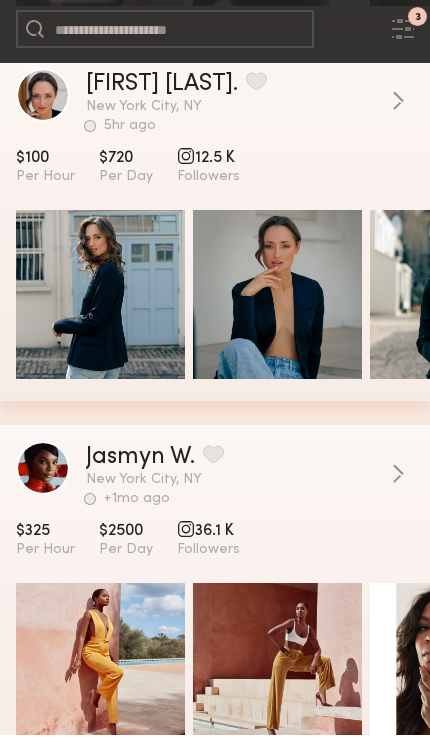 scroll, scrollTop: 39911, scrollLeft: 0, axis: vertical 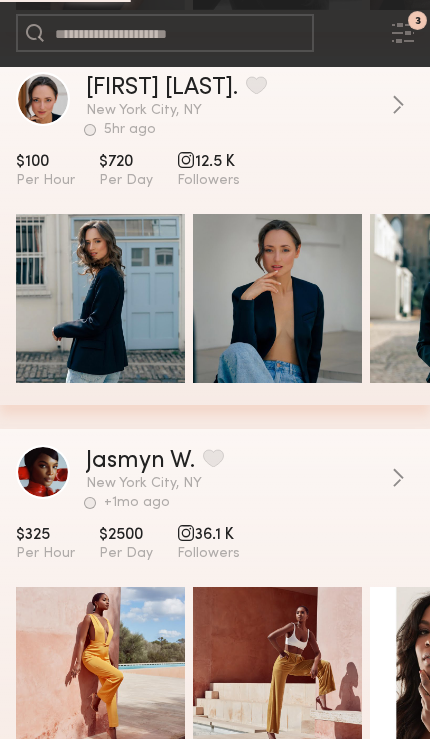 click 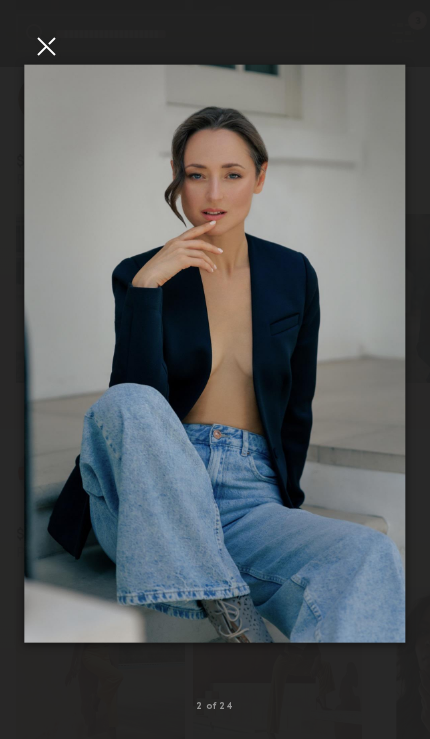 click 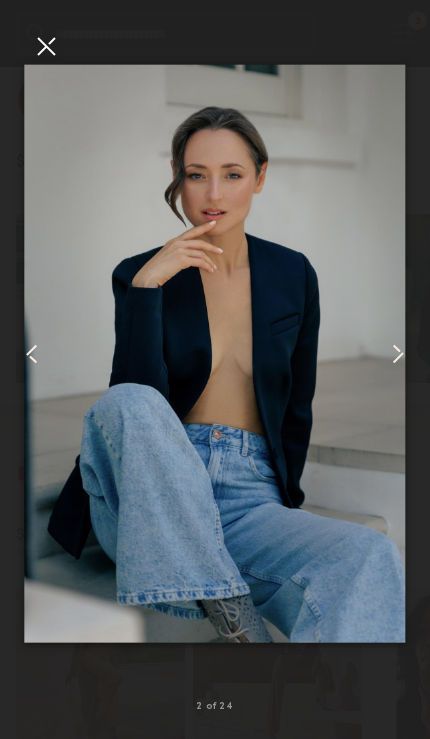 click at bounding box center [46, 46] 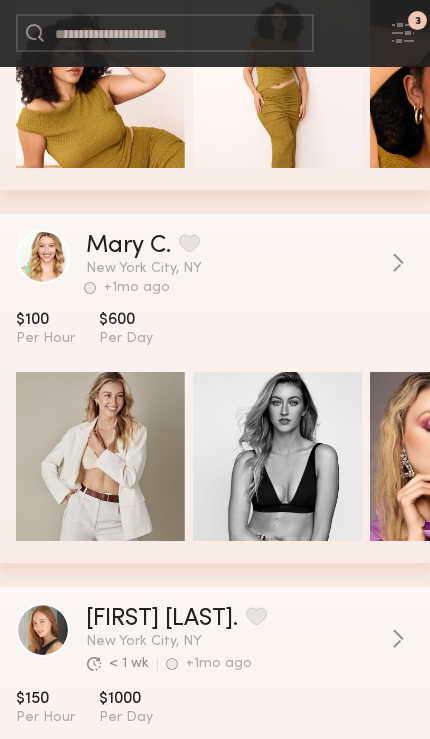 scroll, scrollTop: 47122, scrollLeft: 0, axis: vertical 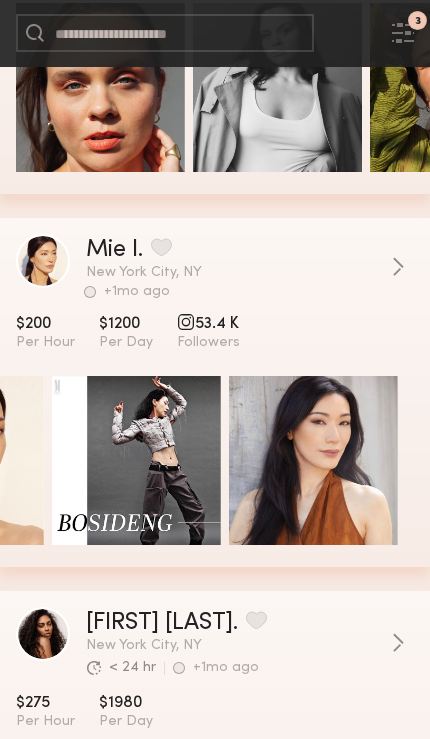 click 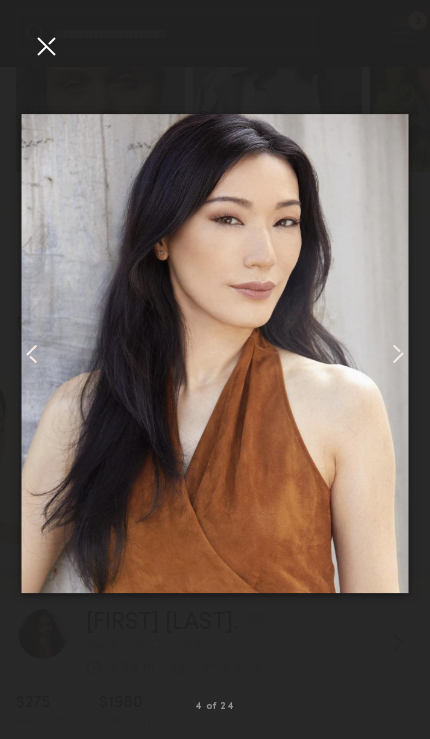 click at bounding box center [46, 46] 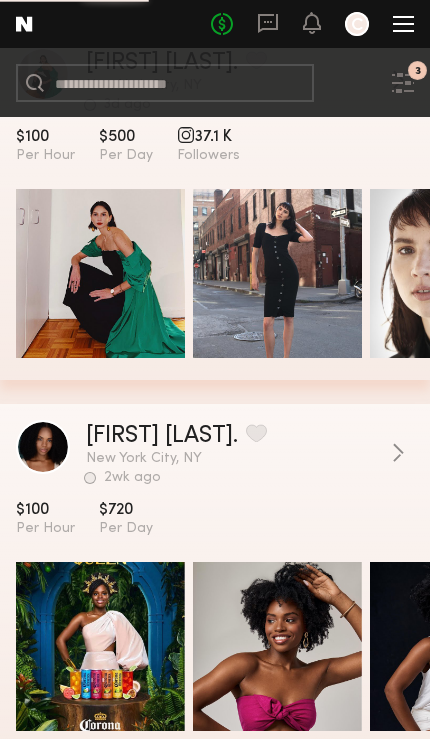 scroll, scrollTop: 53365, scrollLeft: 0, axis: vertical 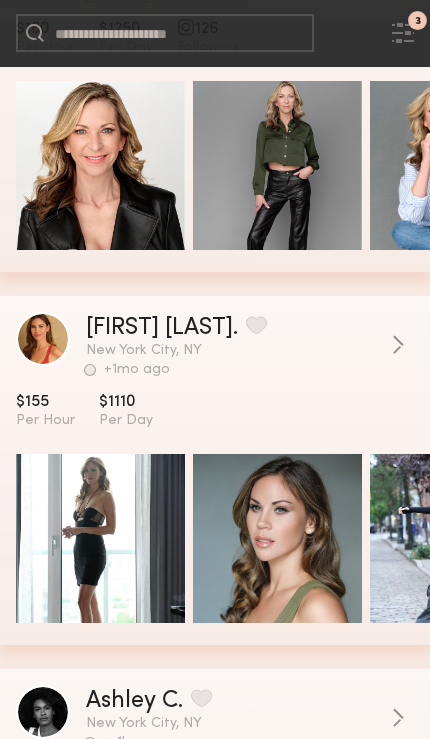 click 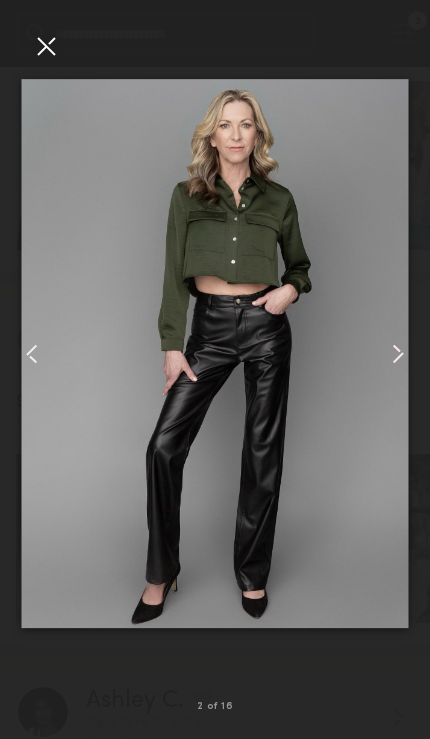 click at bounding box center [46, 46] 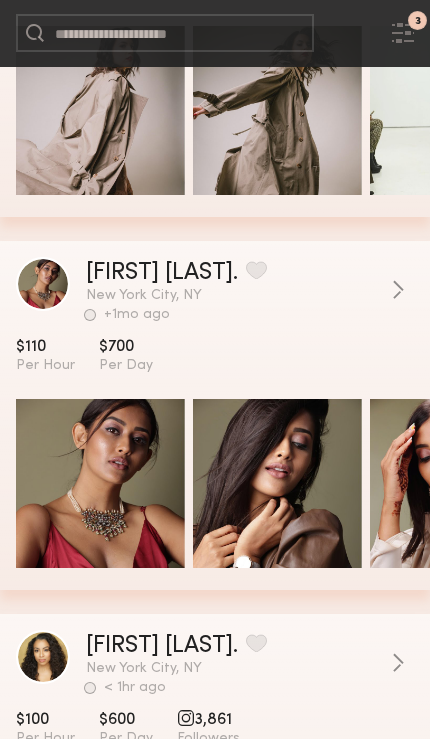 scroll, scrollTop: 58386, scrollLeft: 0, axis: vertical 